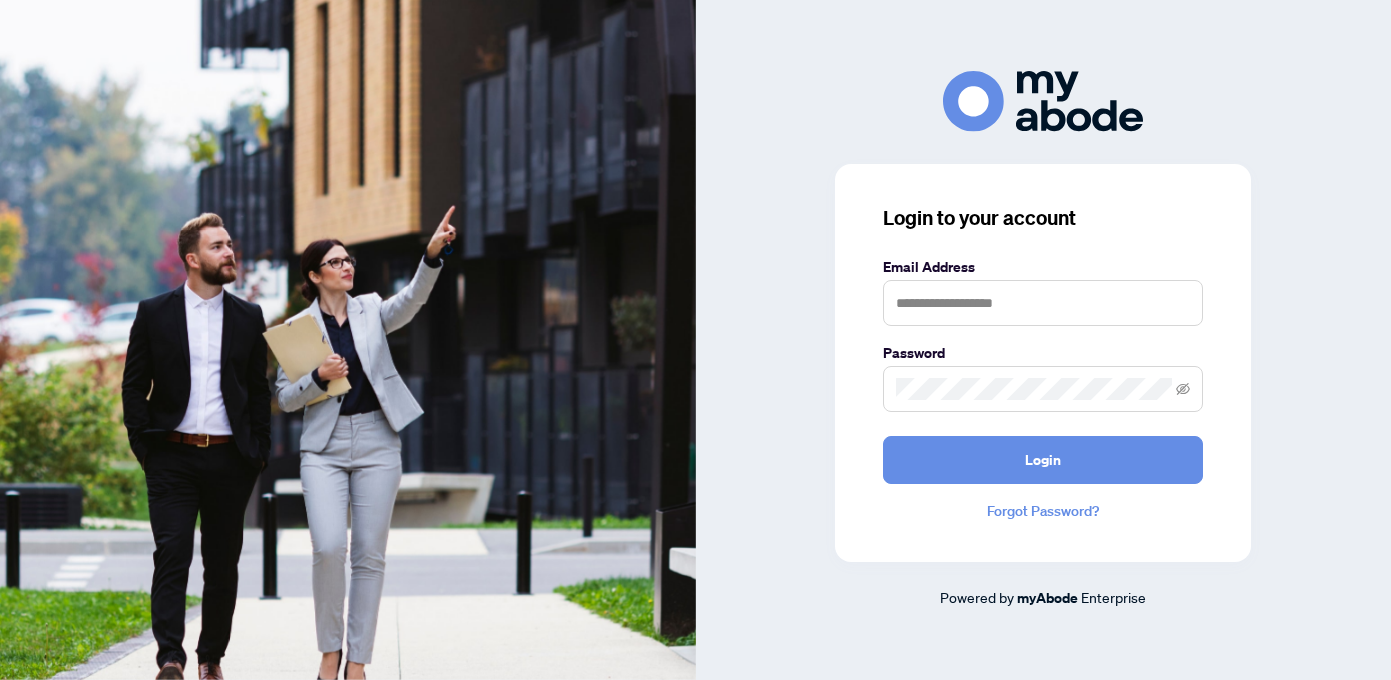 scroll, scrollTop: 0, scrollLeft: 0, axis: both 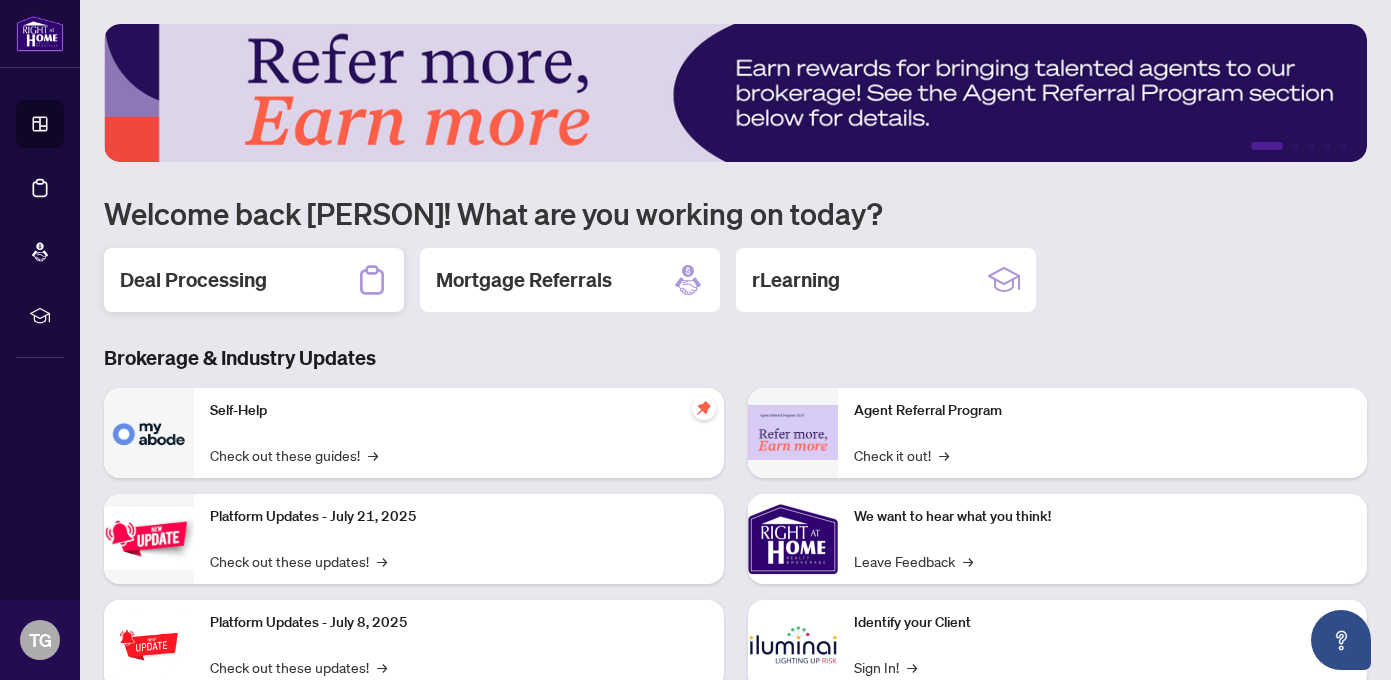 click on "Deal Processing" at bounding box center [193, 280] 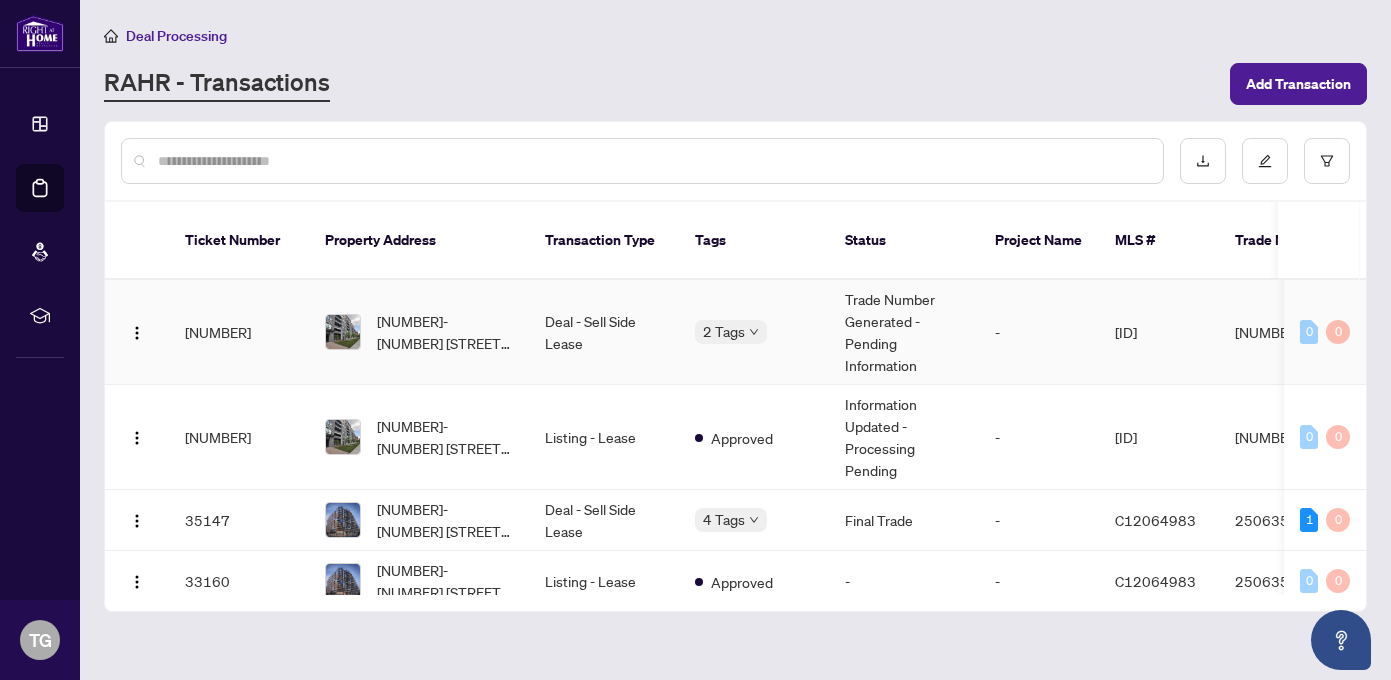 click on "-" at bounding box center (1039, 332) 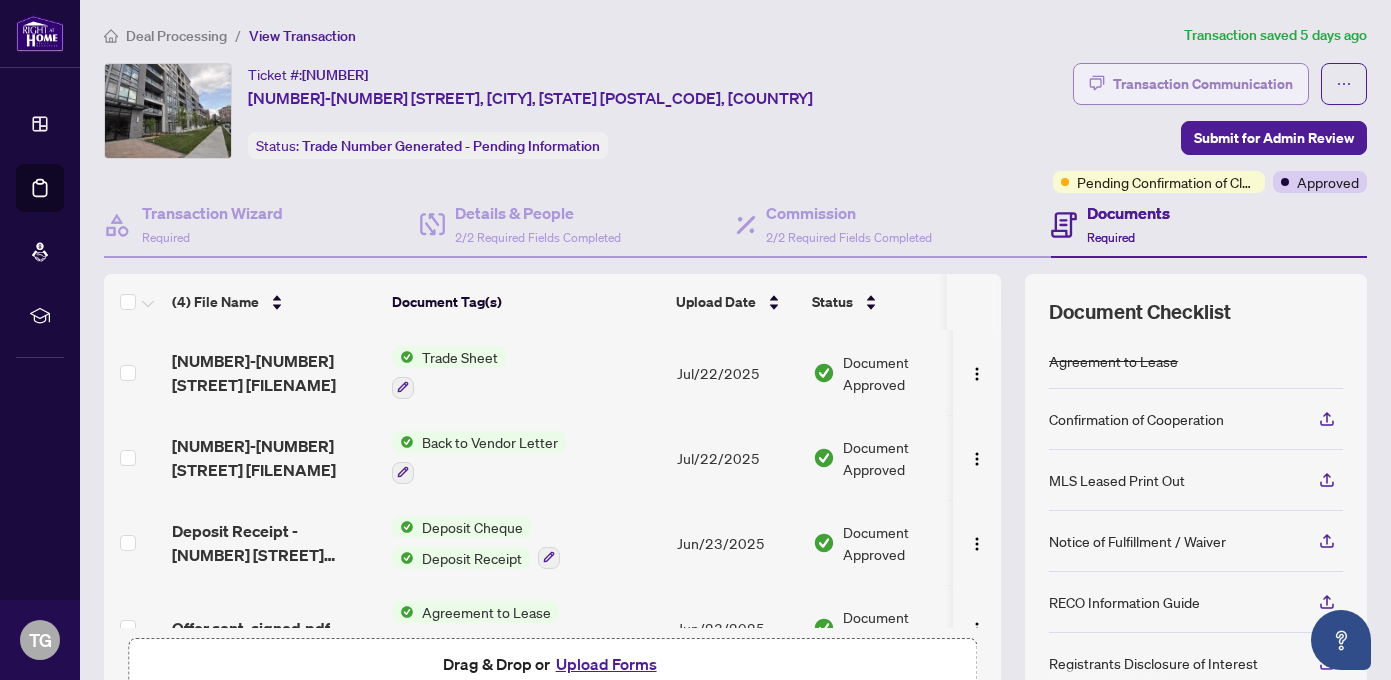 click on "Transaction Communication" at bounding box center [1203, 84] 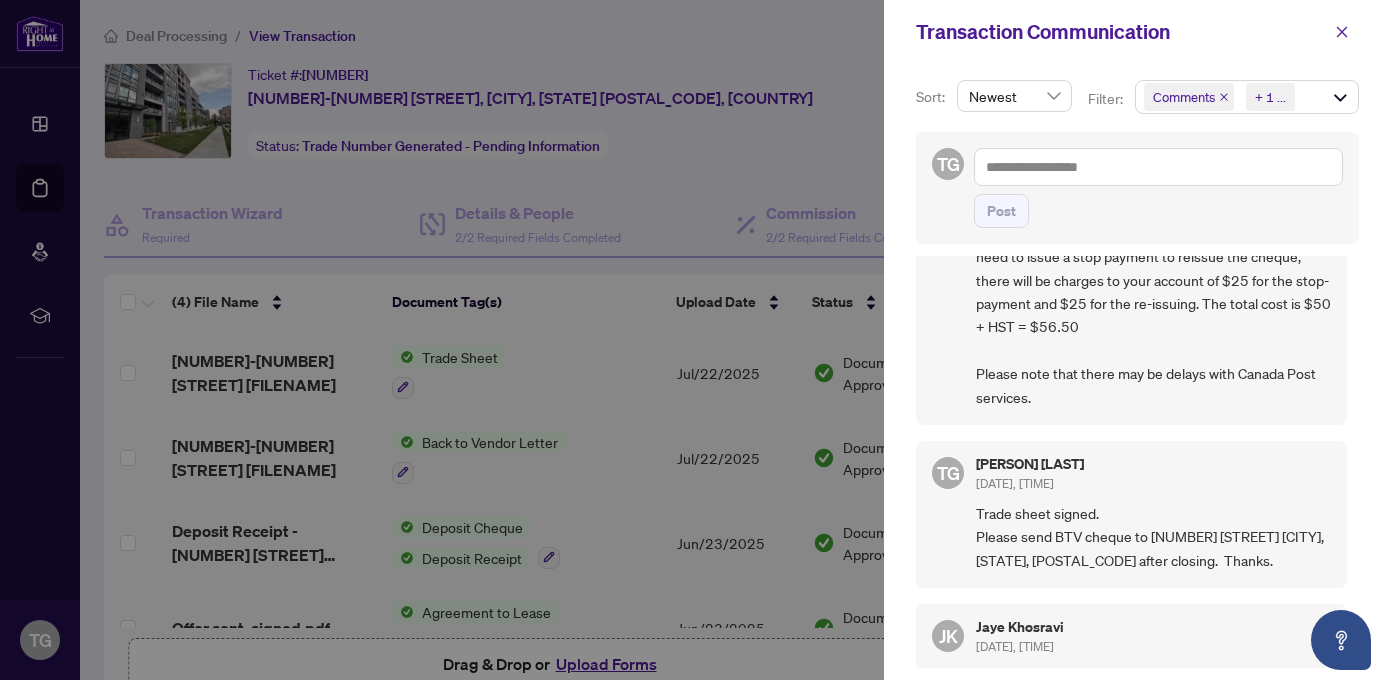 scroll, scrollTop: 232, scrollLeft: 0, axis: vertical 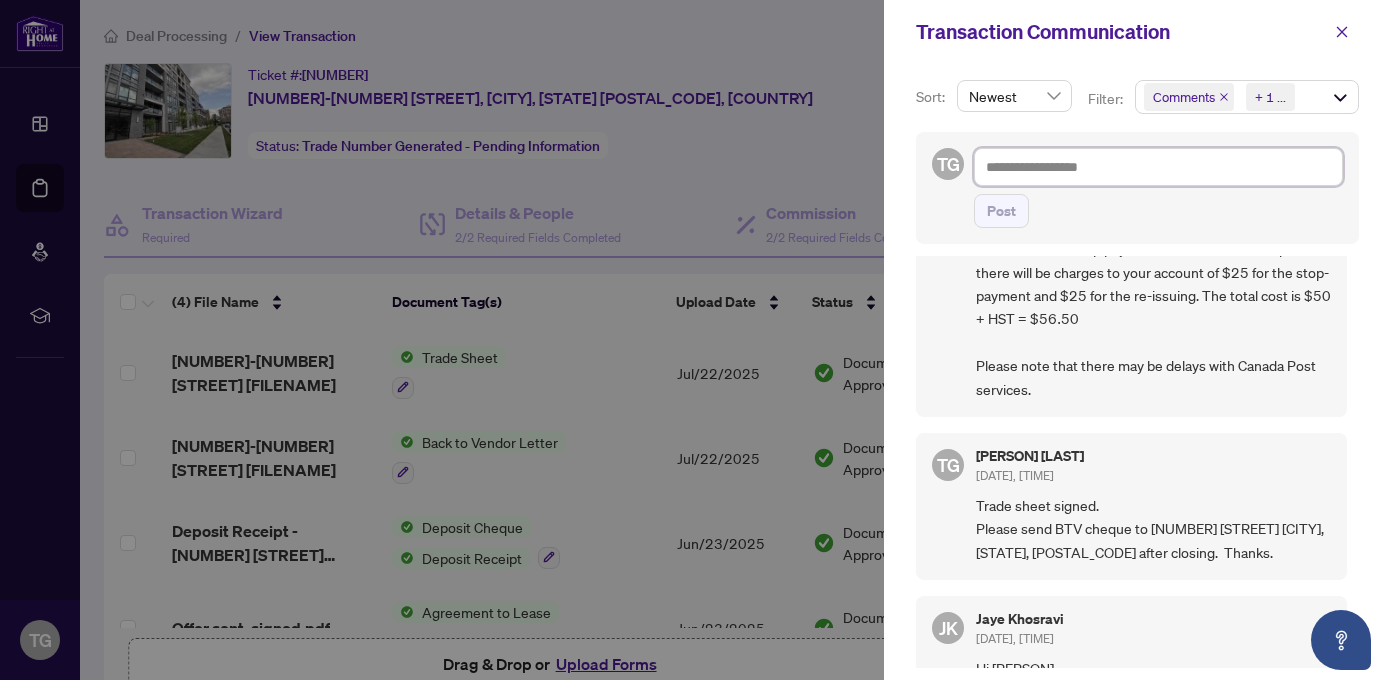 click at bounding box center (1158, 167) 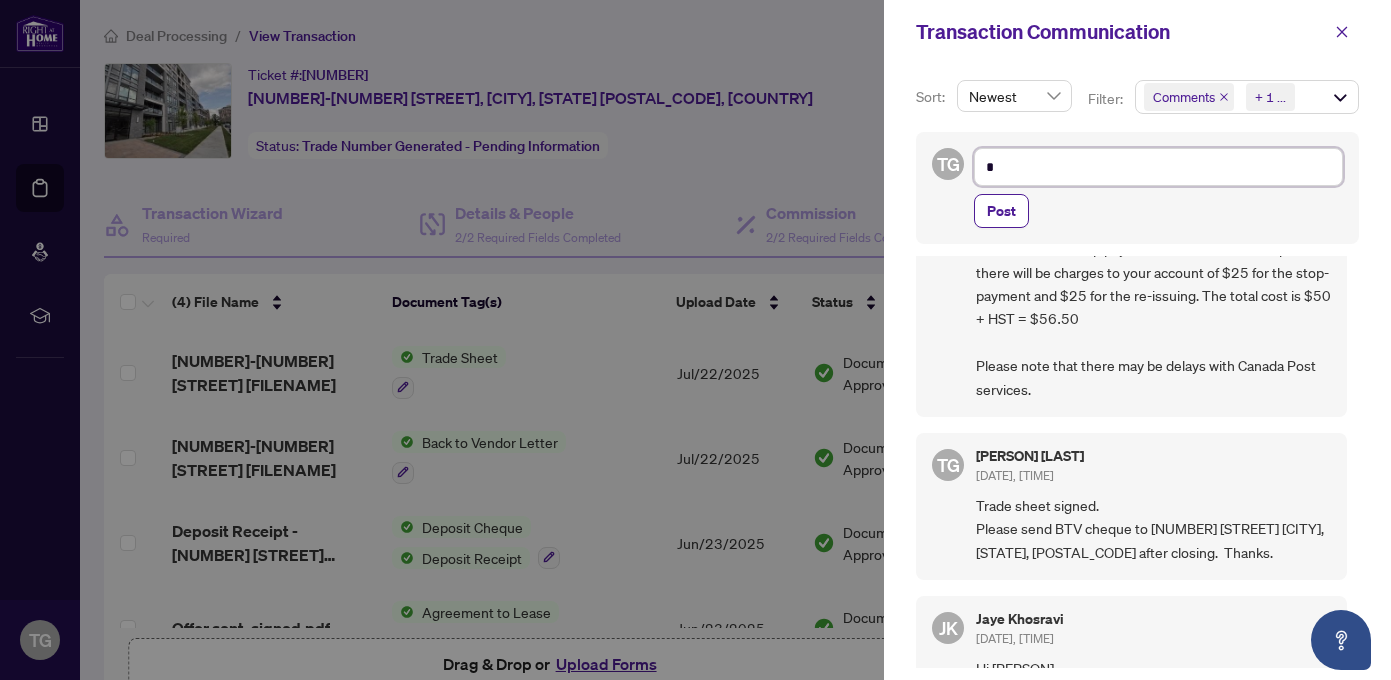type on "**" 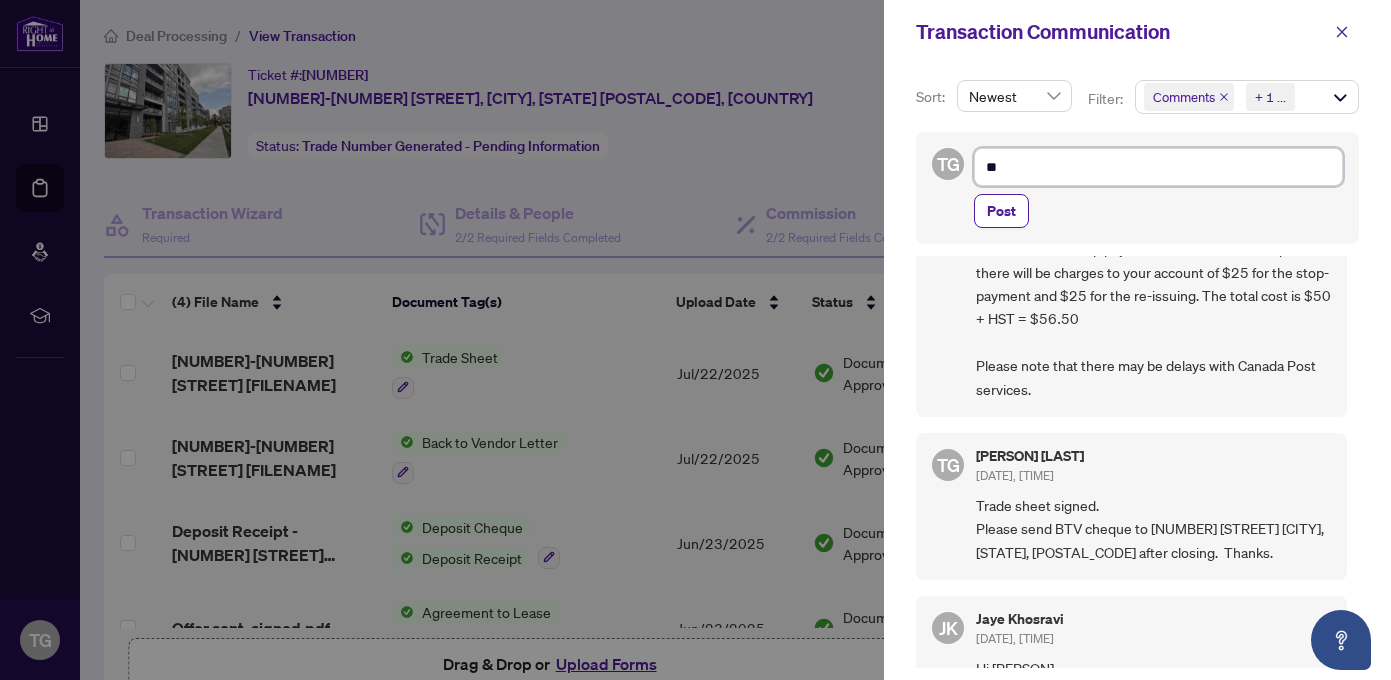 type on "**" 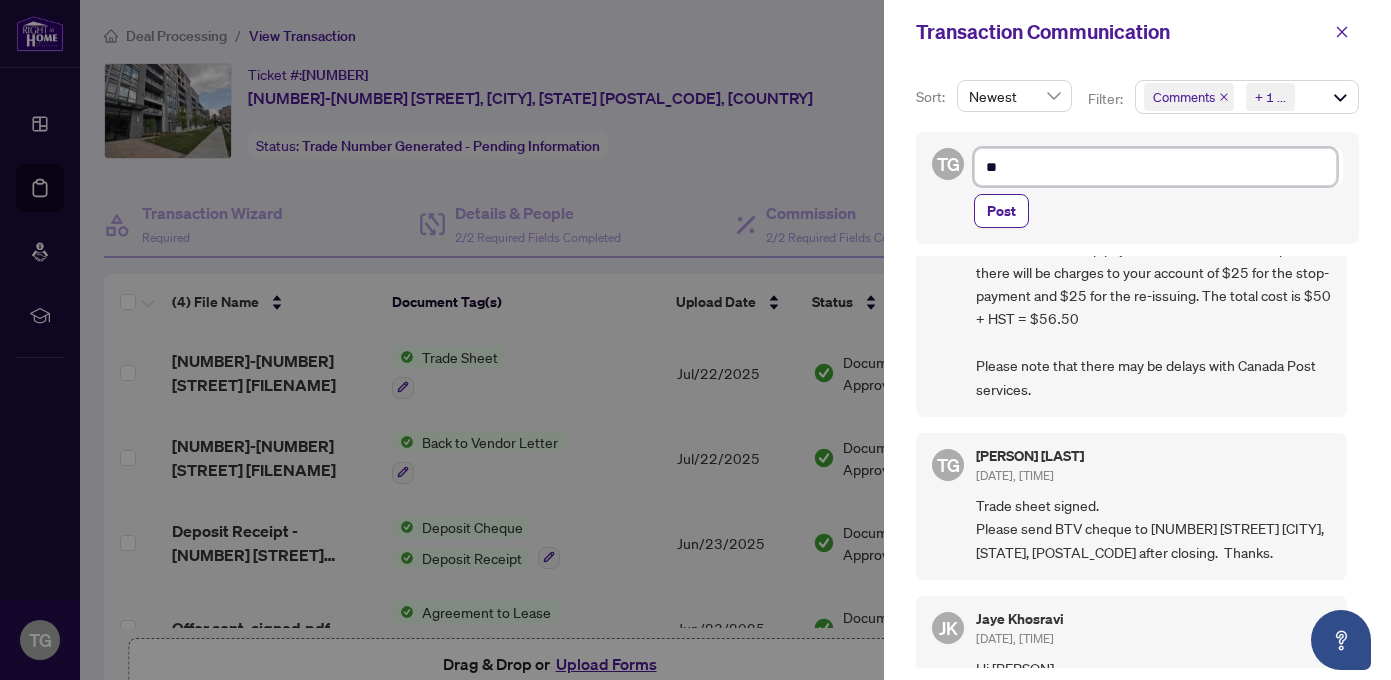 type on "***" 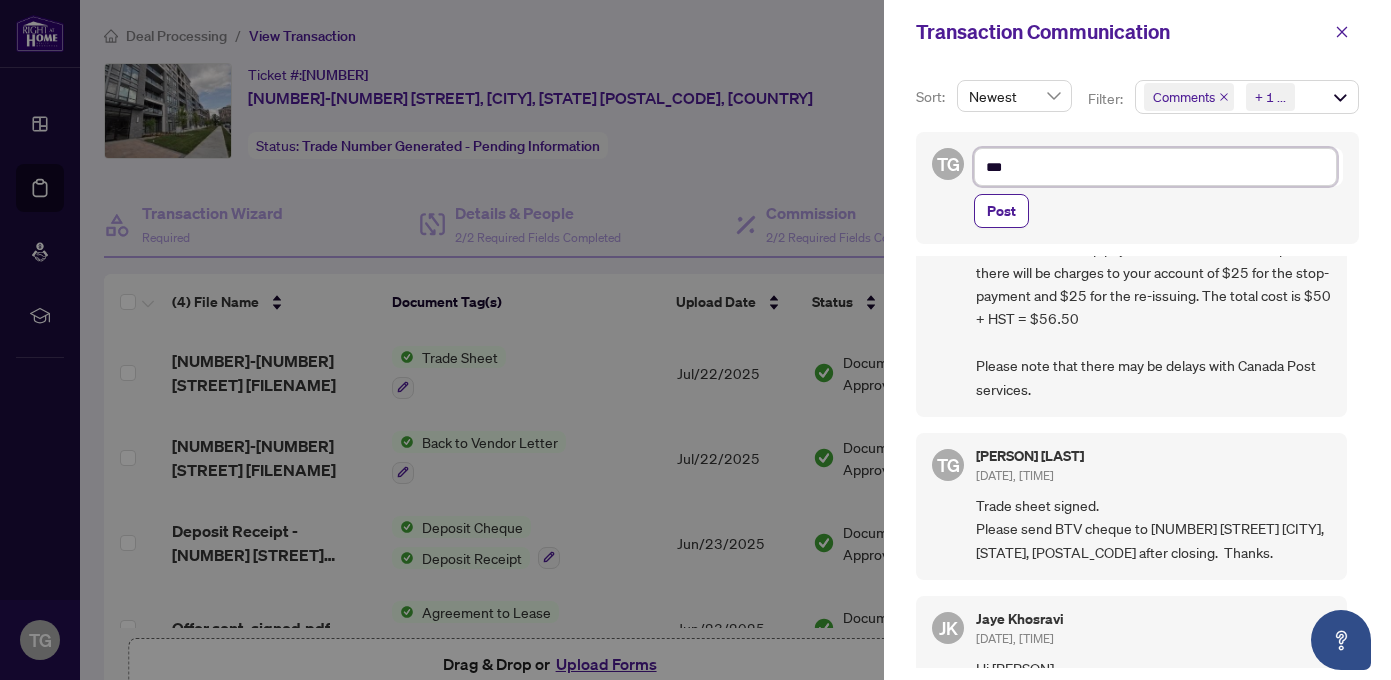 type on "***" 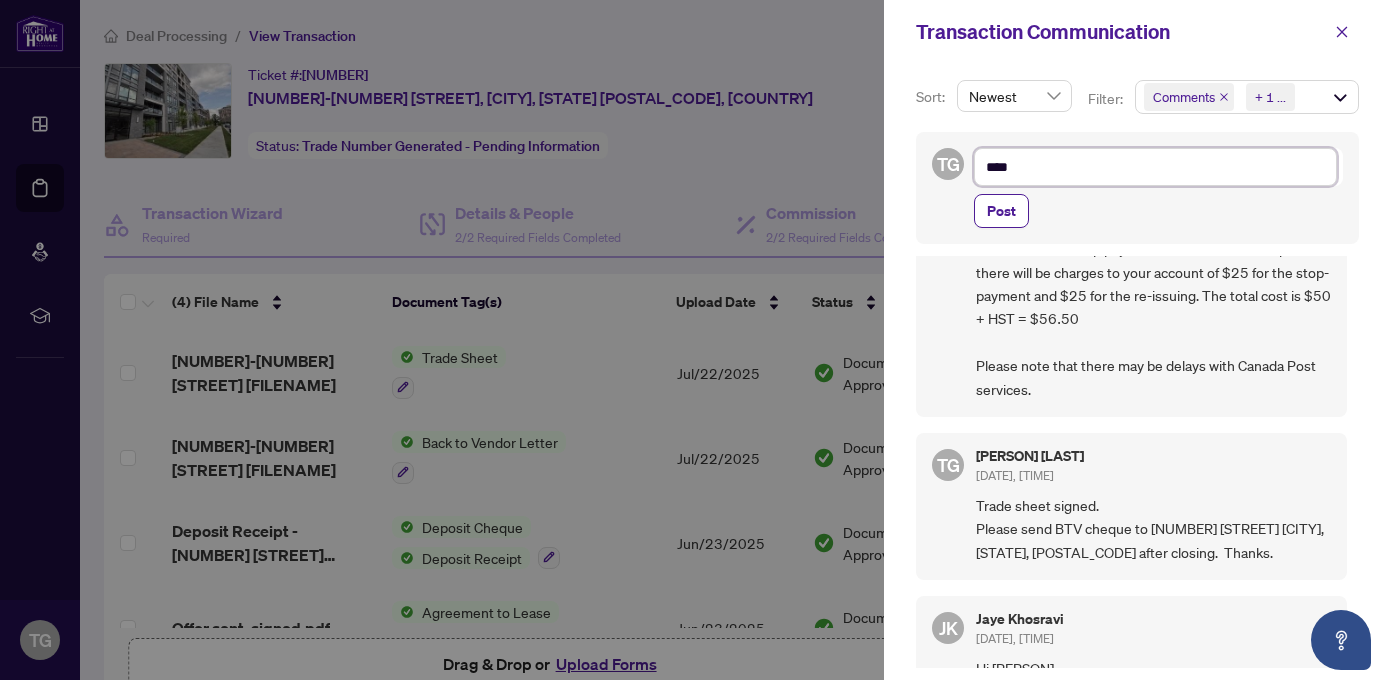 type on "*****" 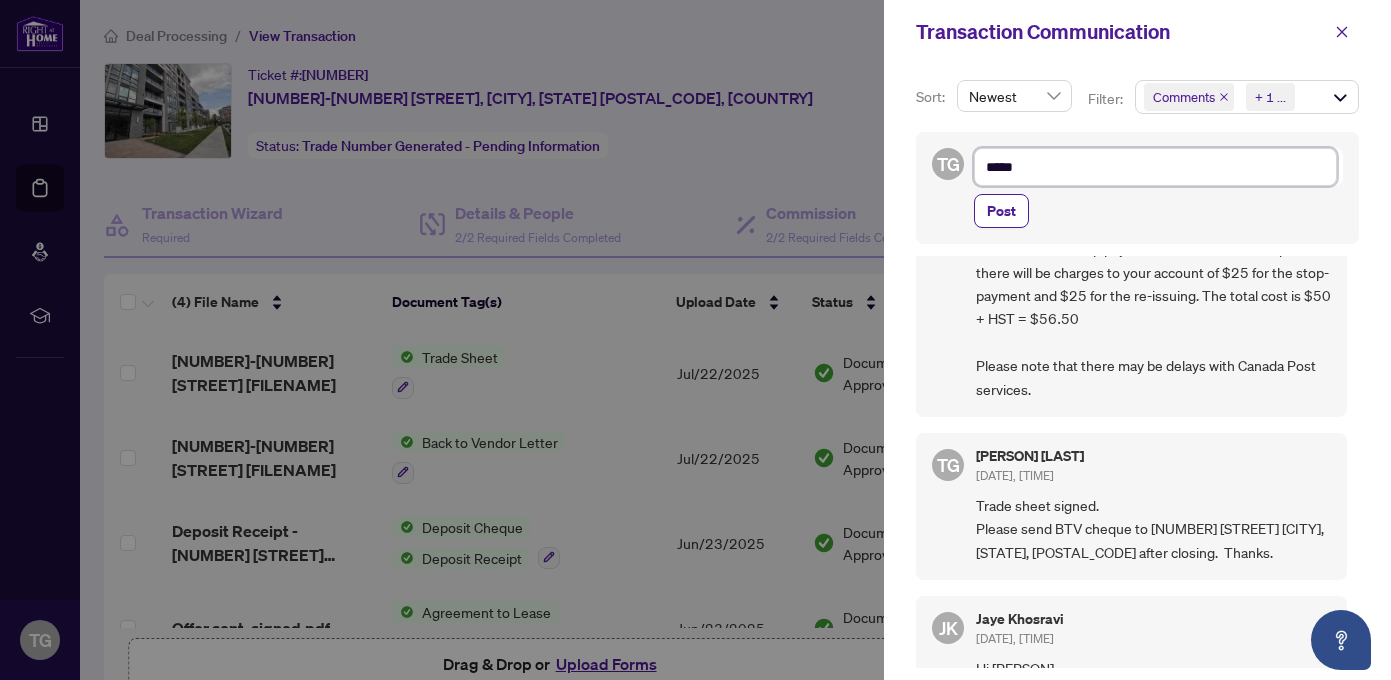 type on "******" 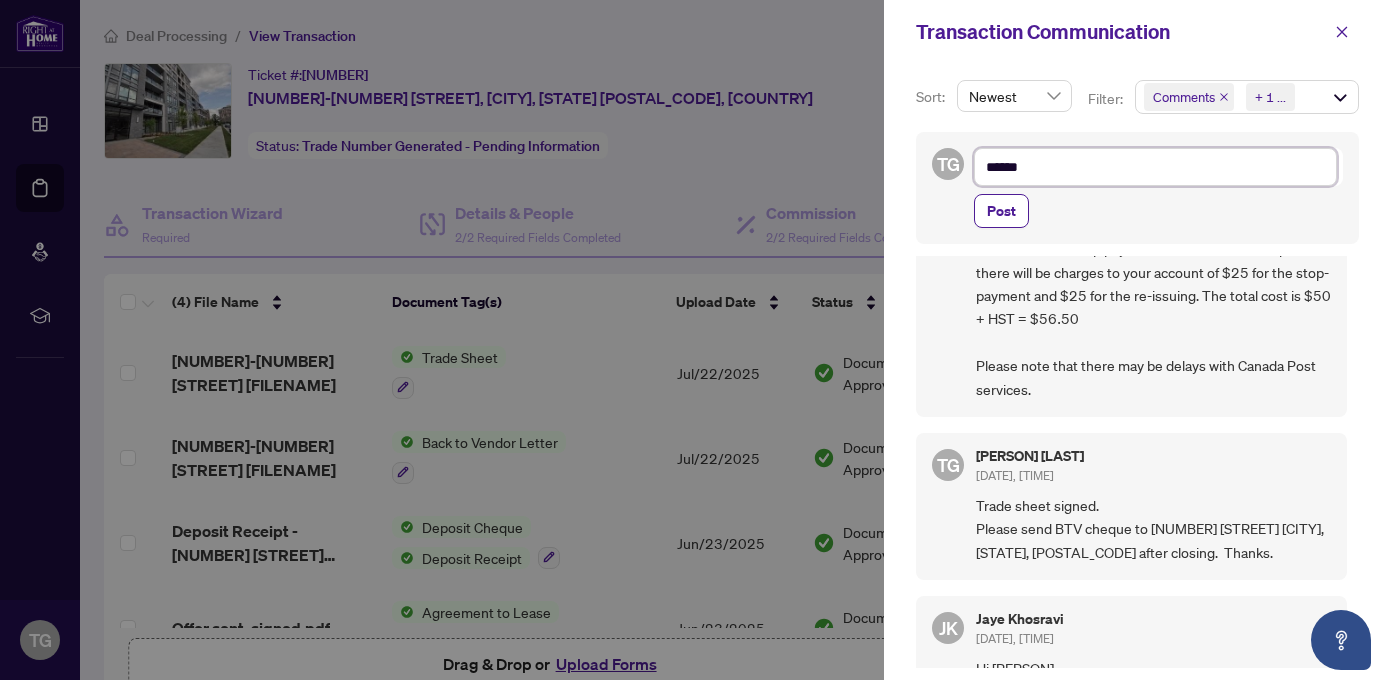 type on "*******" 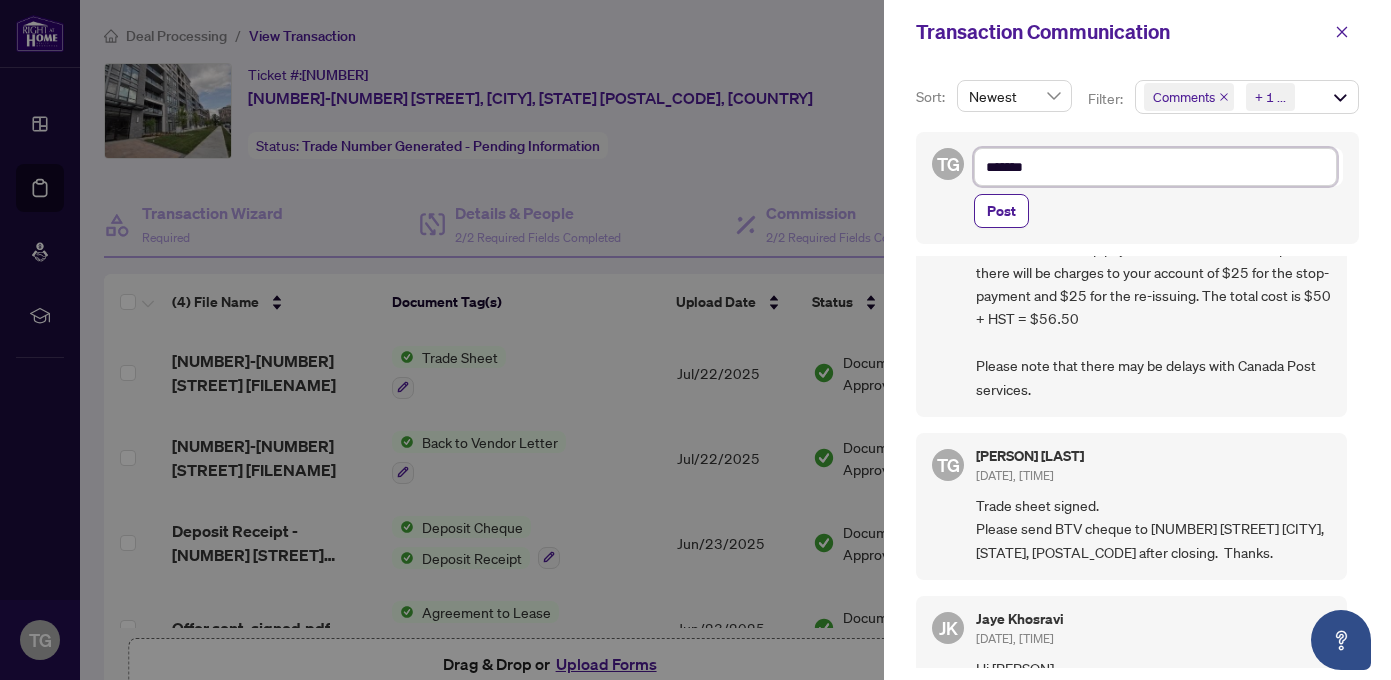 type on "*******" 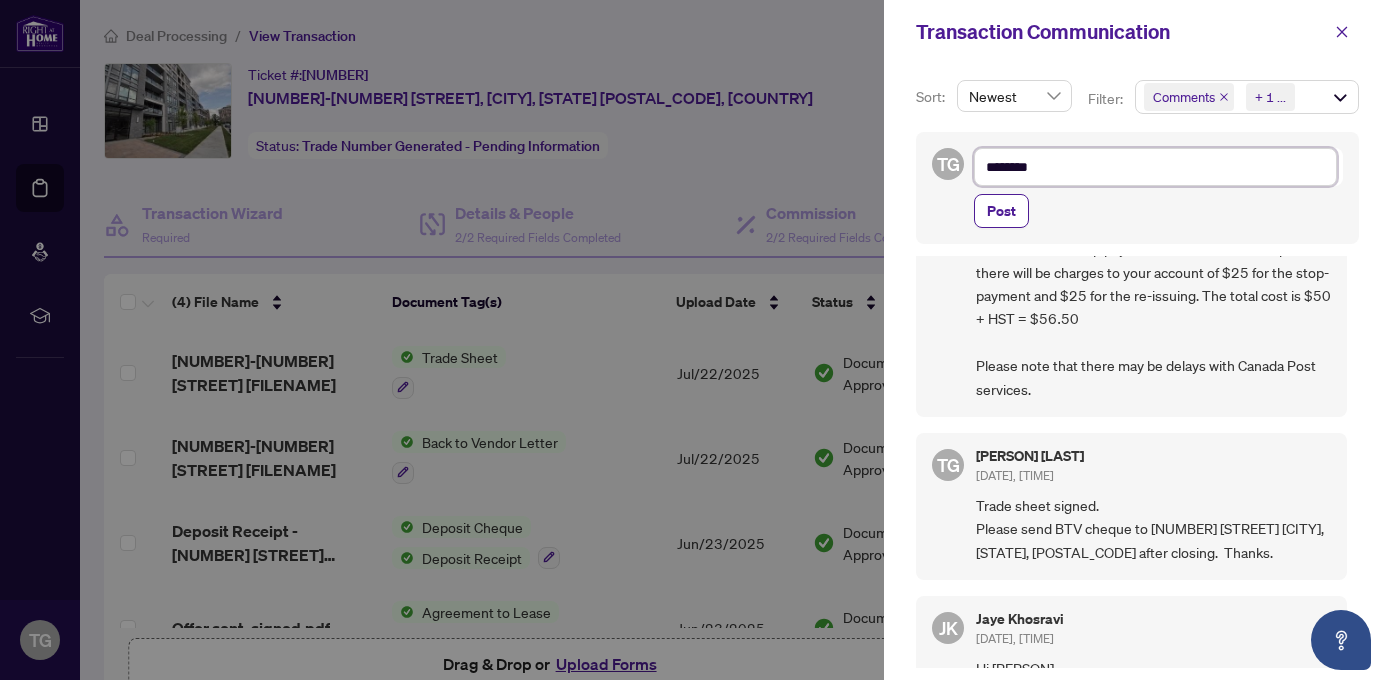 type on "********" 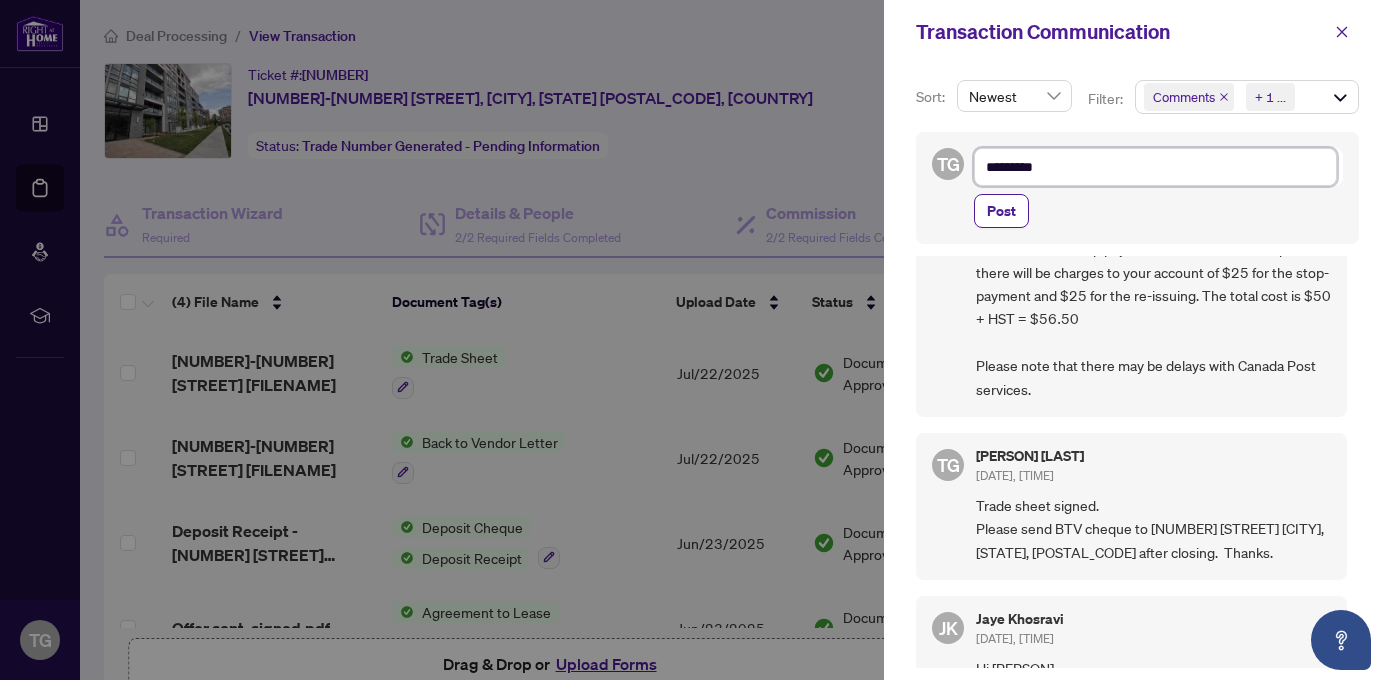 type on "**********" 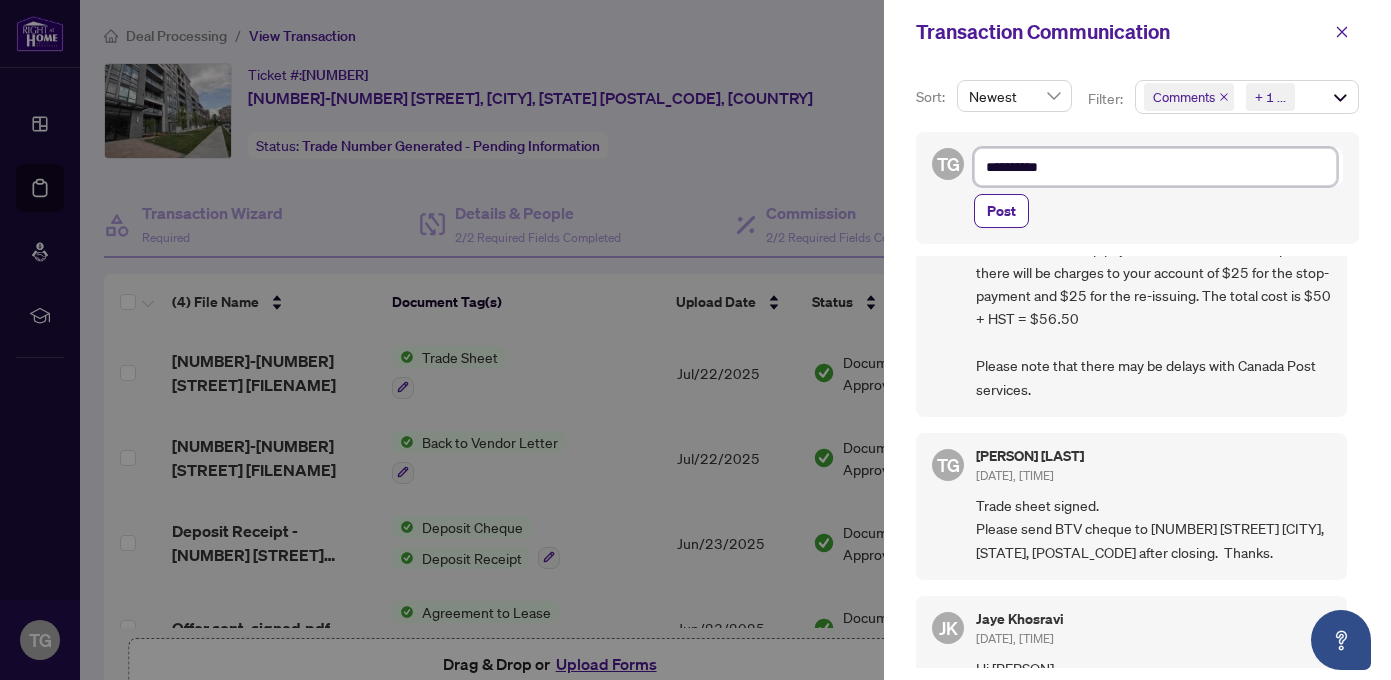 type on "**********" 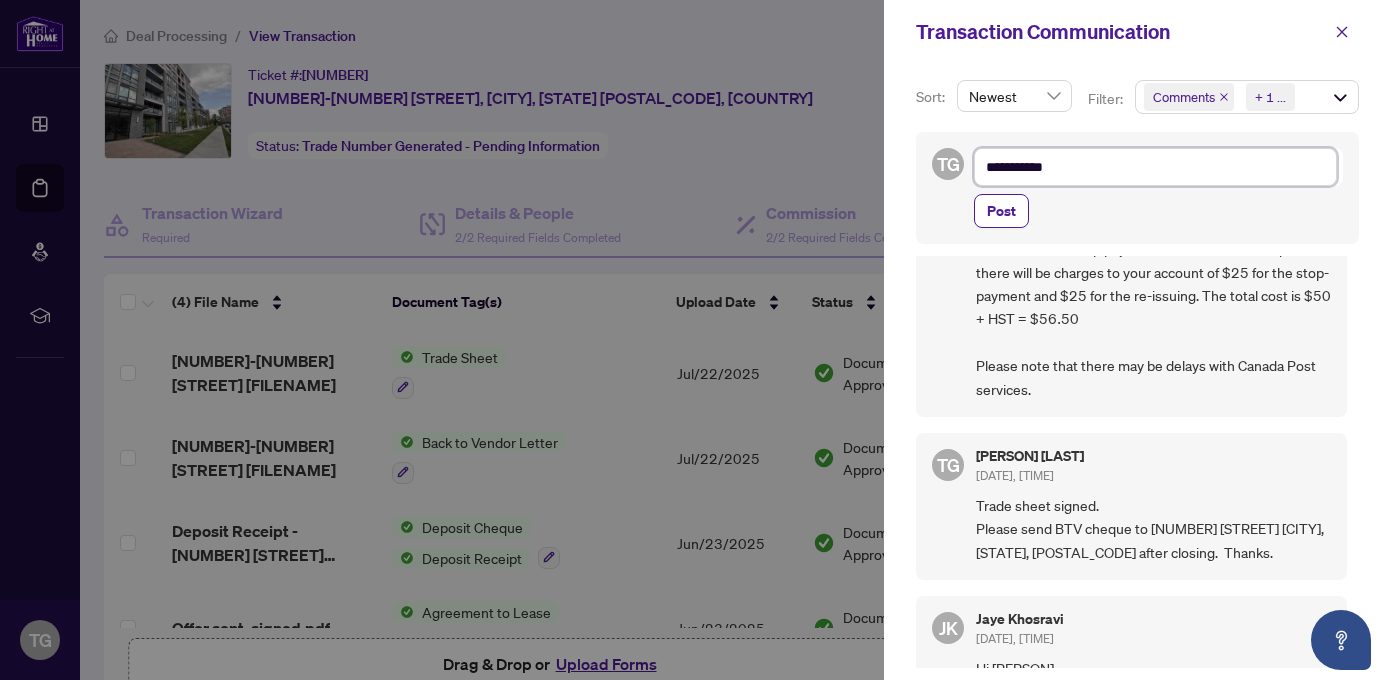 type on "**********" 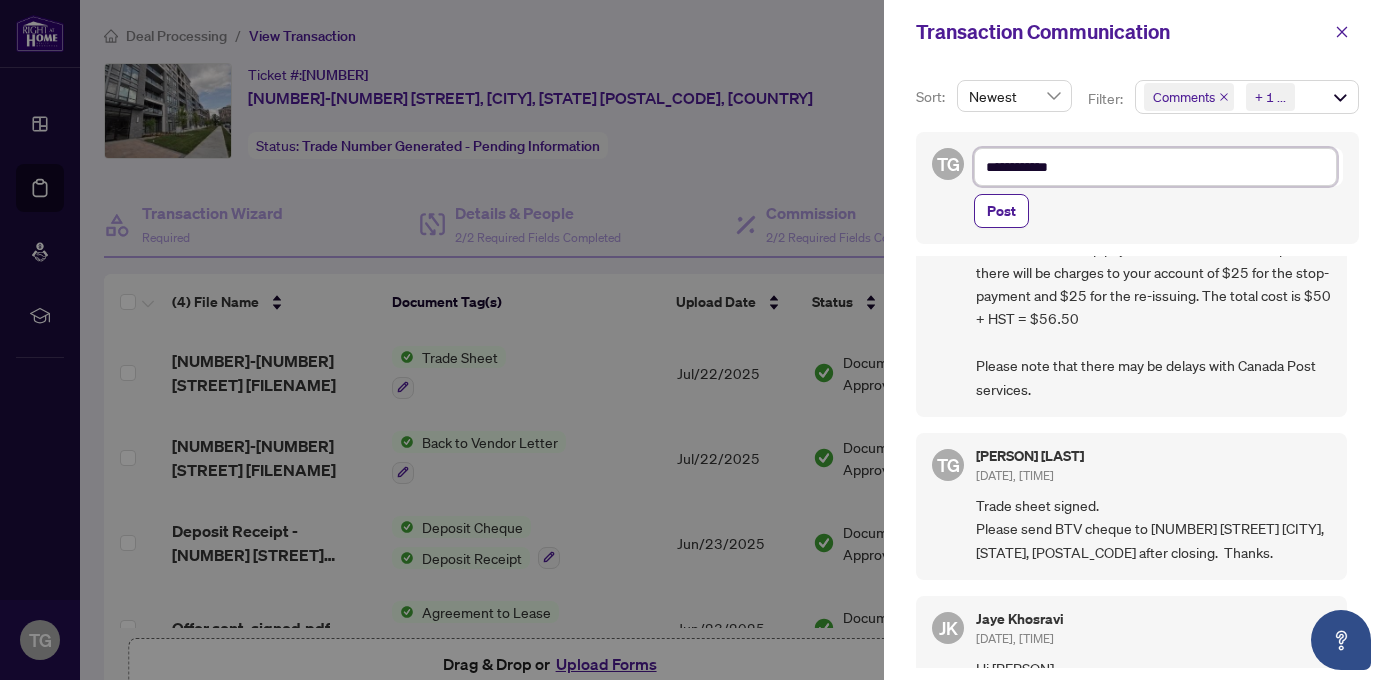 type on "**********" 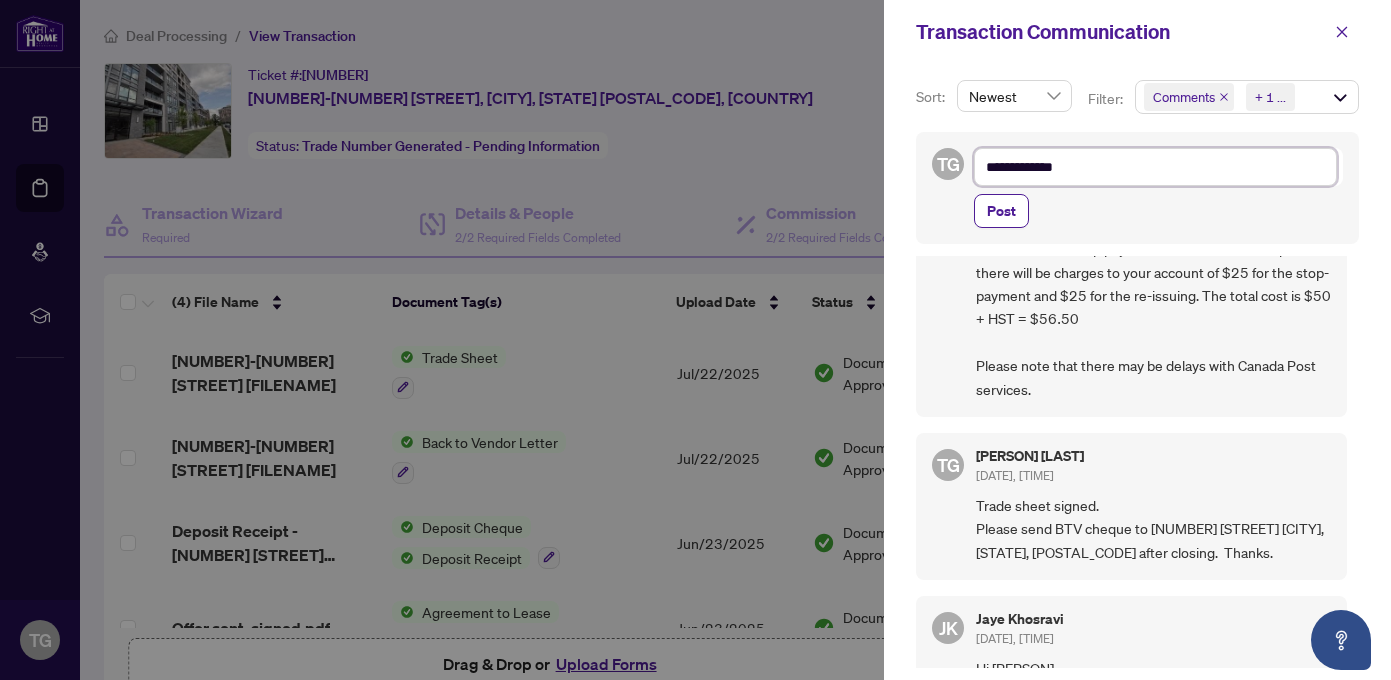 type on "**********" 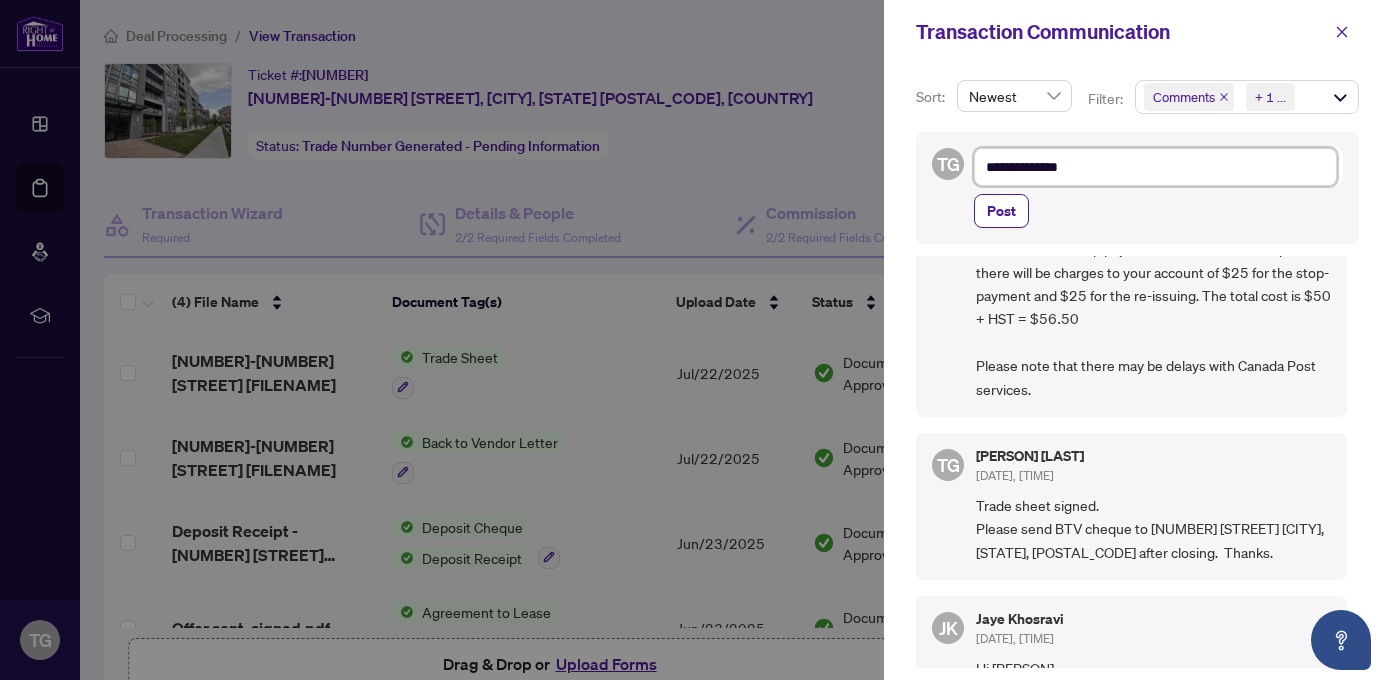 type on "**********" 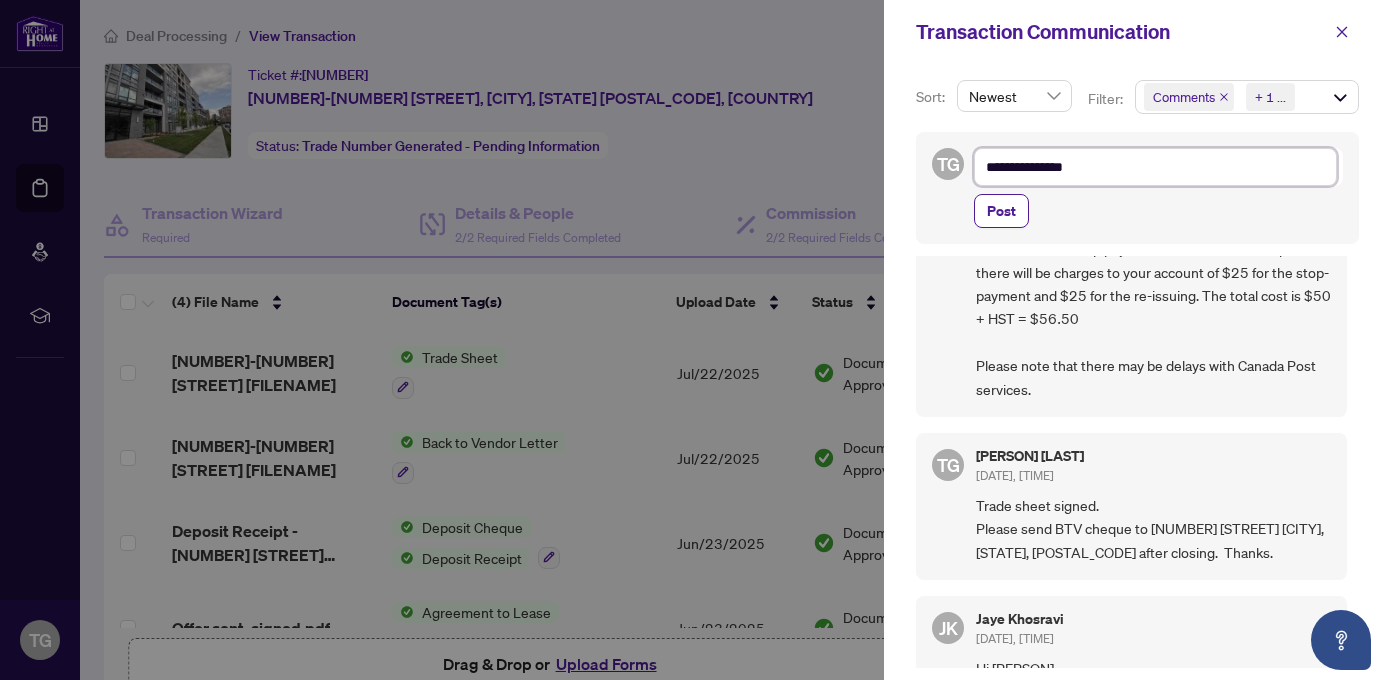 type on "**********" 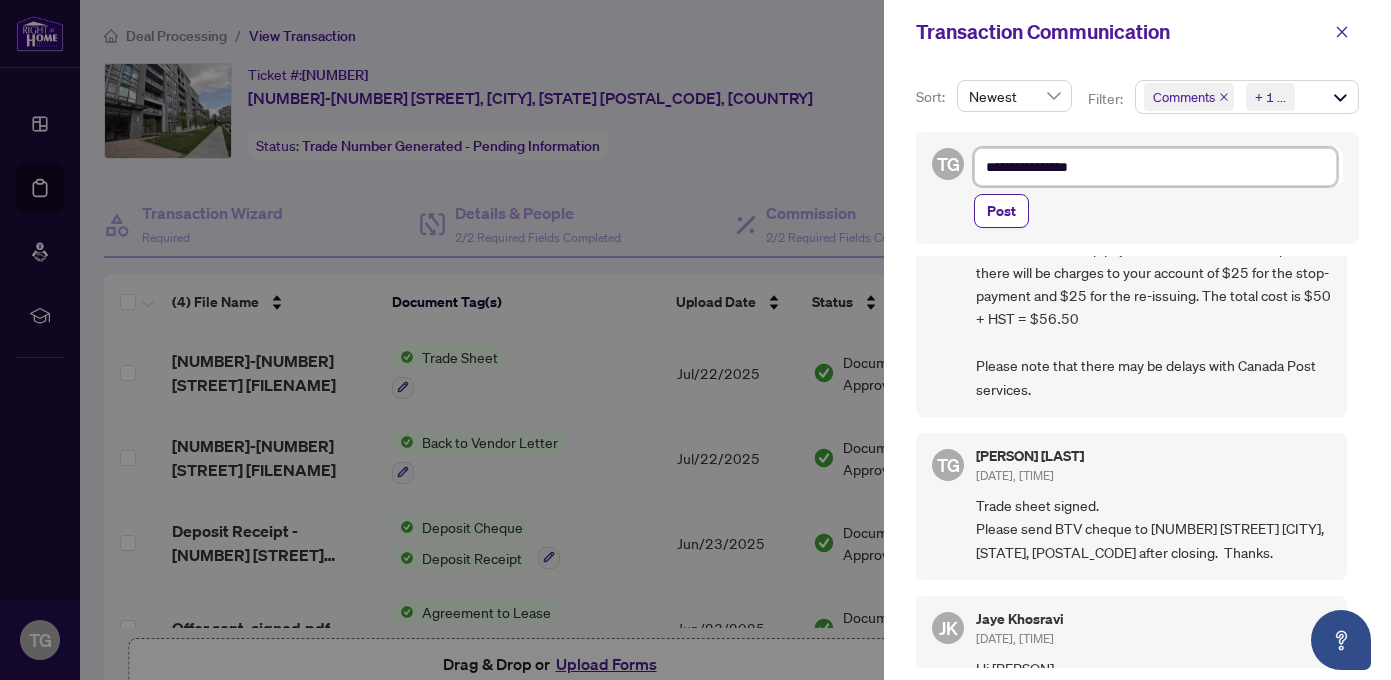 type on "**********" 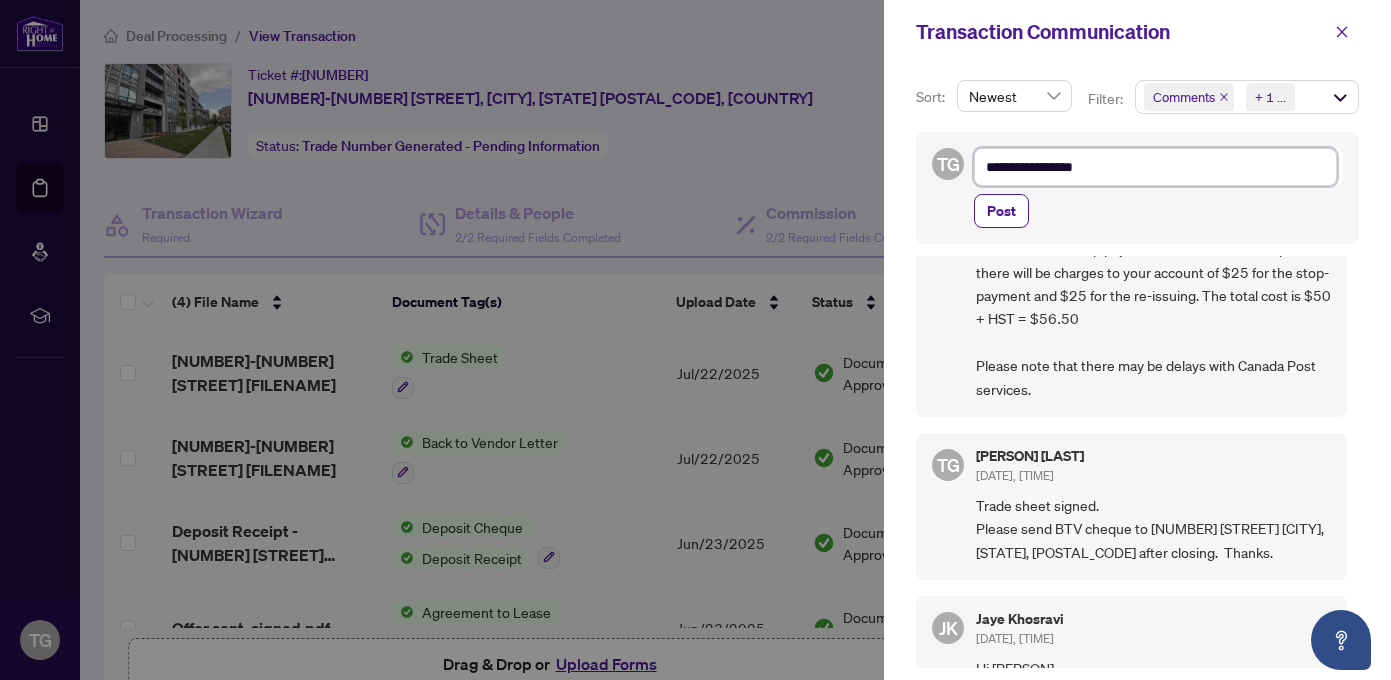 type on "**********" 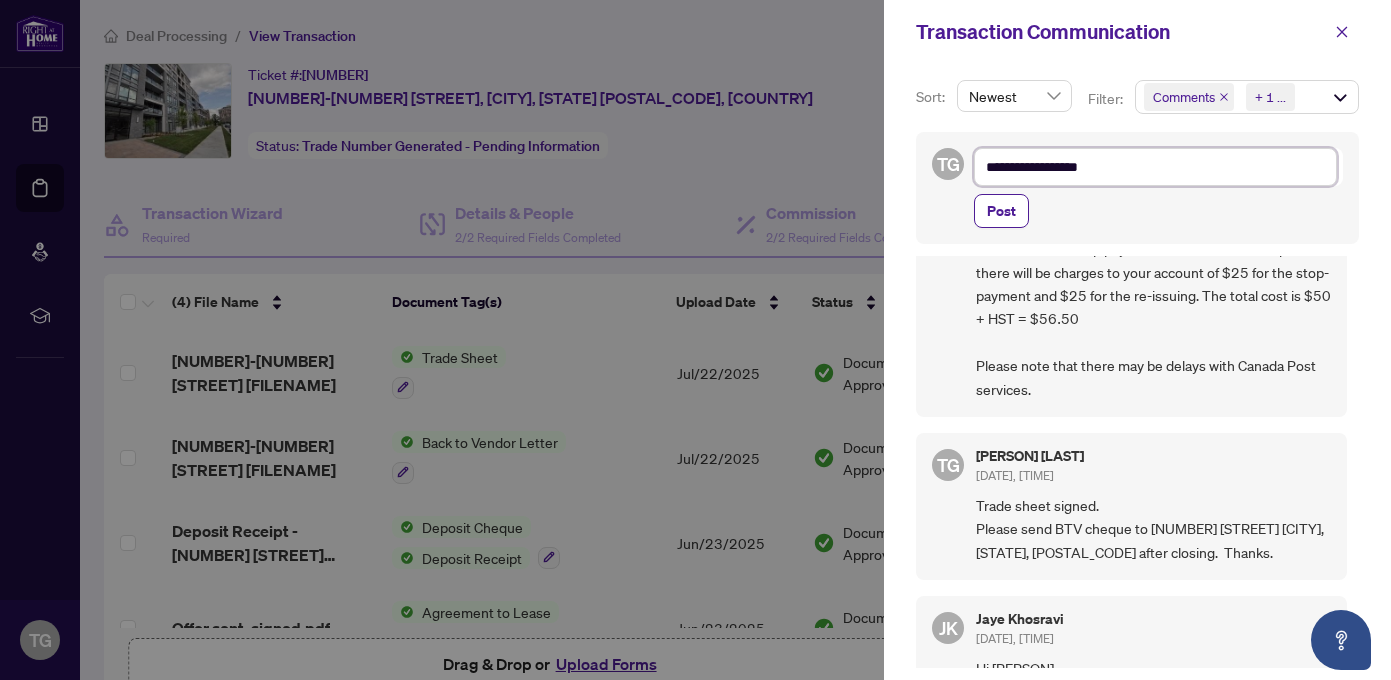 type on "**********" 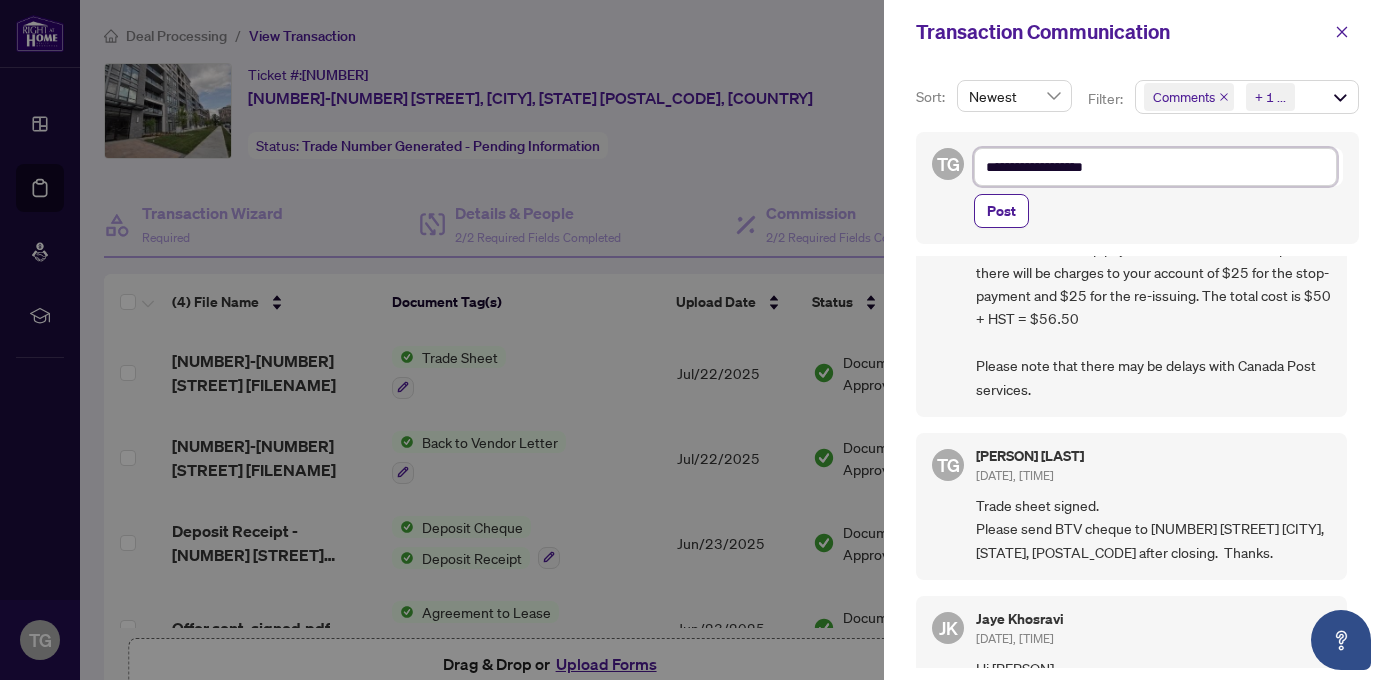 type on "**********" 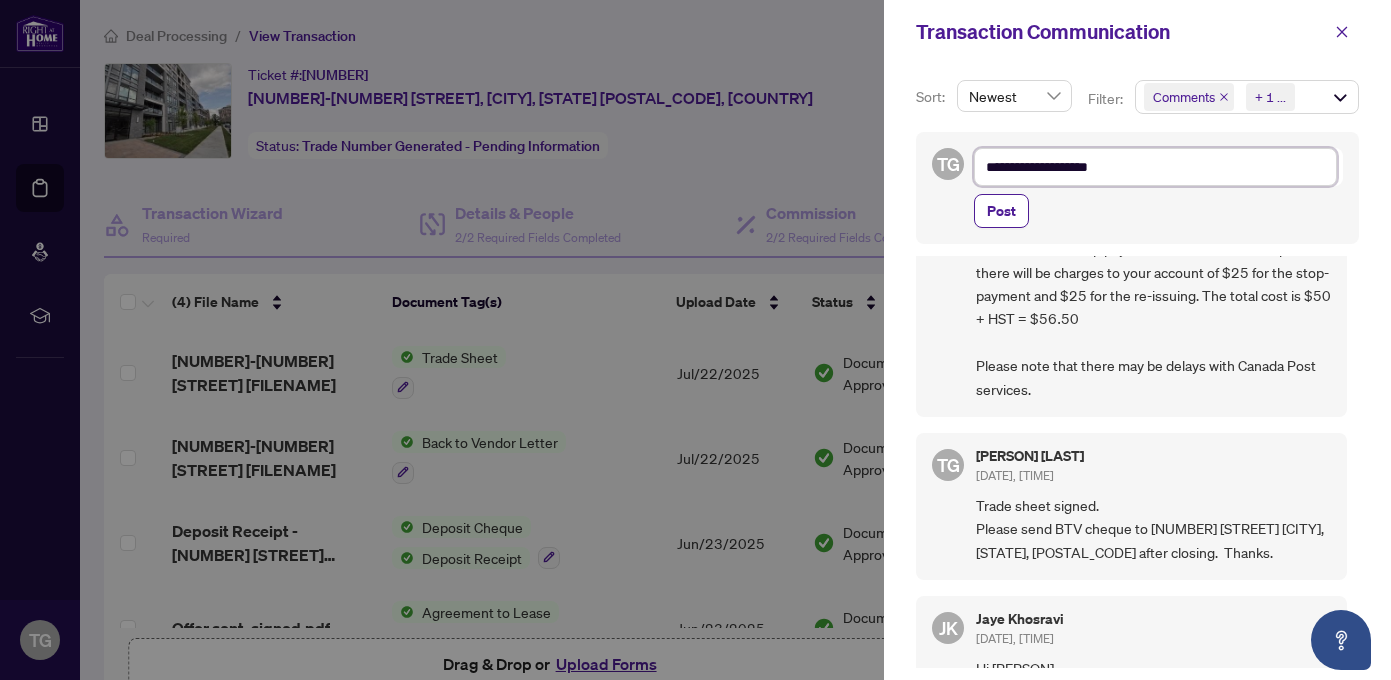 type on "**********" 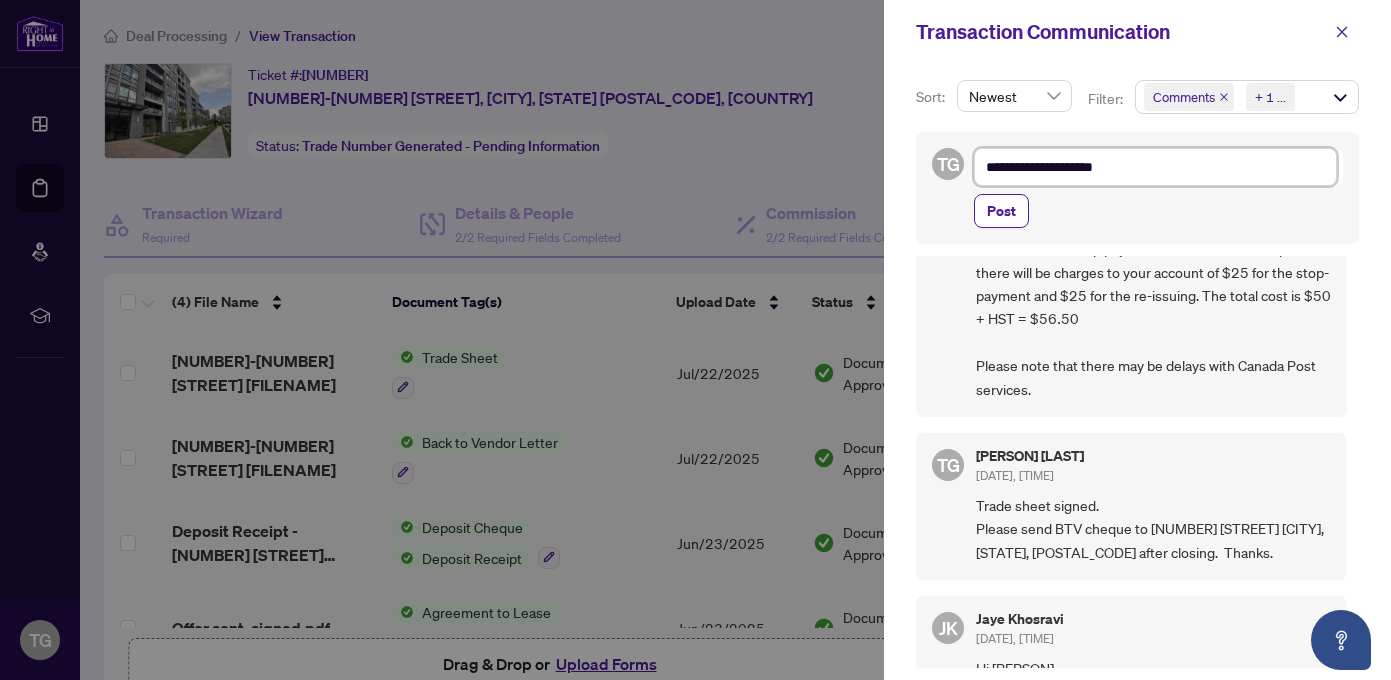 type on "**********" 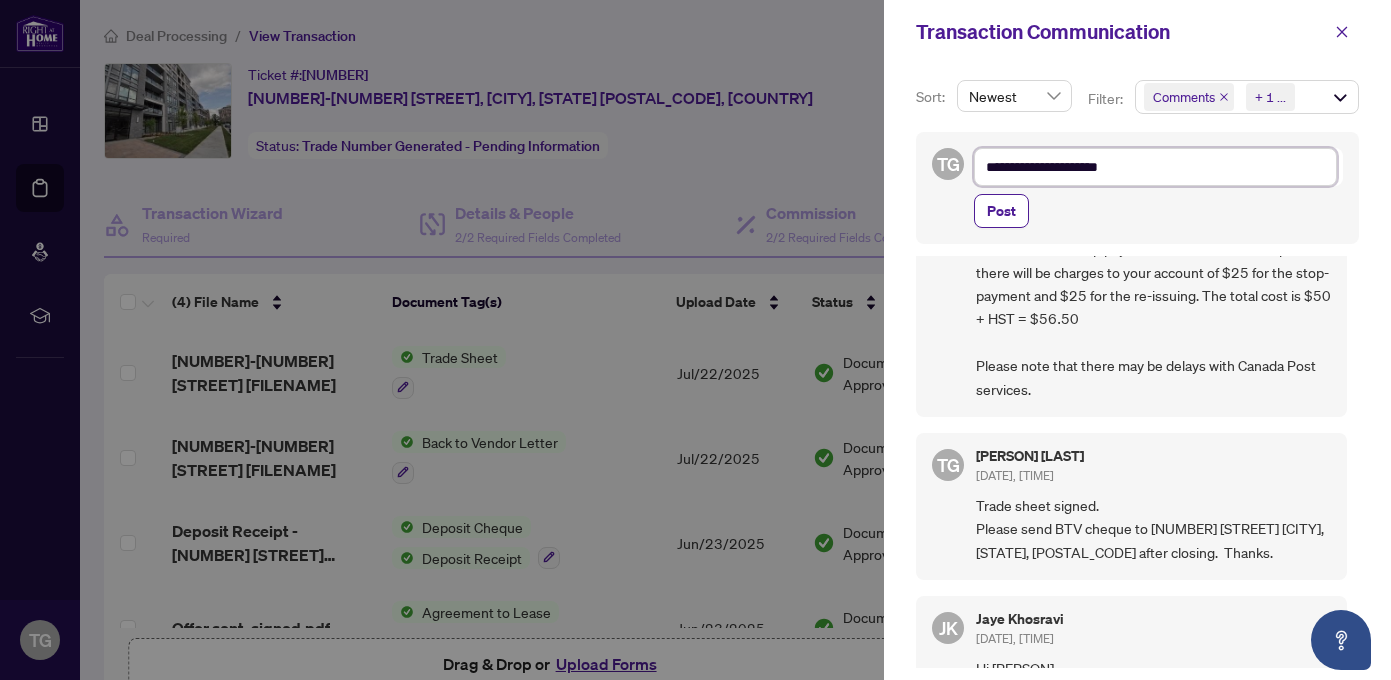 type on "**********" 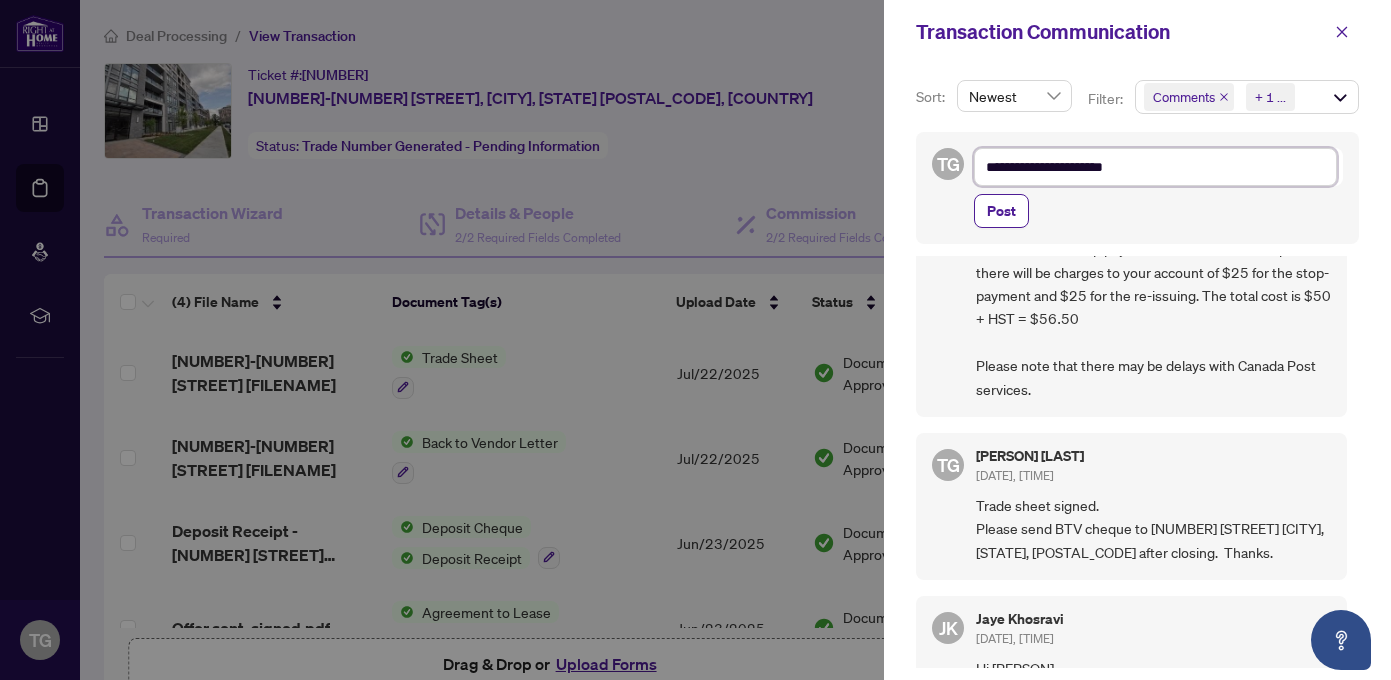 type on "**********" 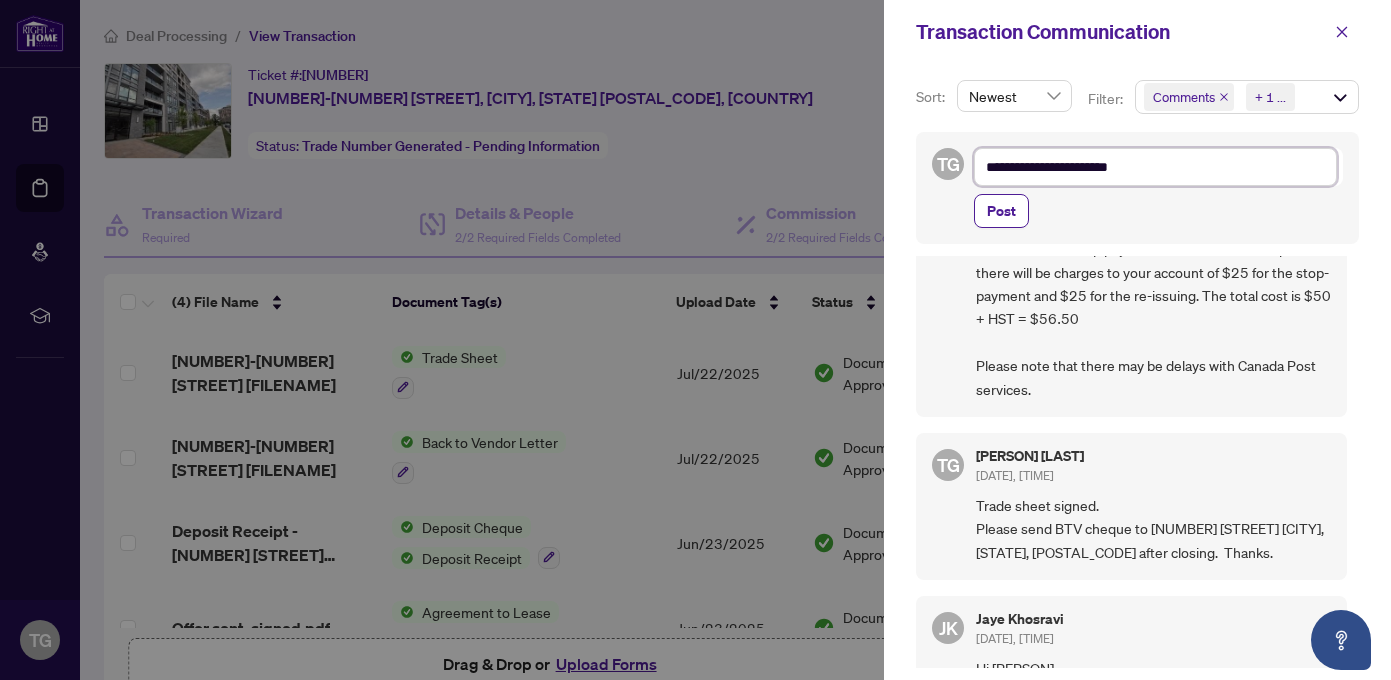type on "**********" 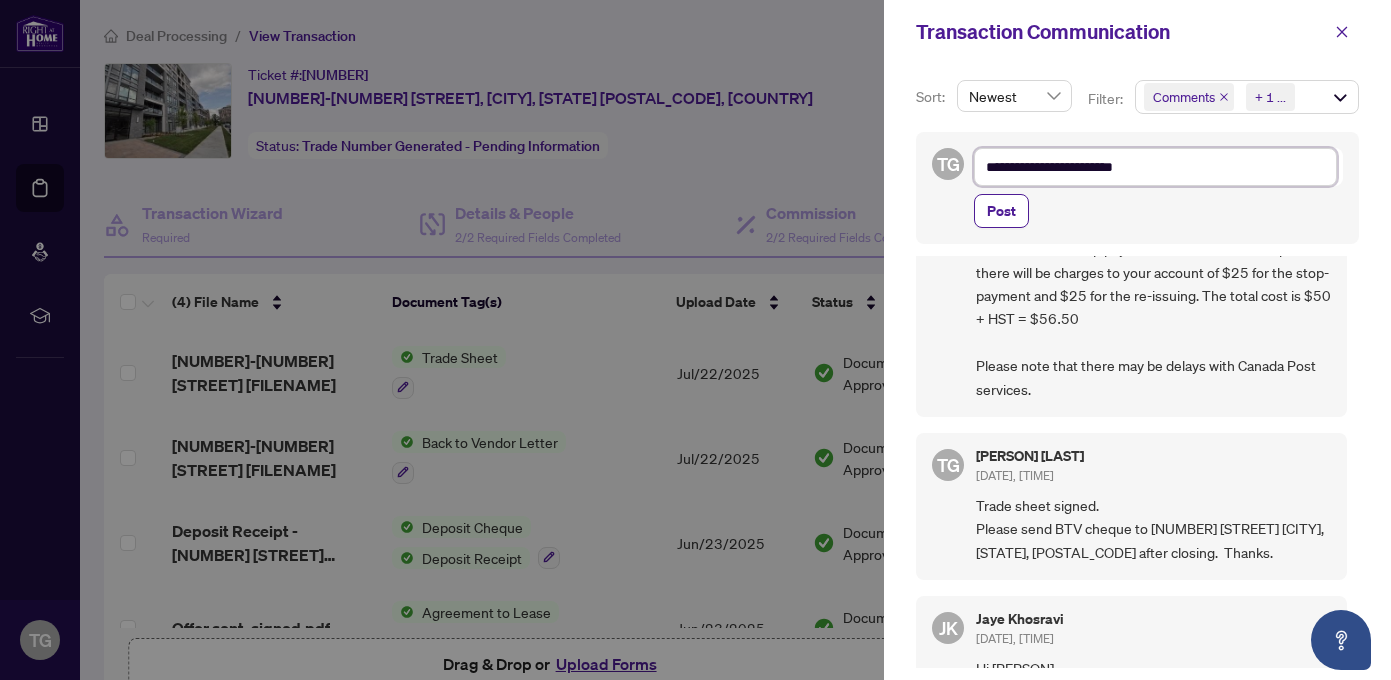 type on "**********" 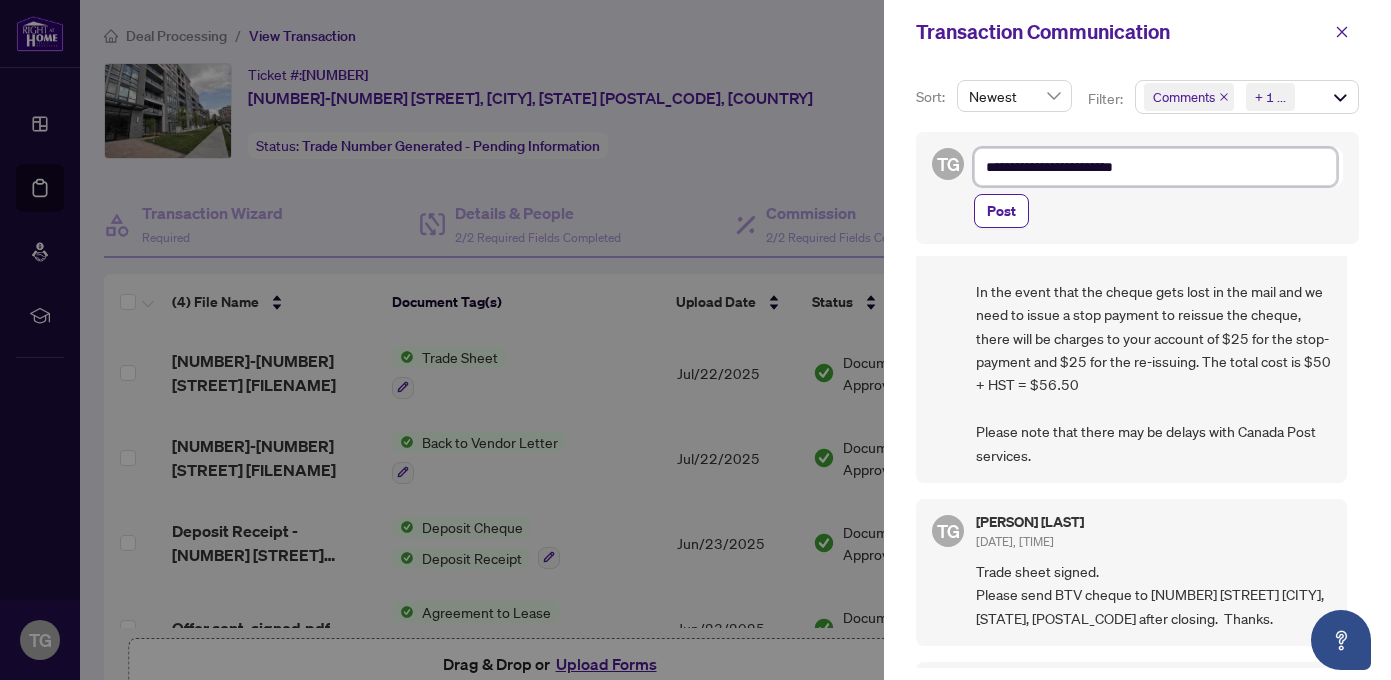 scroll, scrollTop: 161, scrollLeft: 0, axis: vertical 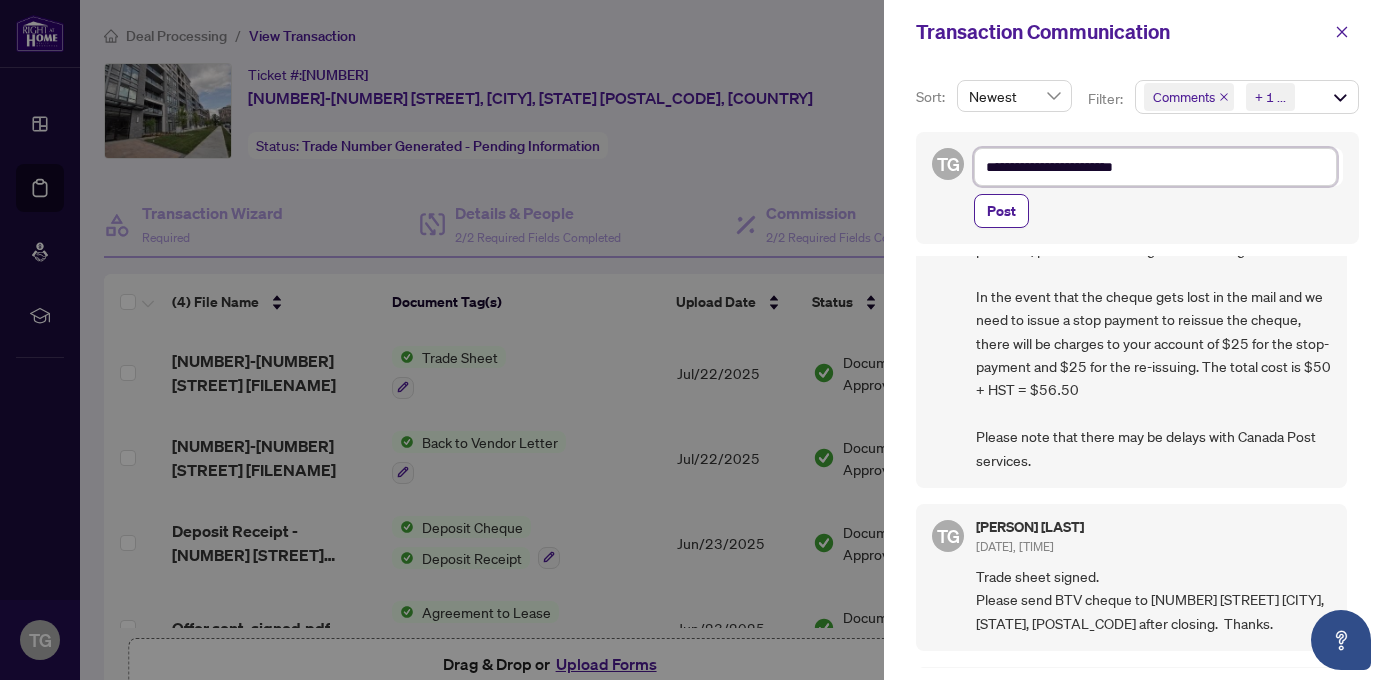 type on "**********" 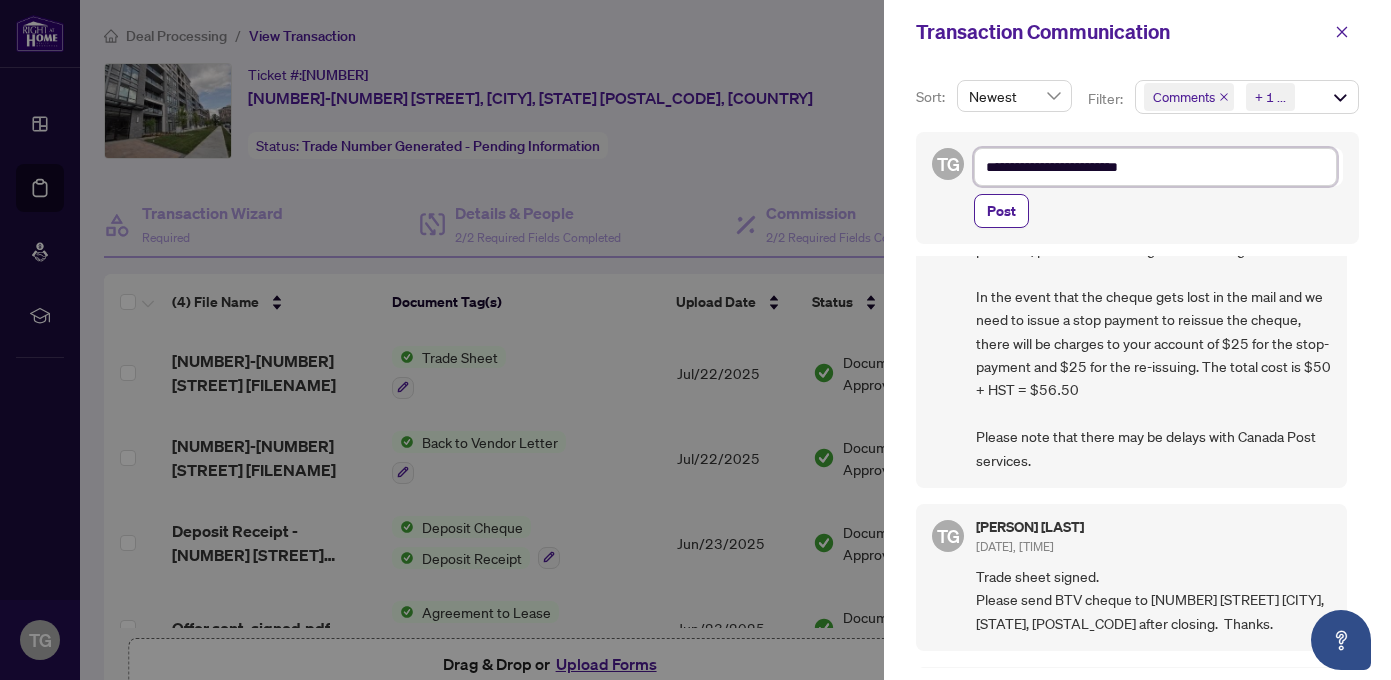 type on "**********" 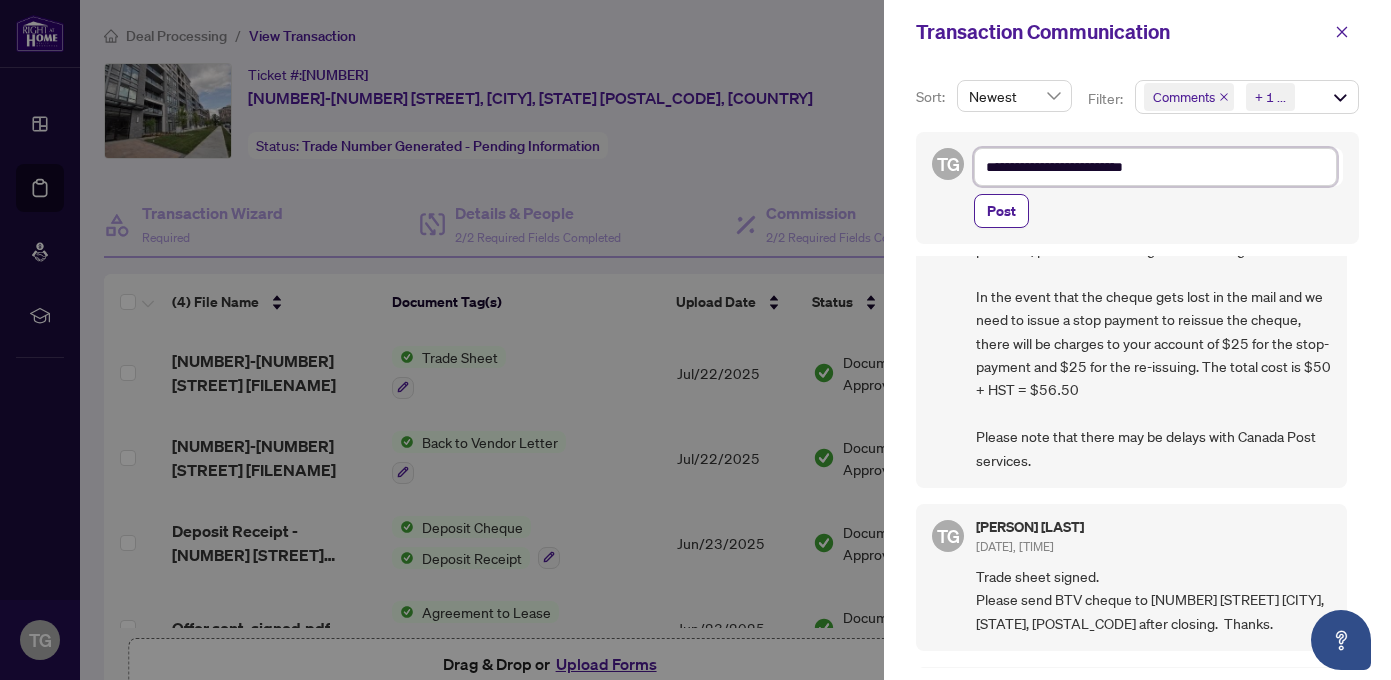 type on "**********" 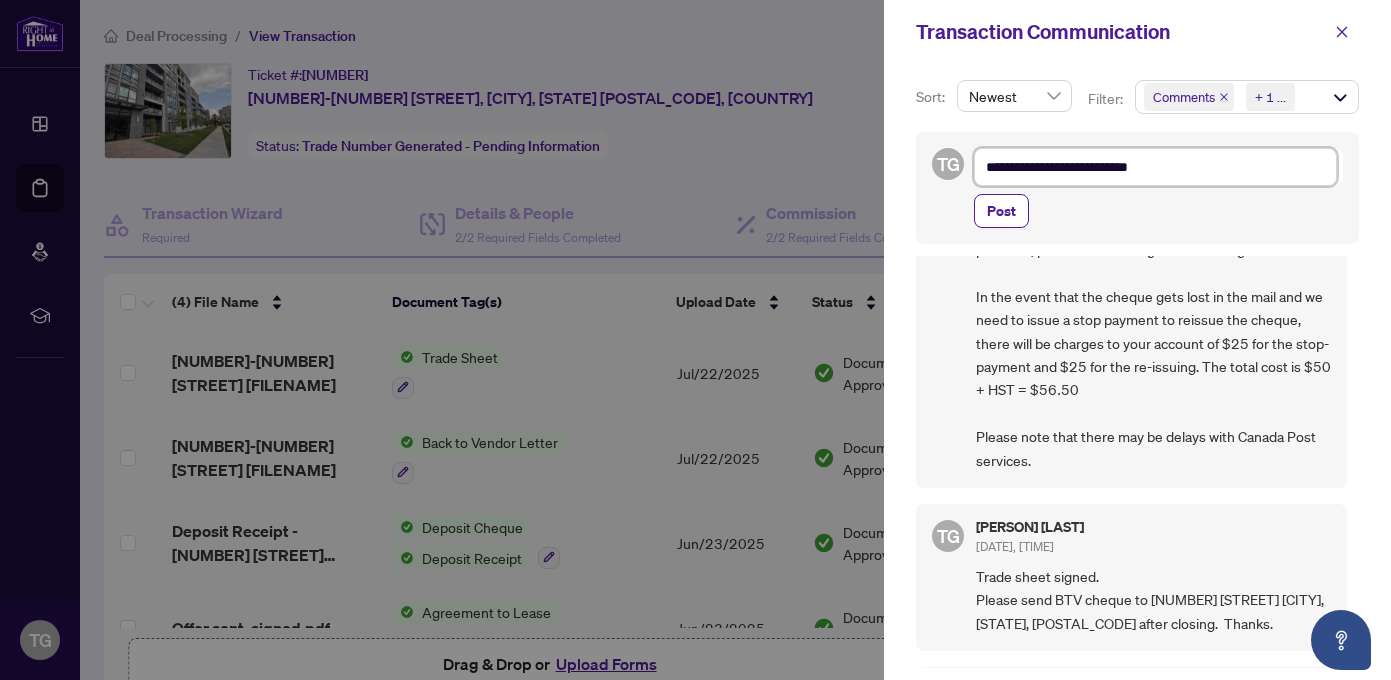type on "**********" 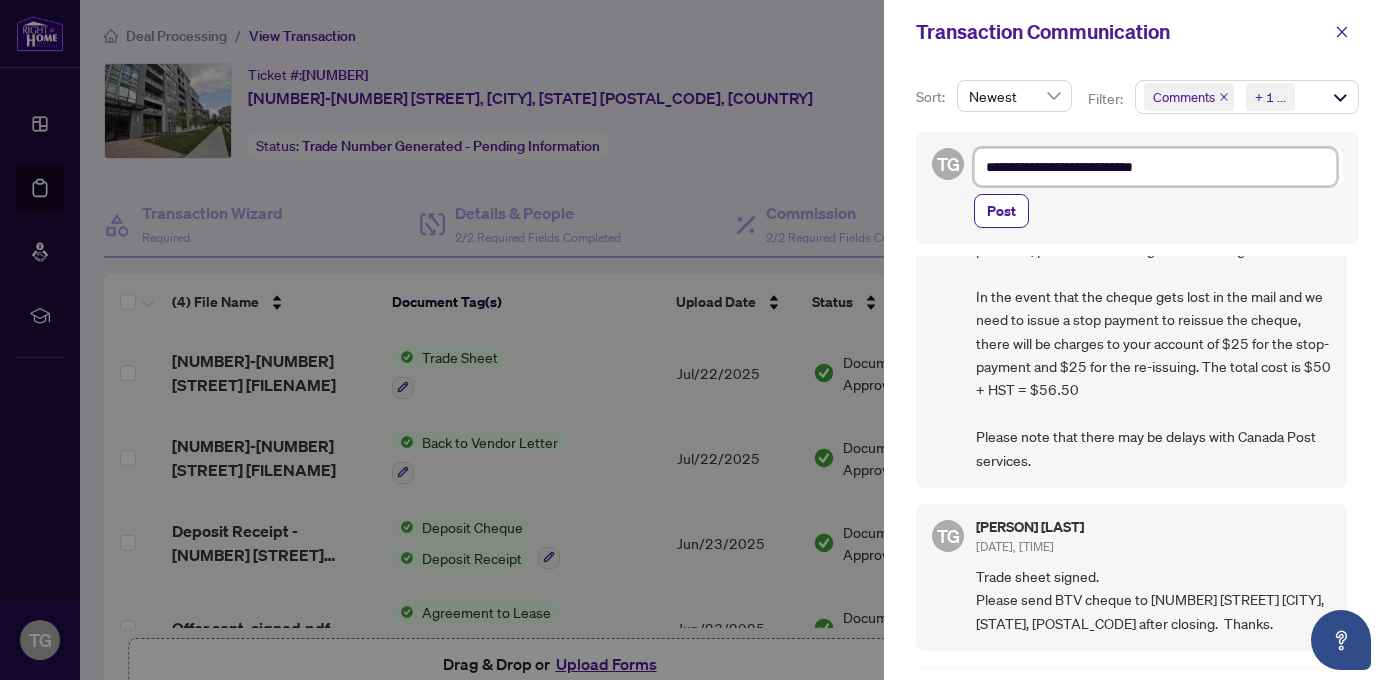 type on "**********" 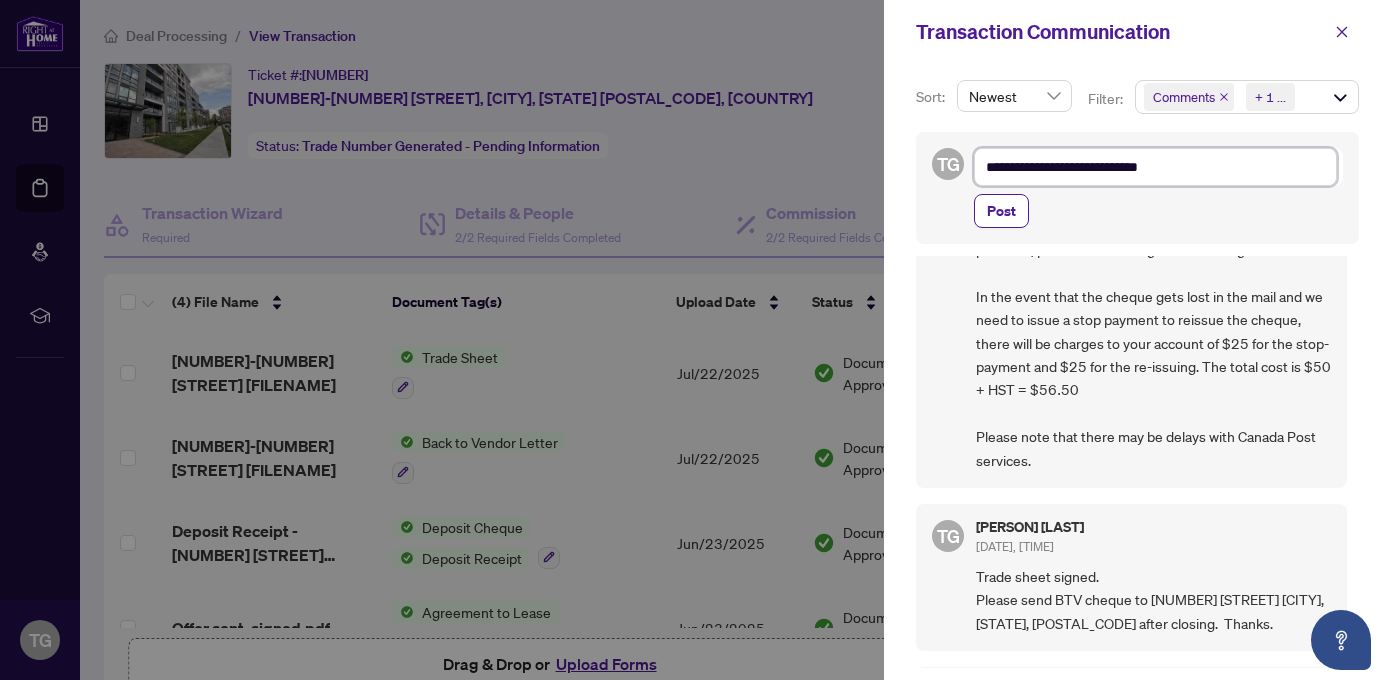 type on "**********" 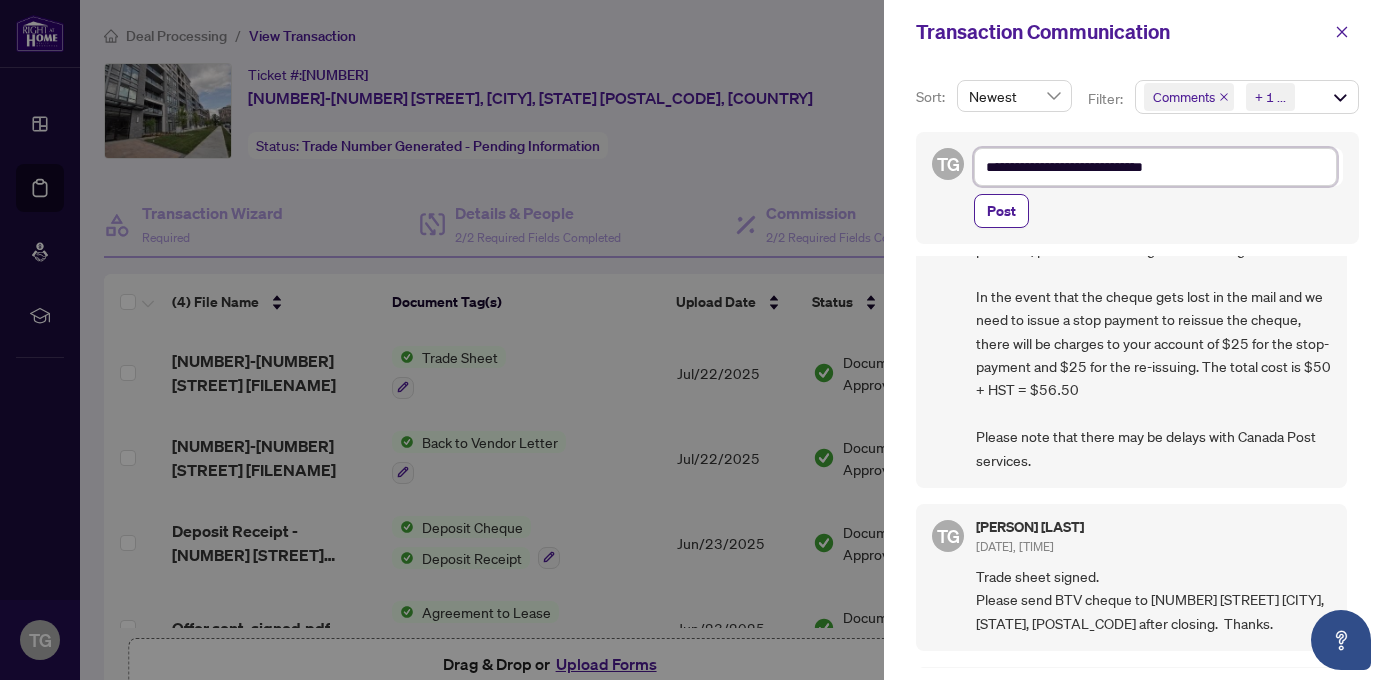 type on "**********" 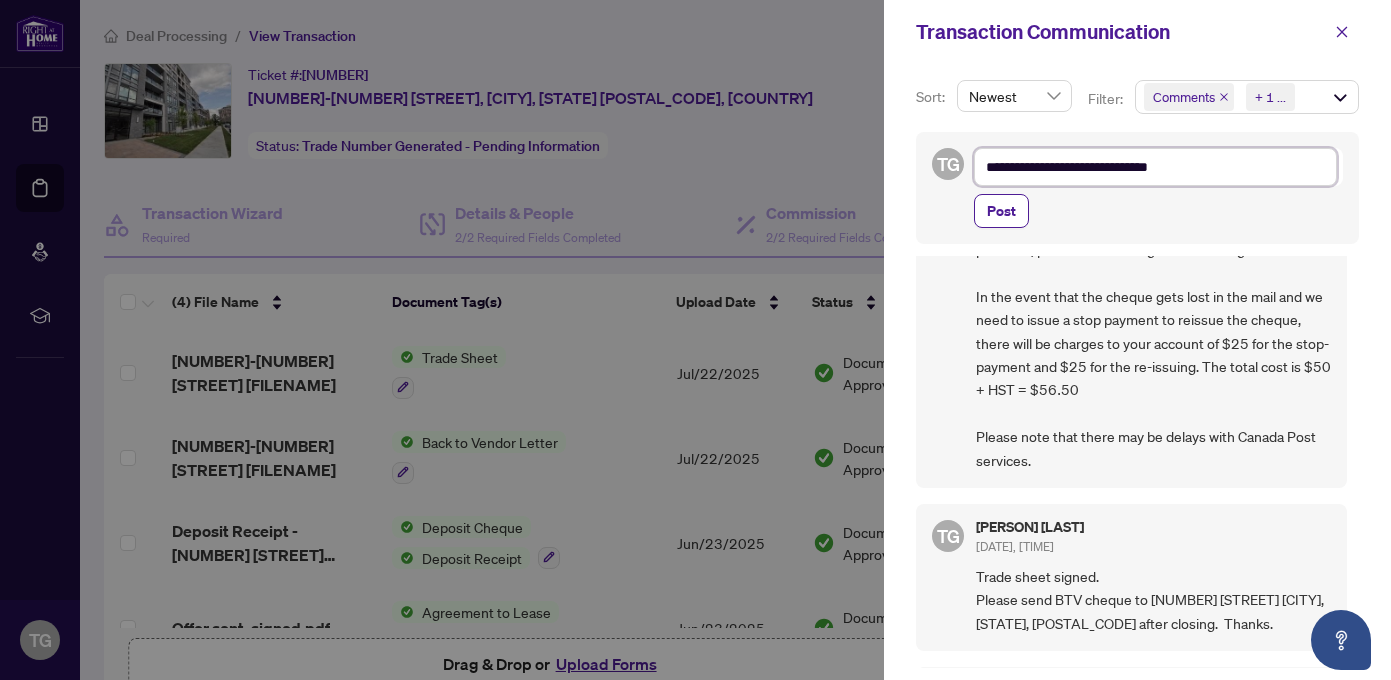 type on "**********" 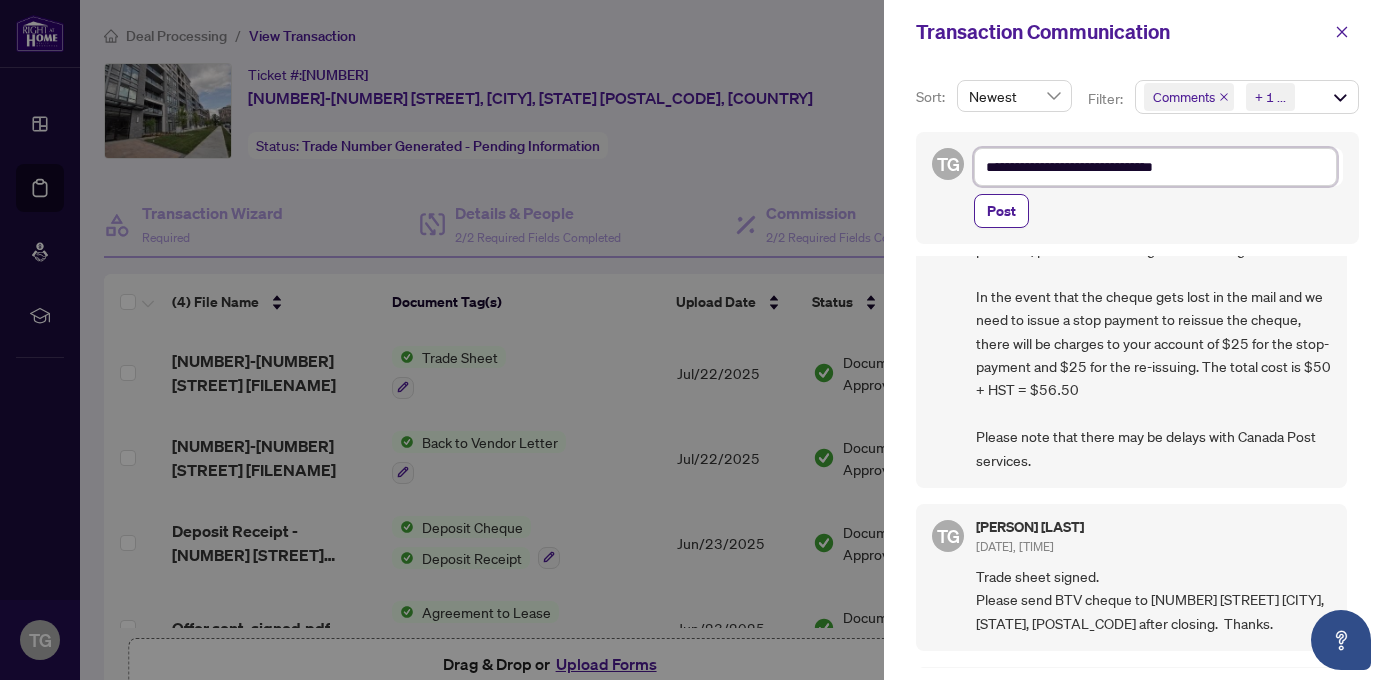 type on "**********" 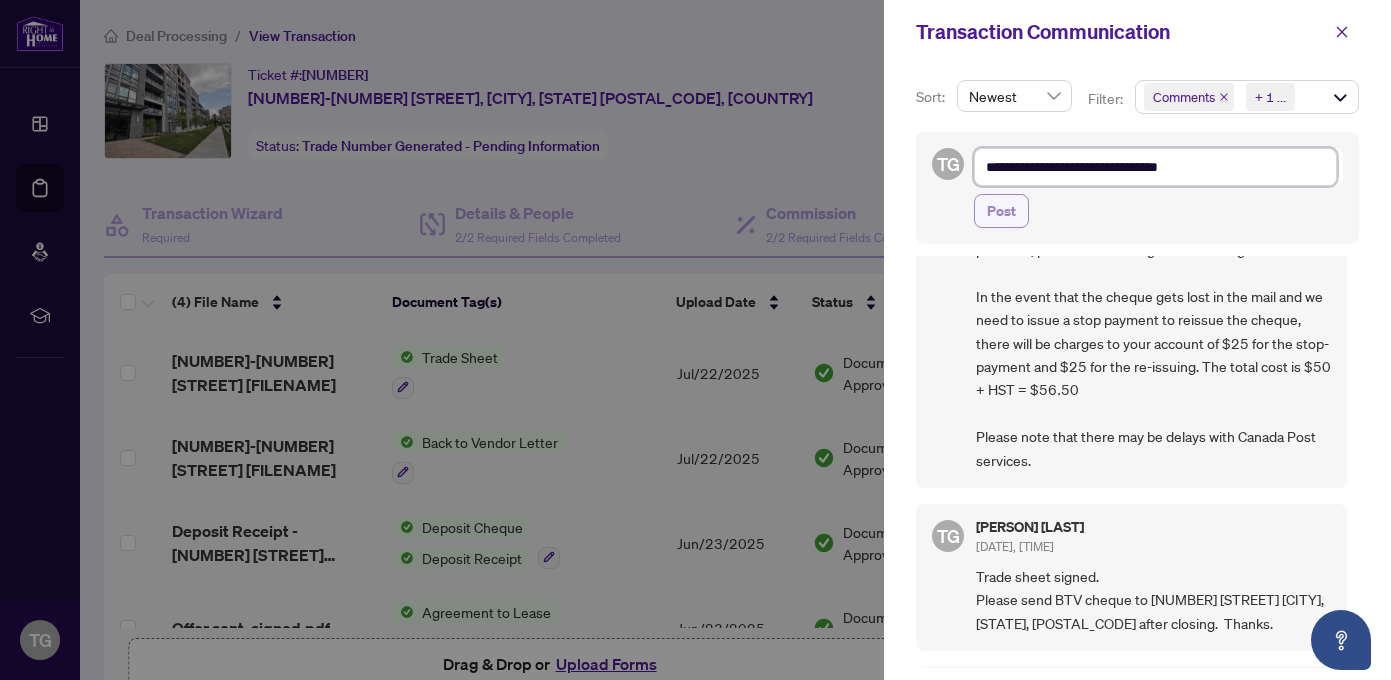 type on "**********" 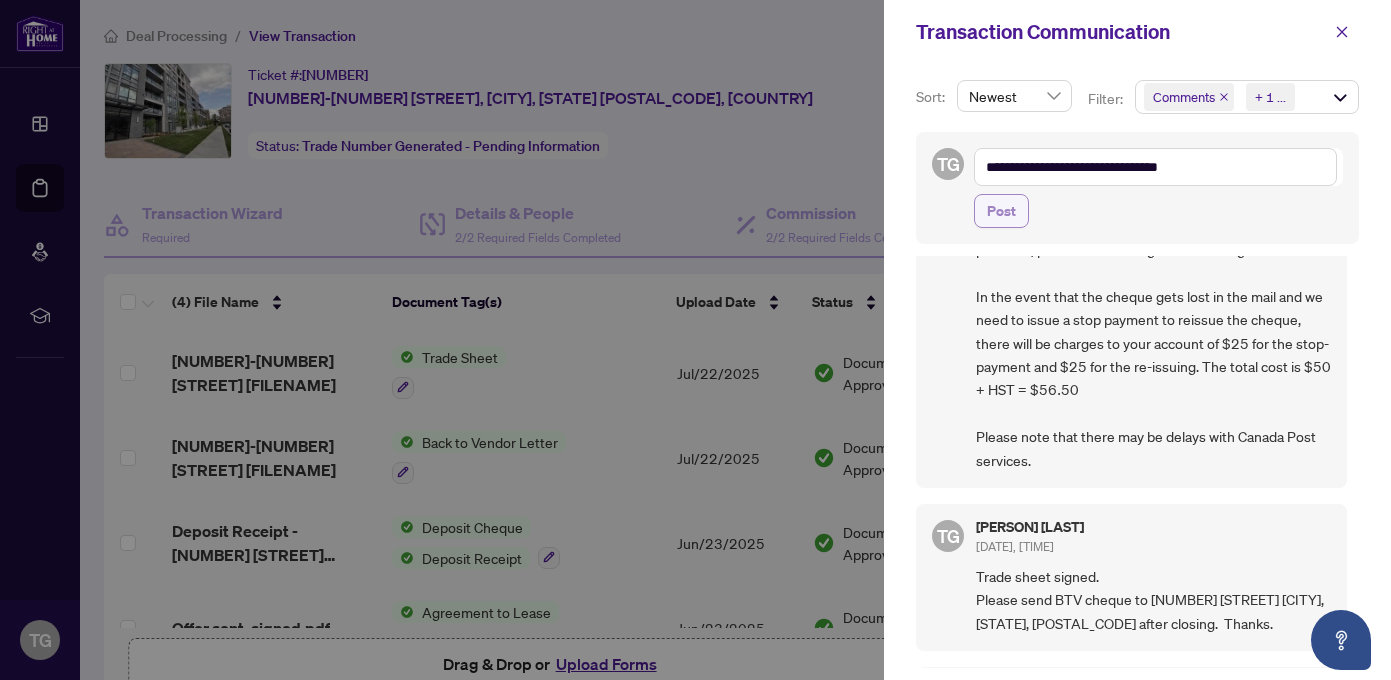 click on "Post" at bounding box center (1001, 211) 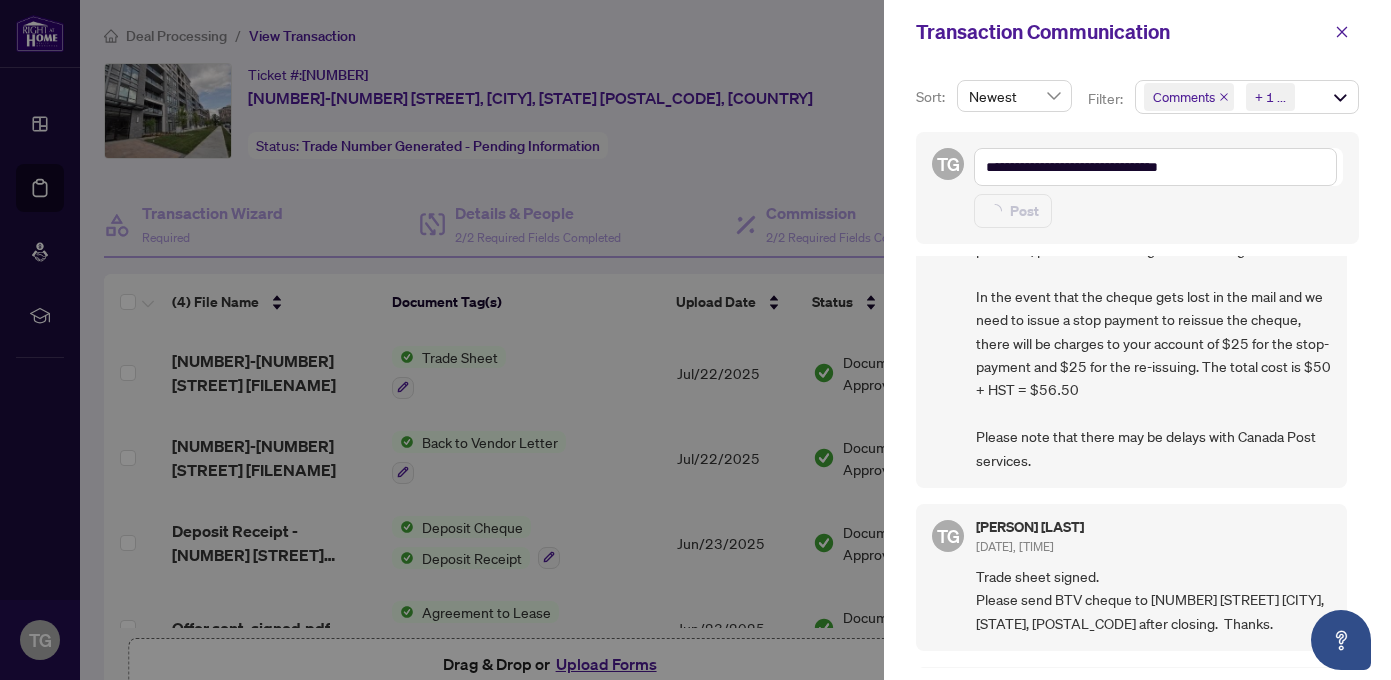 type 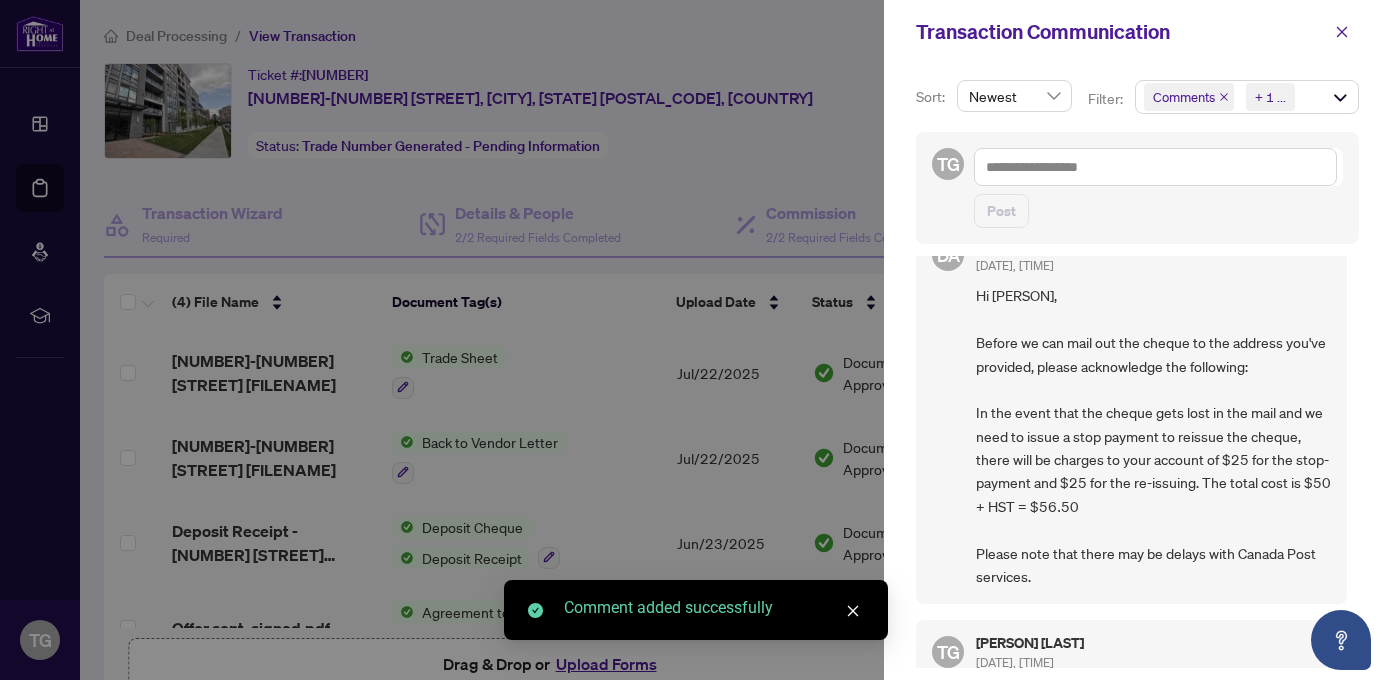 scroll, scrollTop: 0, scrollLeft: 0, axis: both 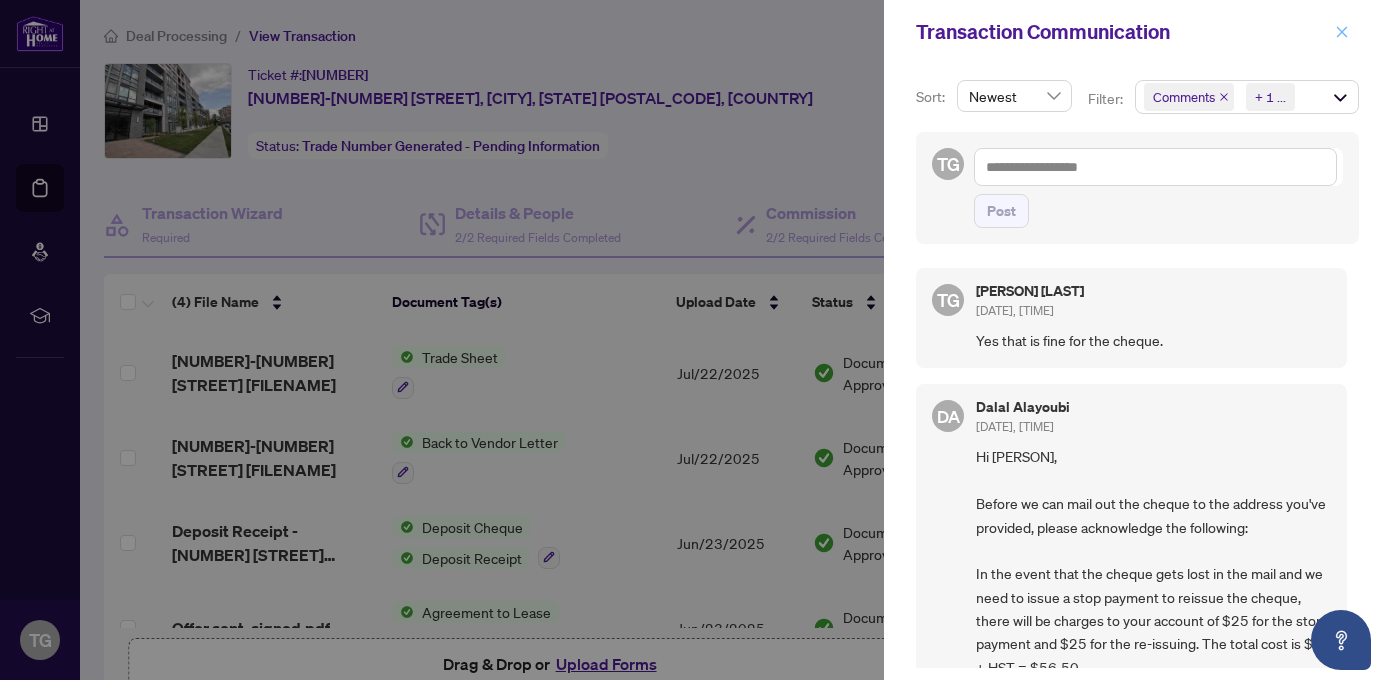 click 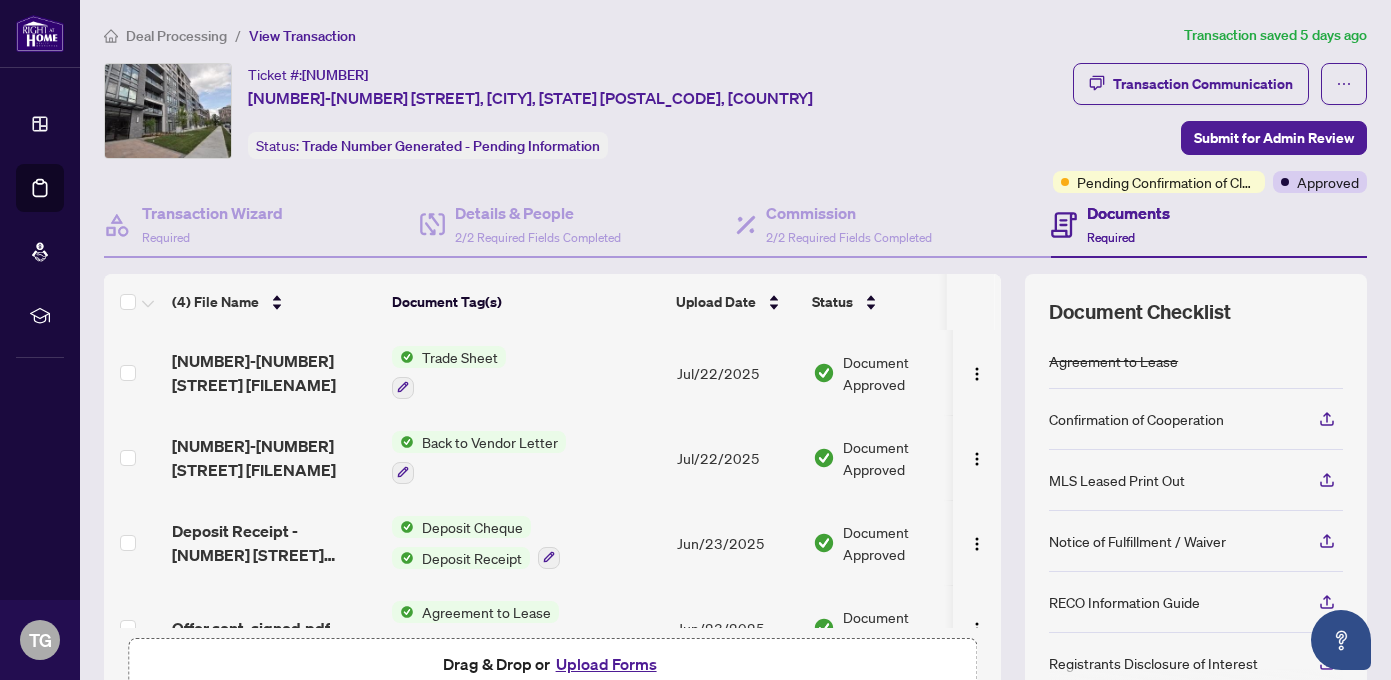 scroll, scrollTop: 45, scrollLeft: 0, axis: vertical 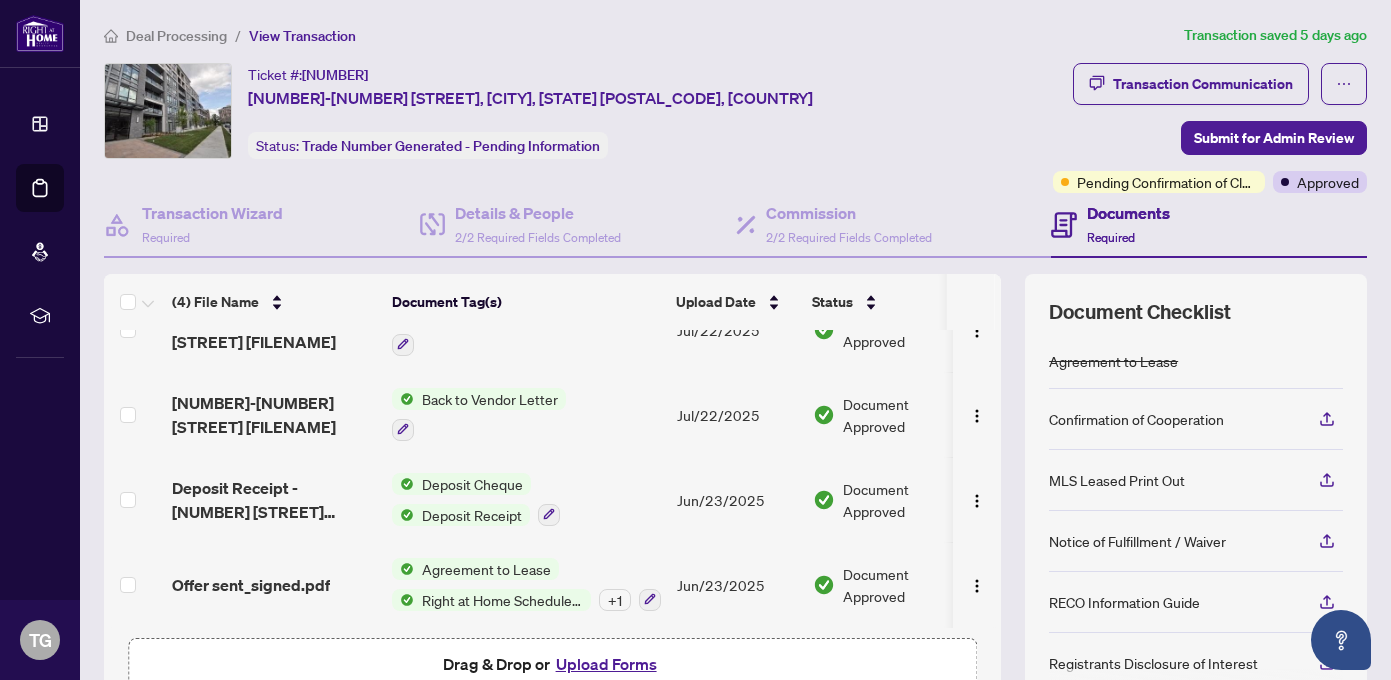 click on "Deposit Receipt" at bounding box center [472, 515] 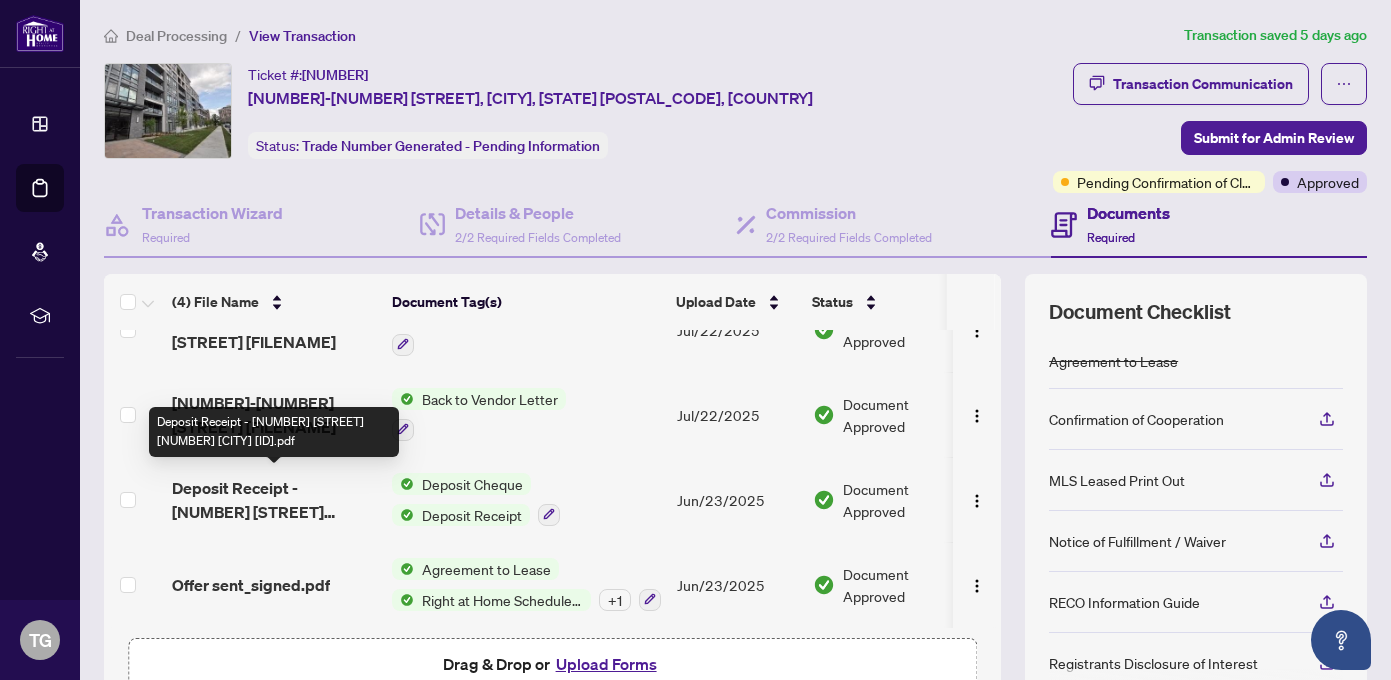 click on "Deposit Receipt  - [NUMBER] [STREET] [NUMBER] [CITY] [ID].pdf" at bounding box center (274, 500) 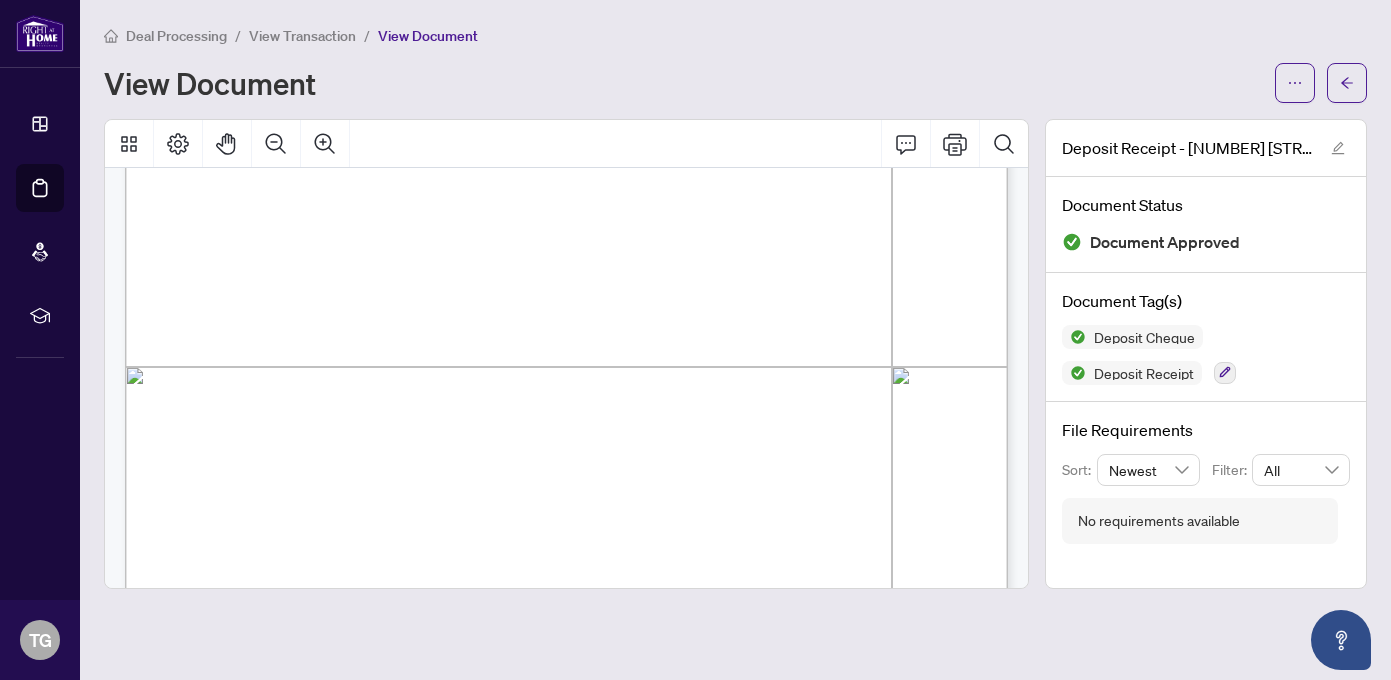 scroll, scrollTop: 762, scrollLeft: 0, axis: vertical 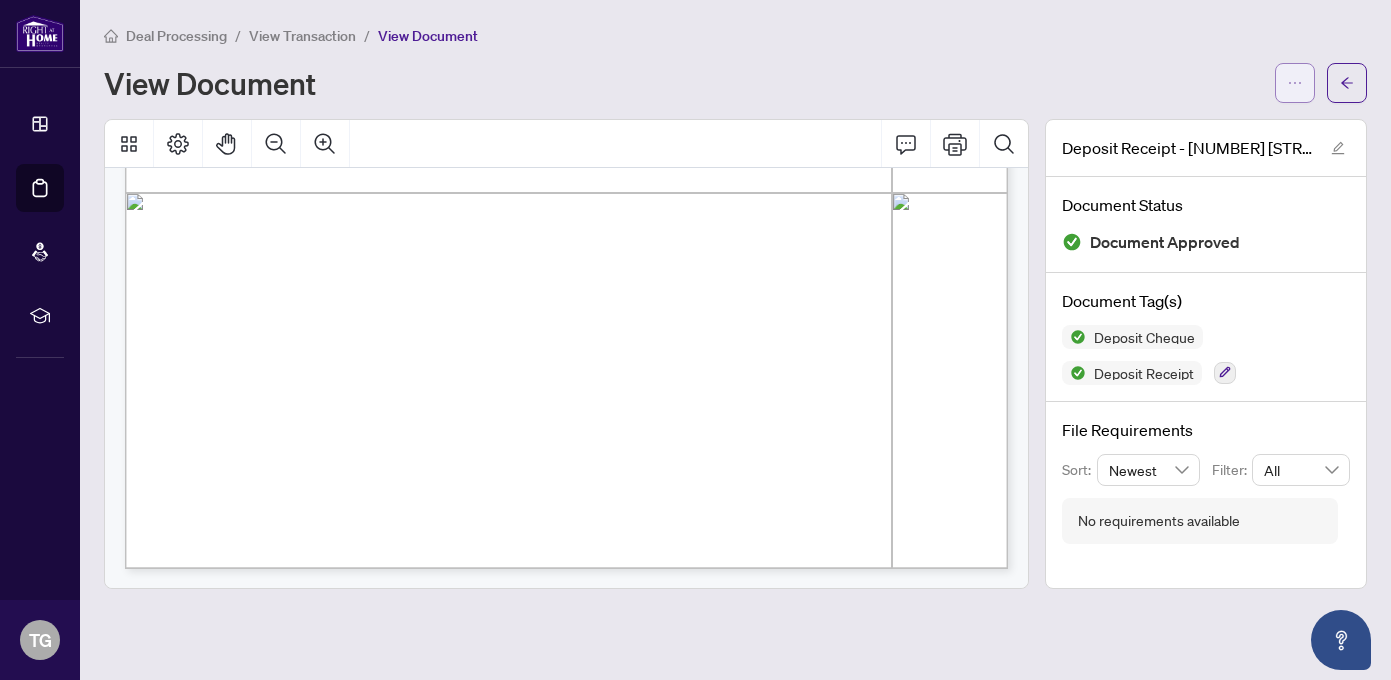 click 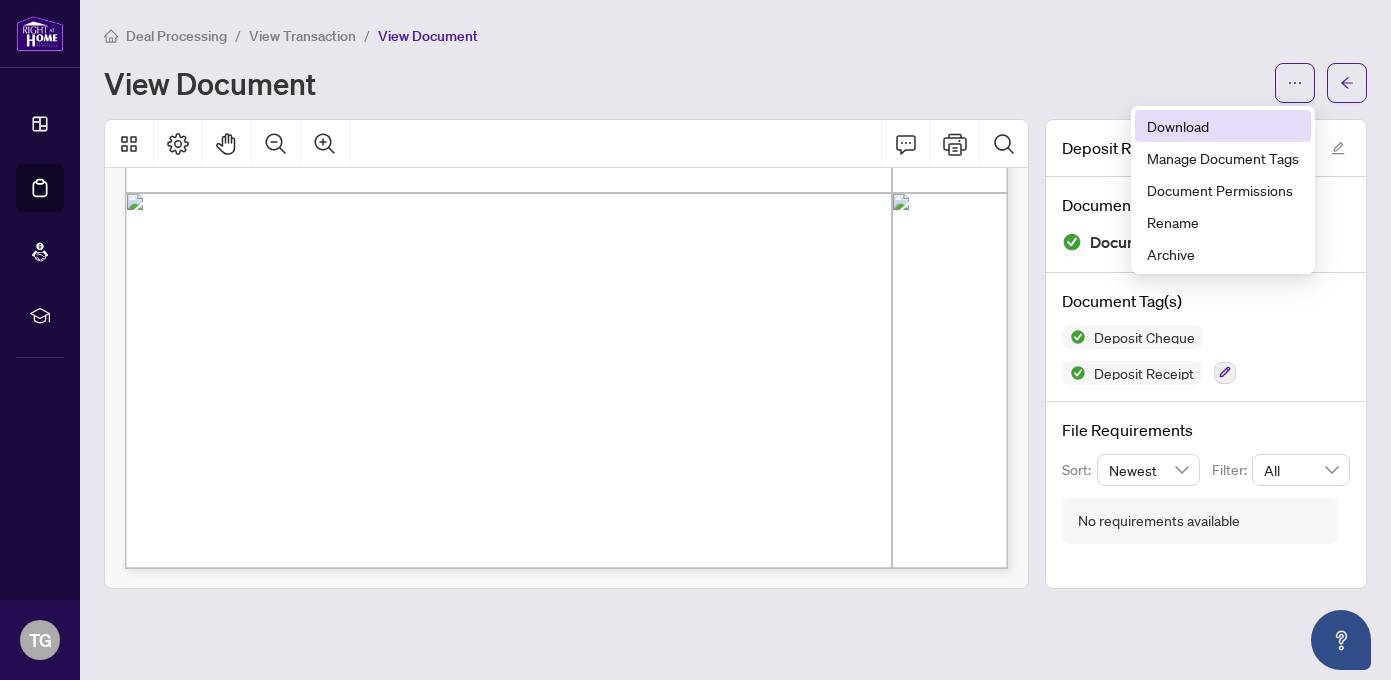 click on "Download" at bounding box center (1223, 126) 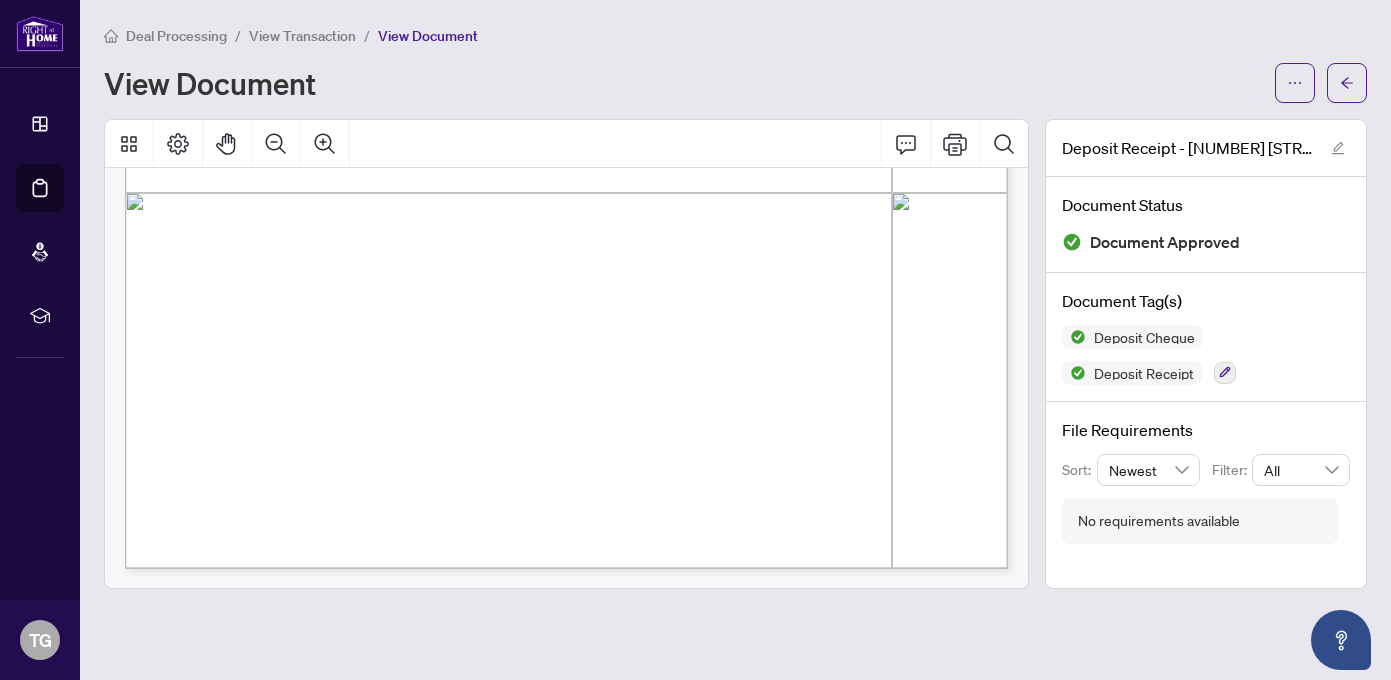 click on "View Transaction" at bounding box center [302, 36] 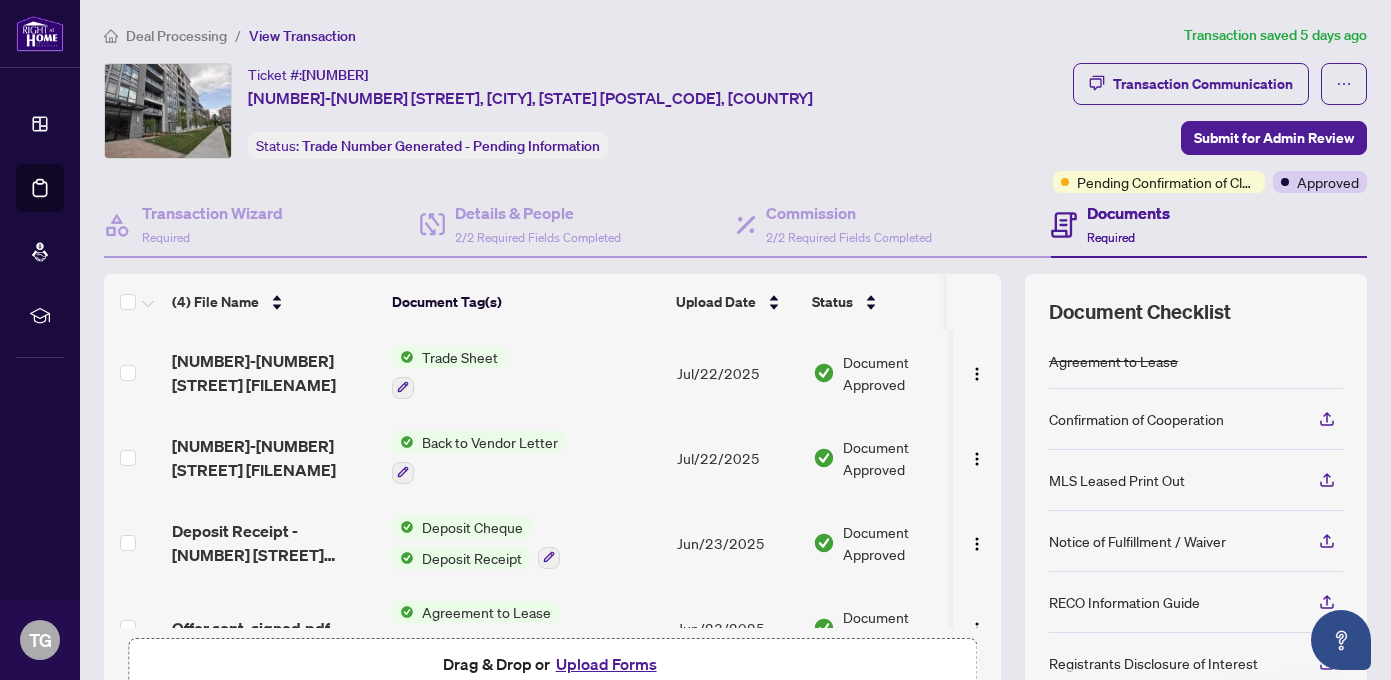 scroll, scrollTop: 45, scrollLeft: 0, axis: vertical 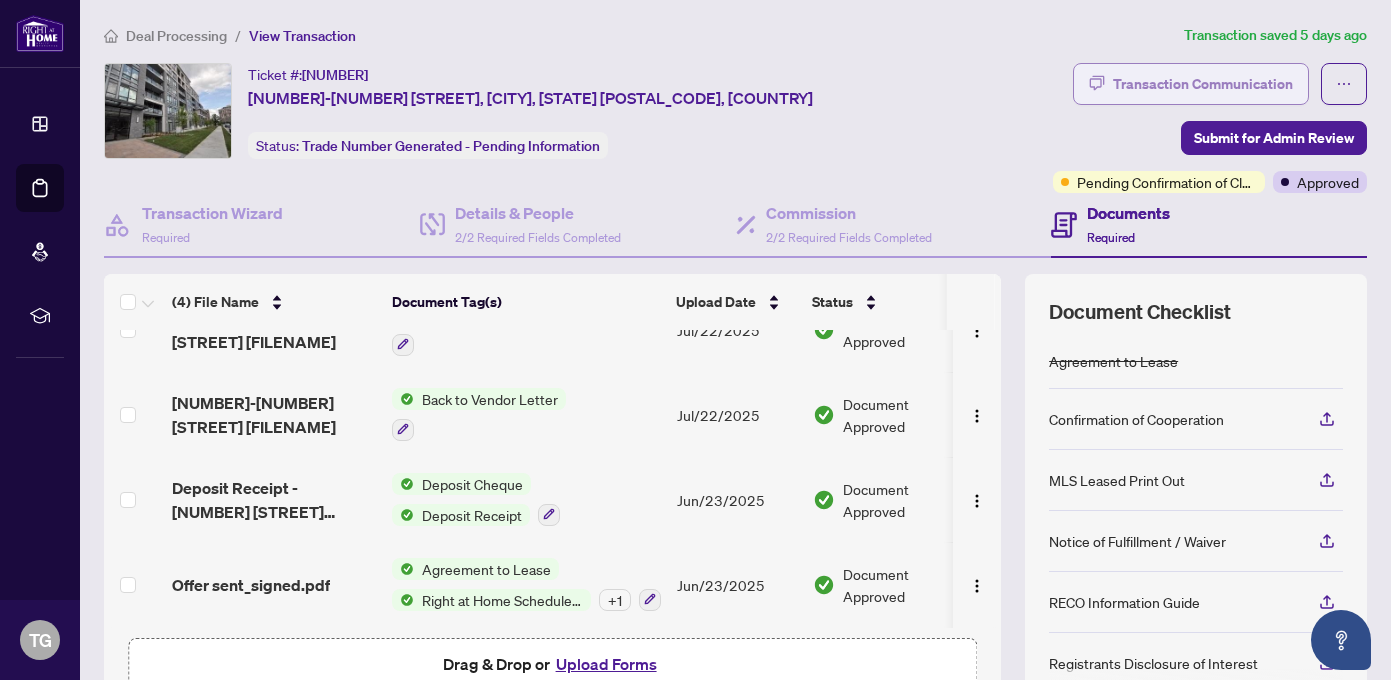 click on "Transaction Communication" at bounding box center (1203, 84) 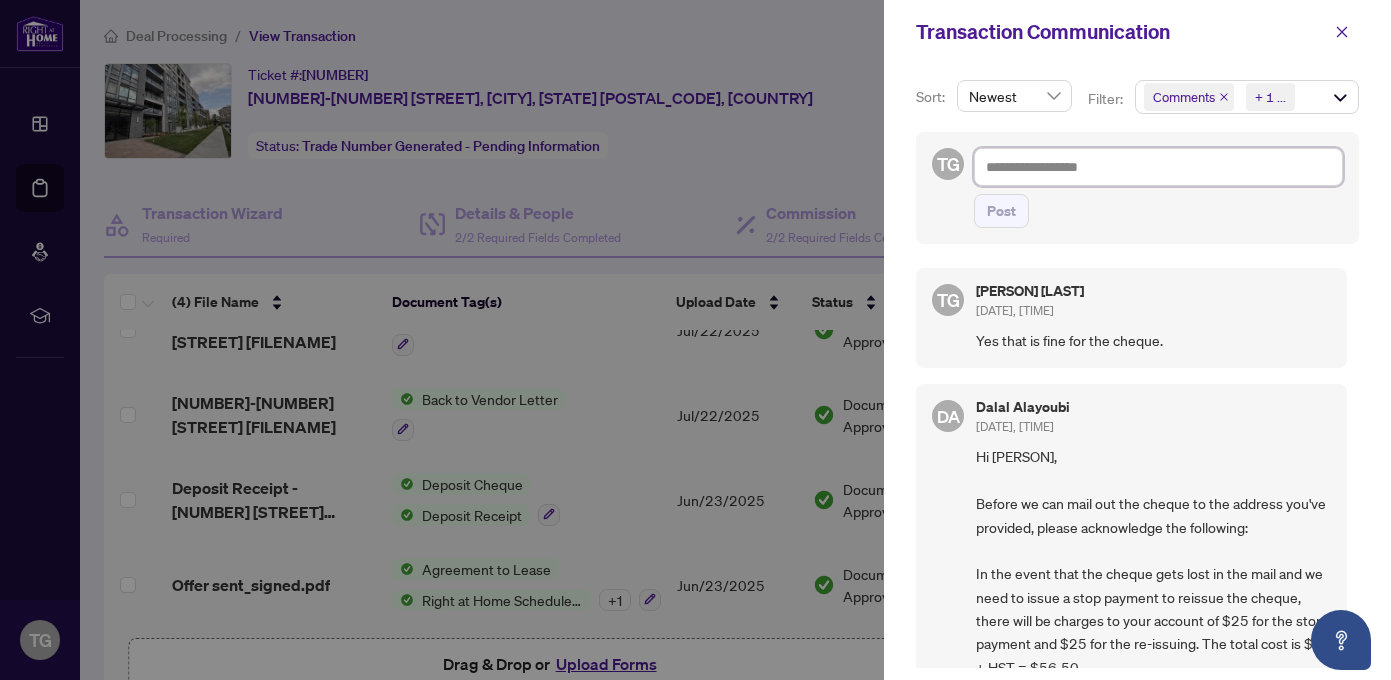 click at bounding box center [1158, 167] 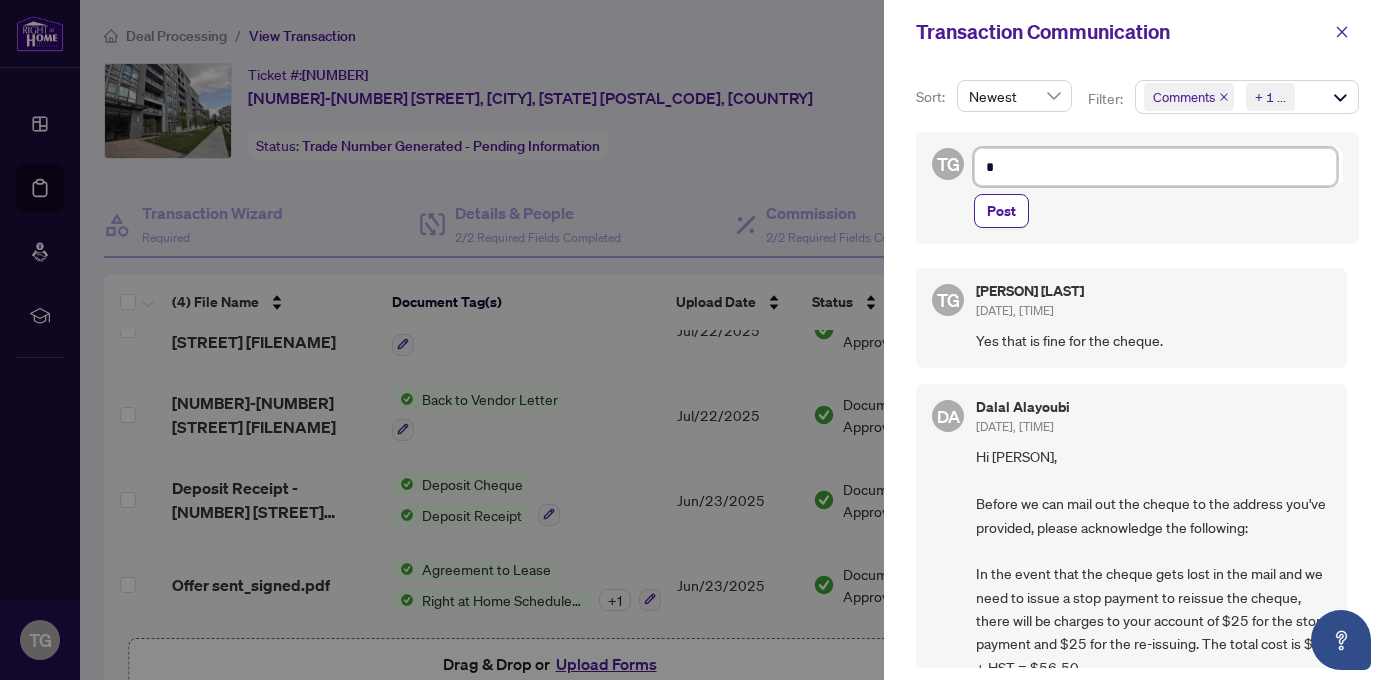 type on "**" 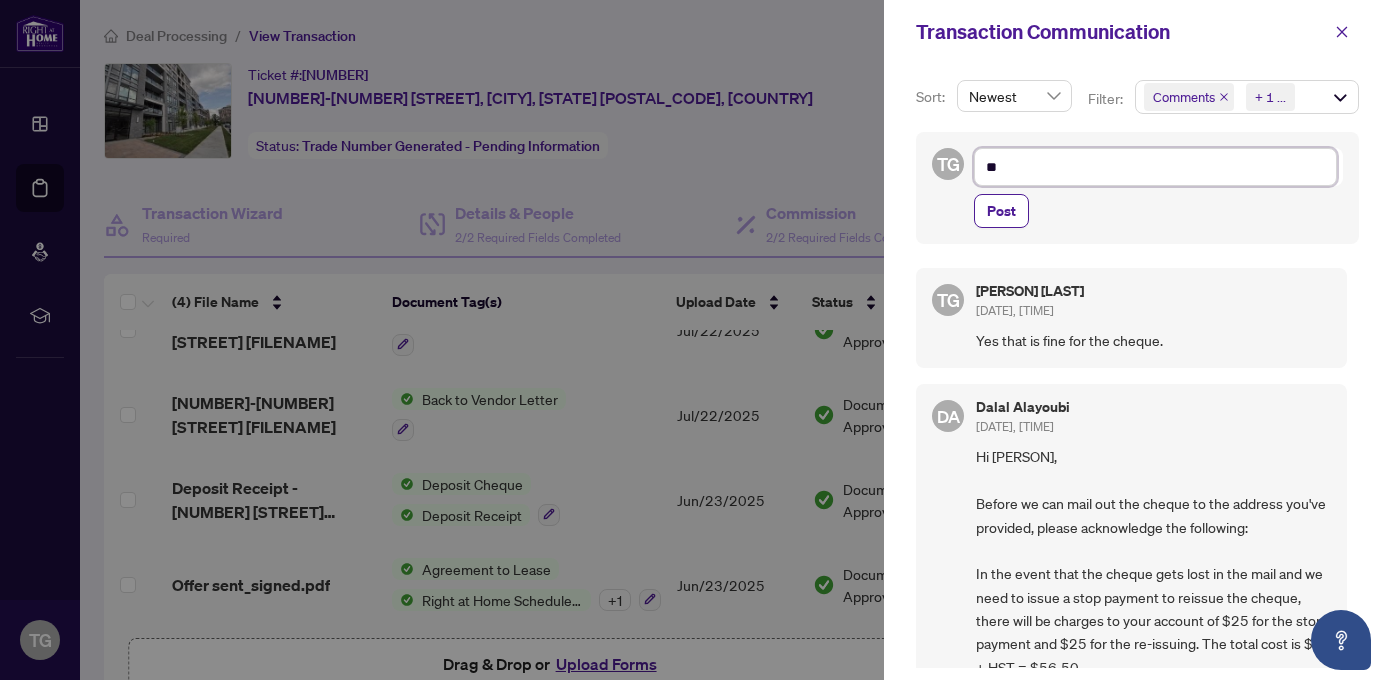 type on "***" 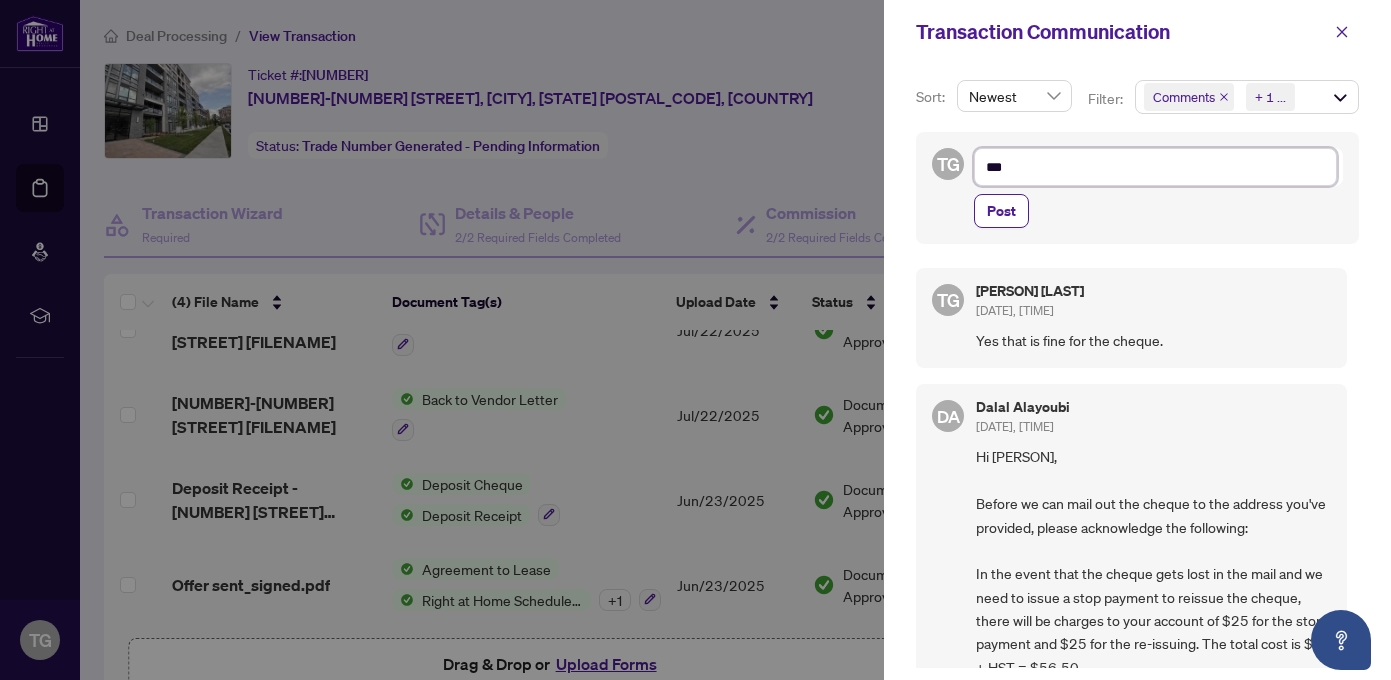 type on "***" 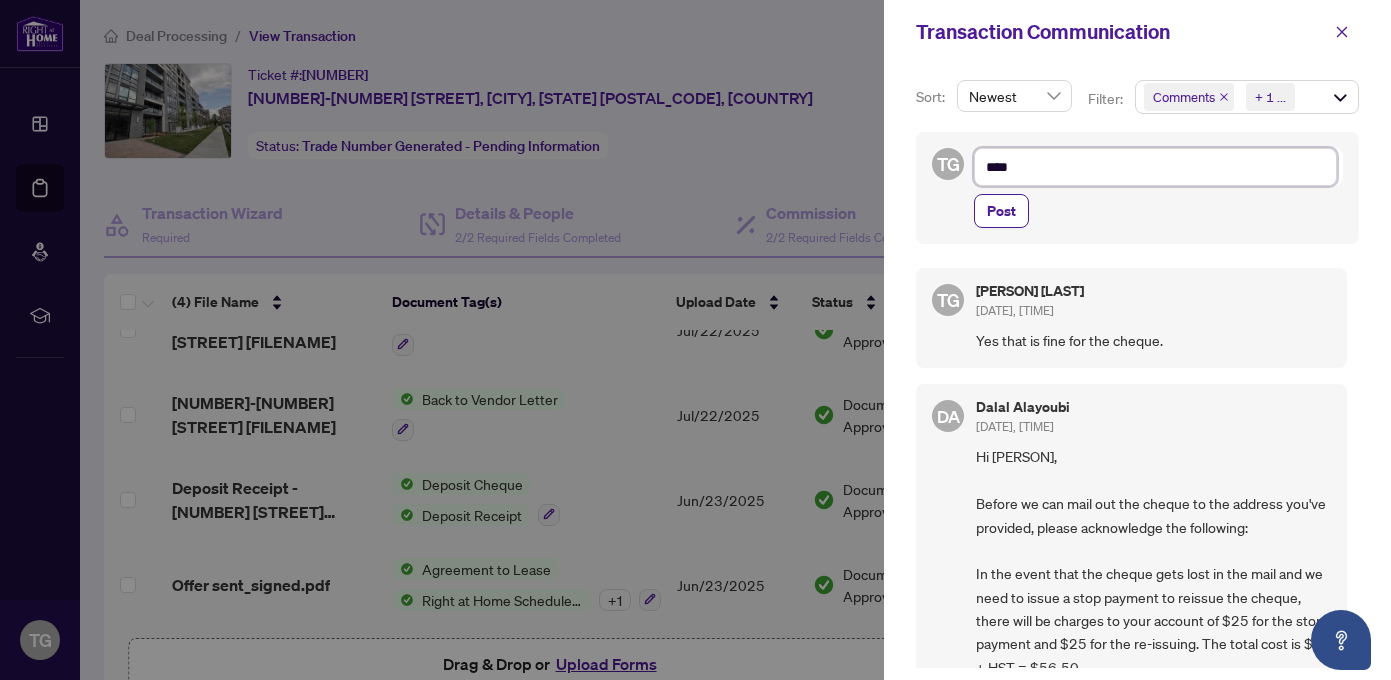 type on "*****" 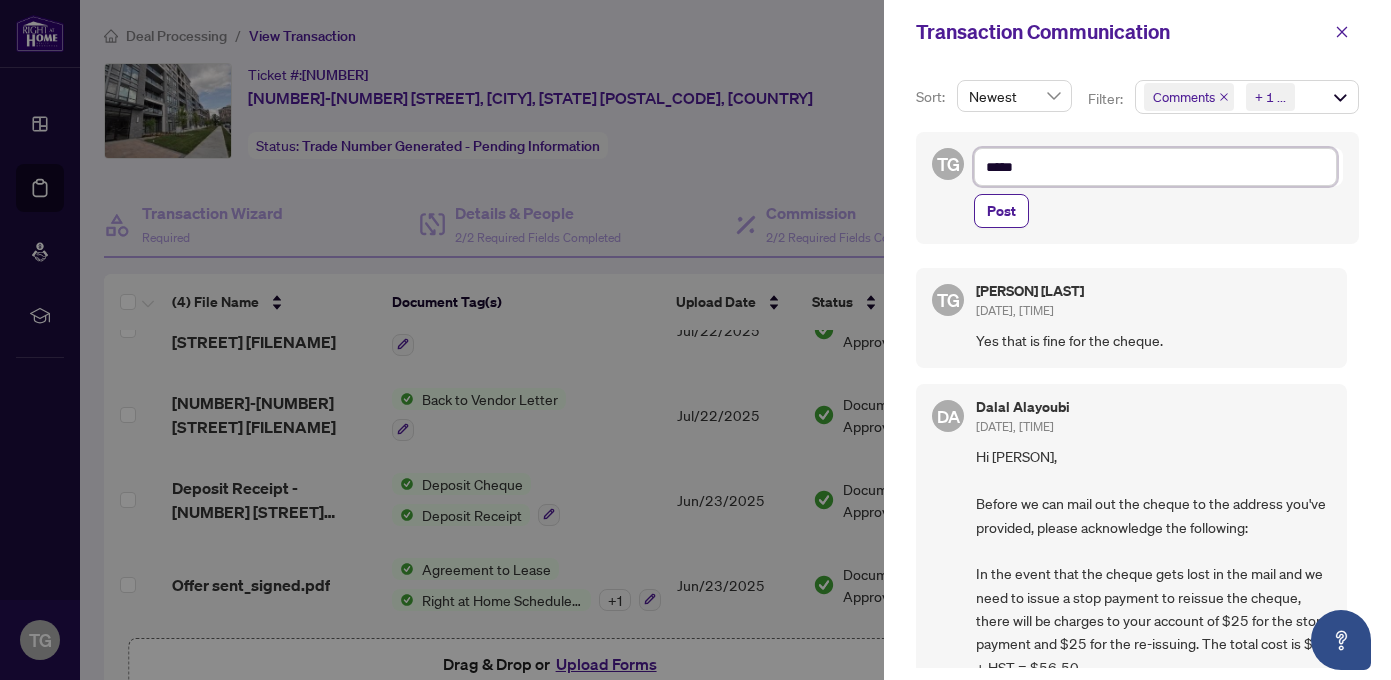 type on "******" 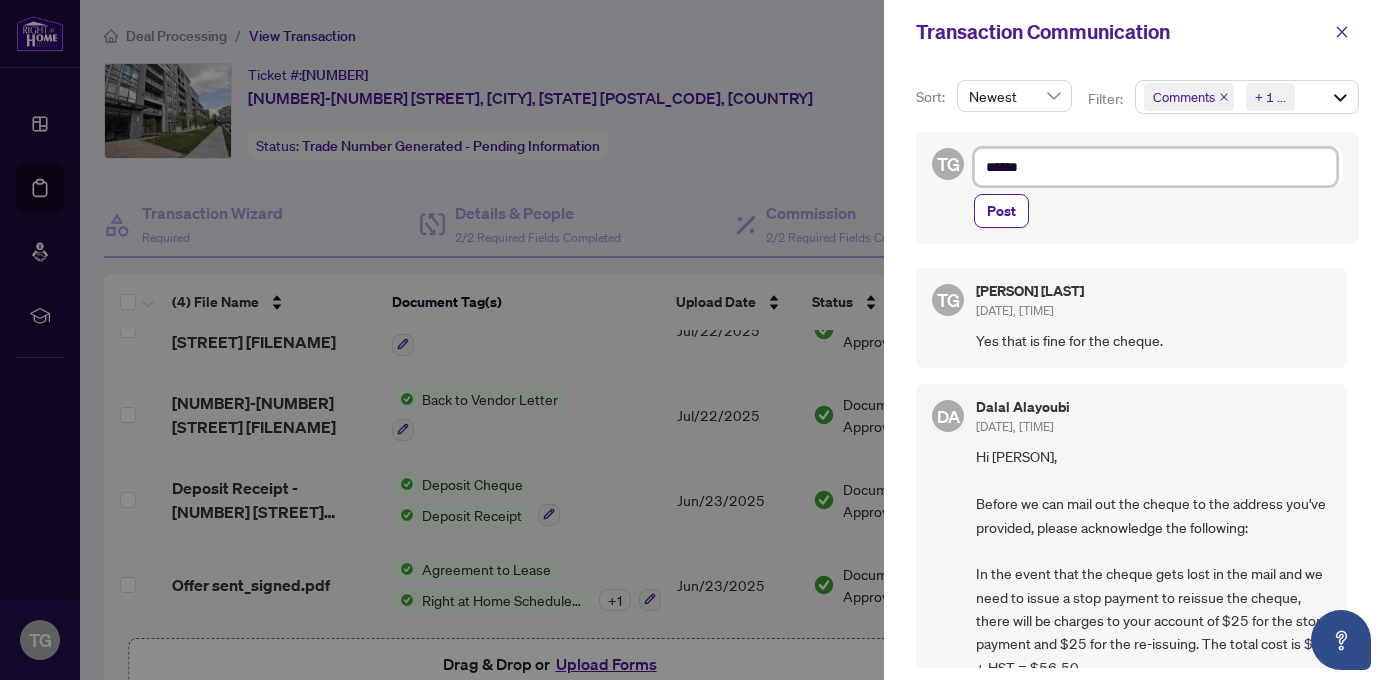 type on "*******" 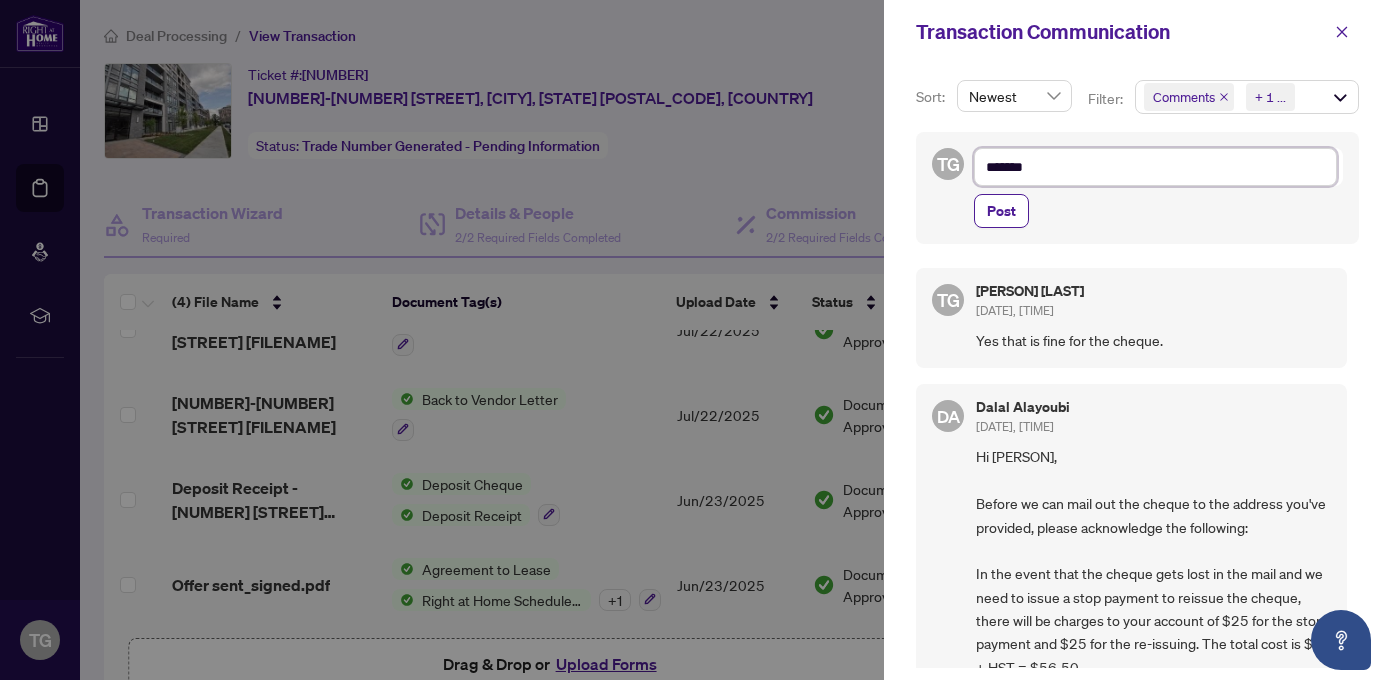 type on "********" 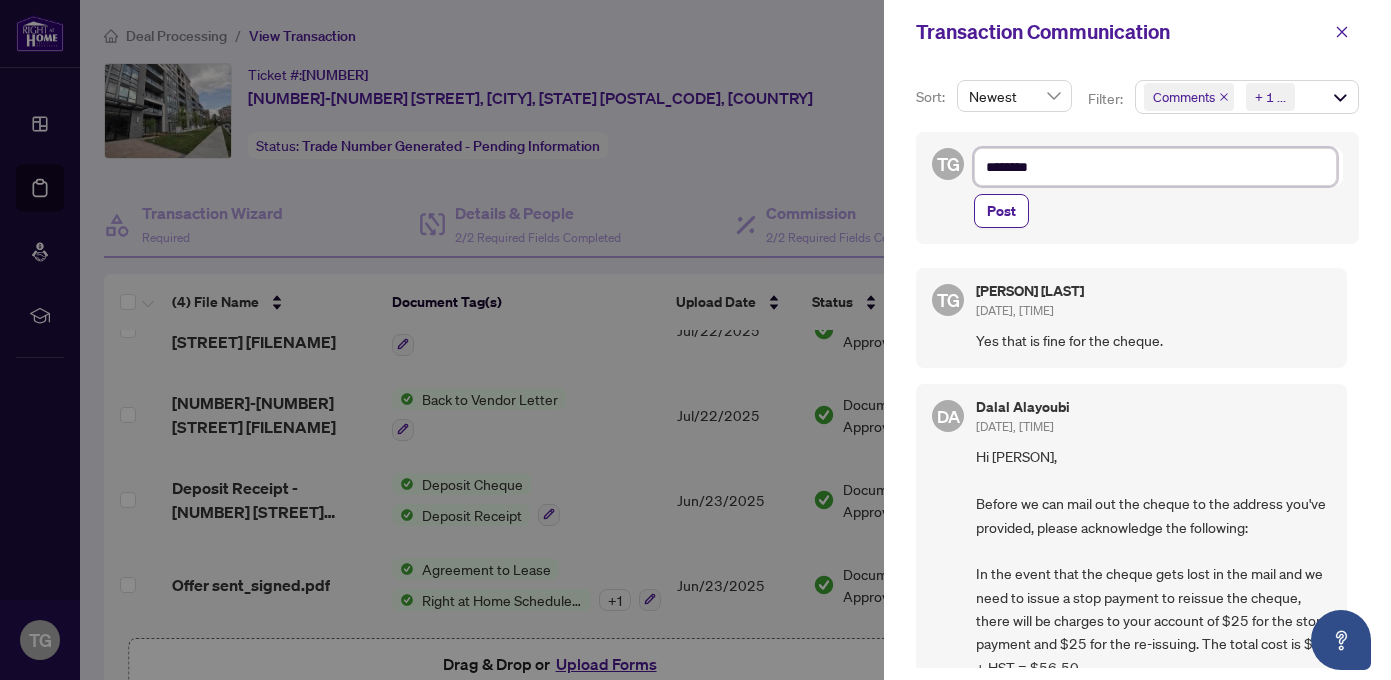 type on "********" 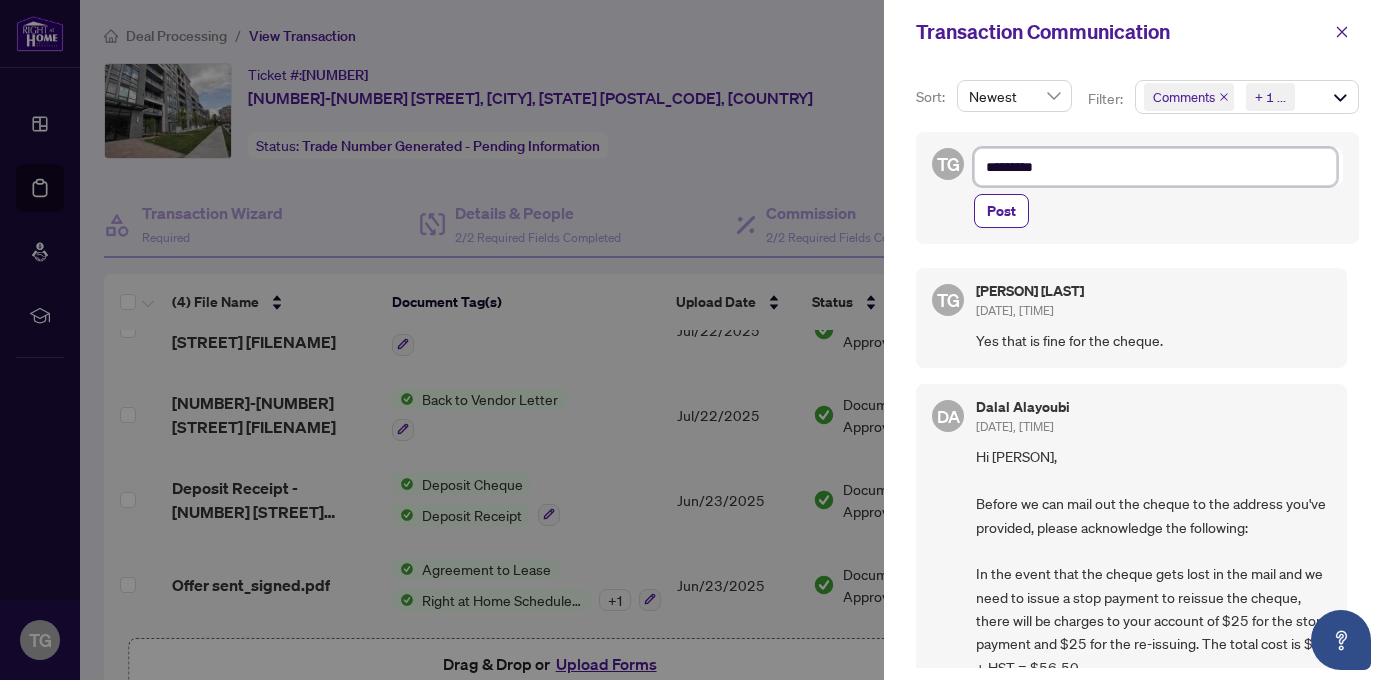 type on "**********" 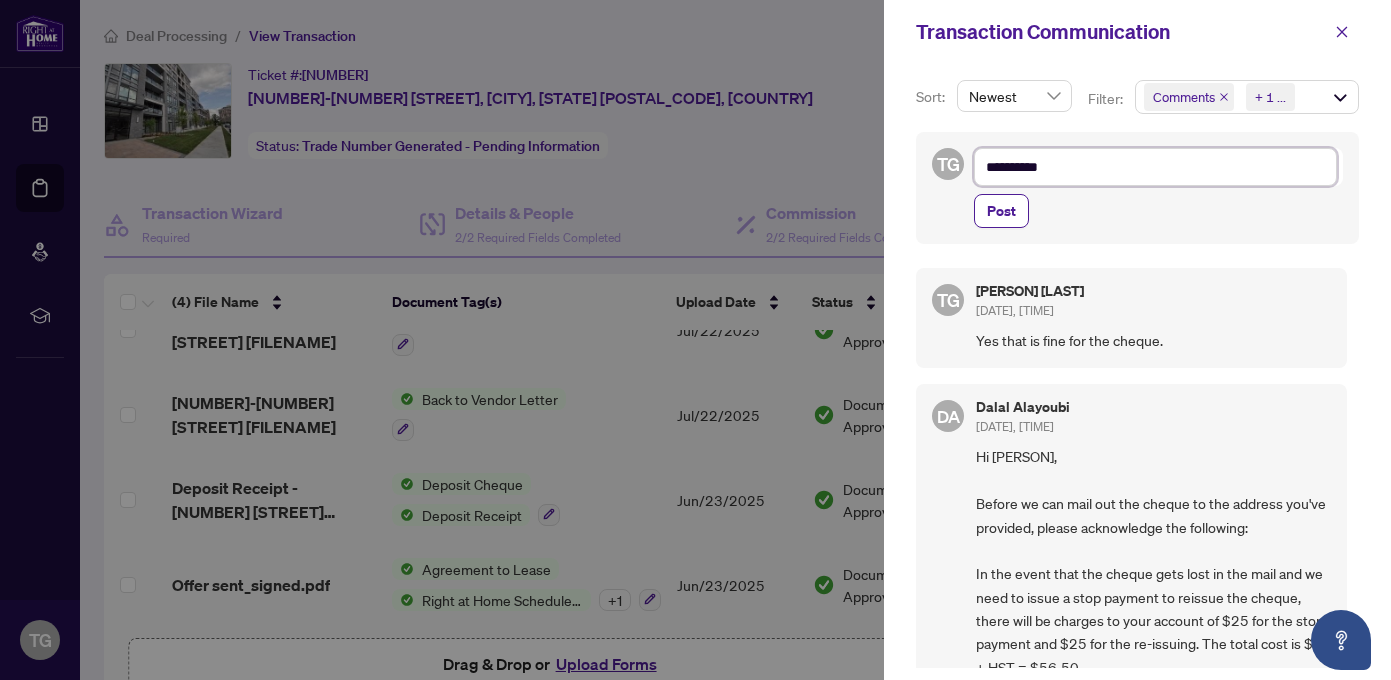 type on "**********" 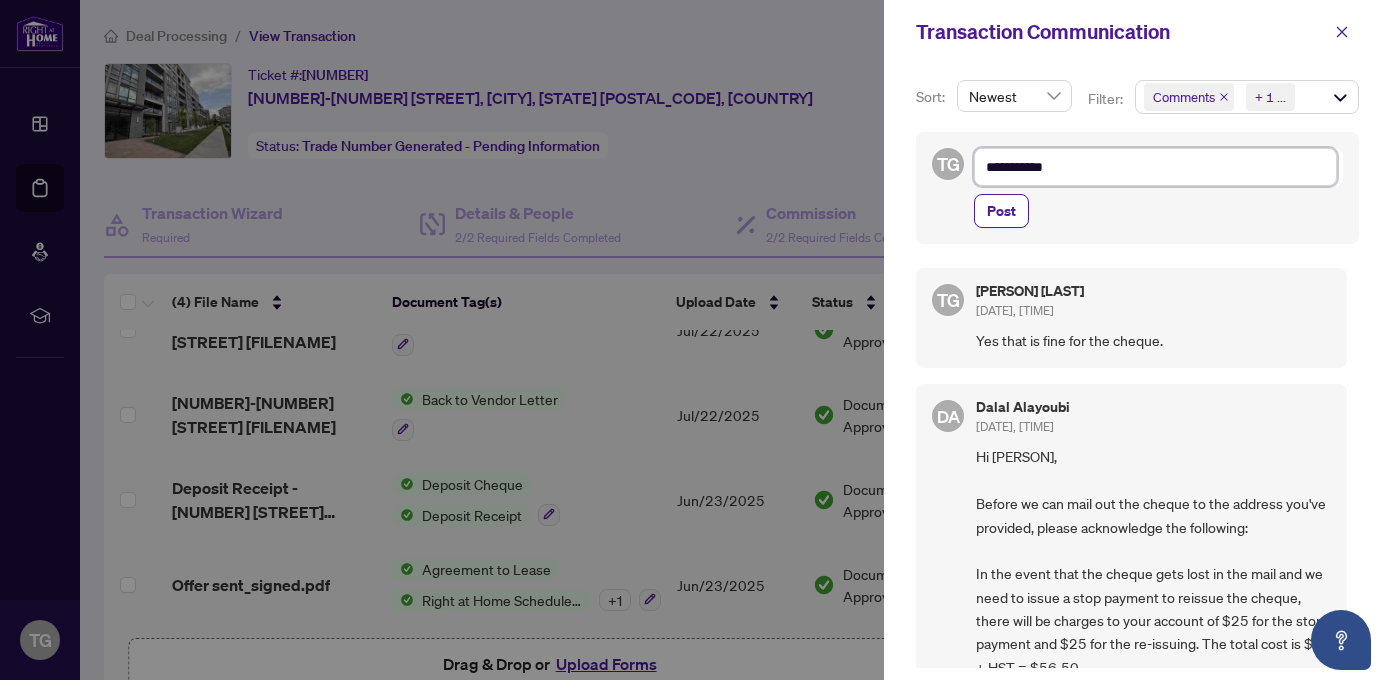 type on "**********" 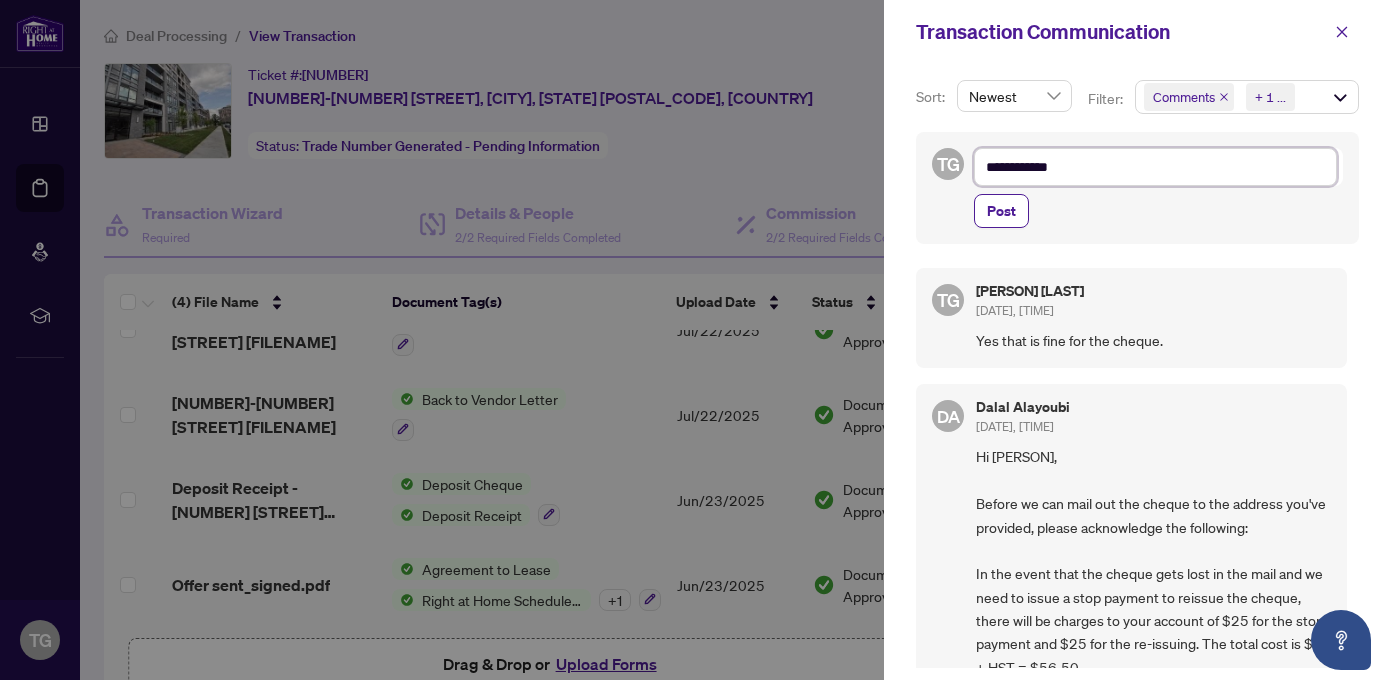 type on "**********" 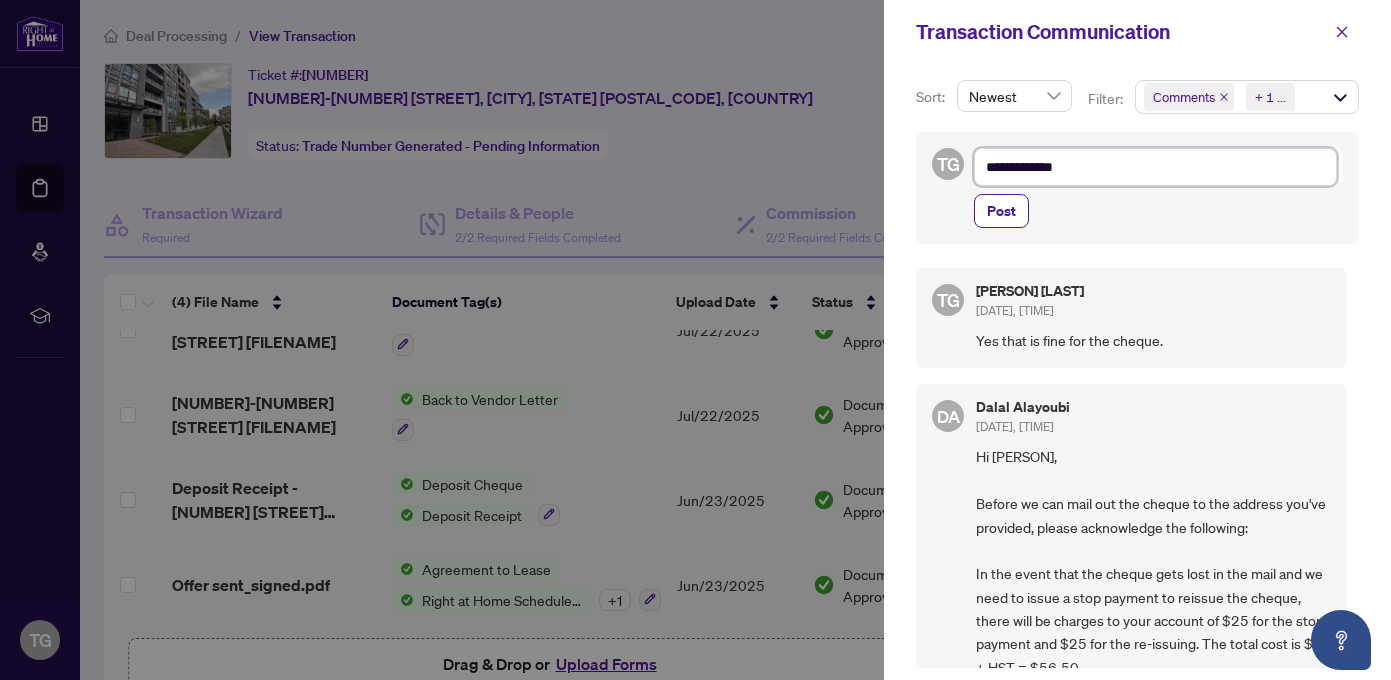 type on "**********" 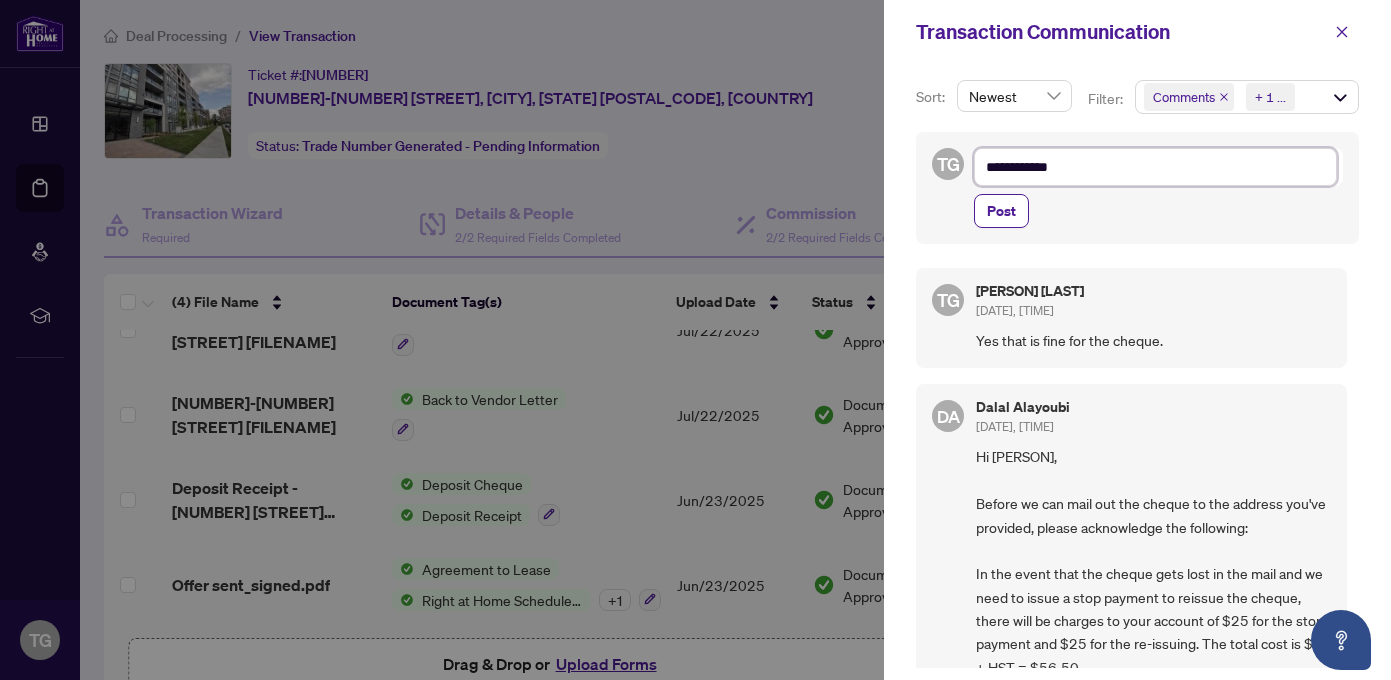 type on "**********" 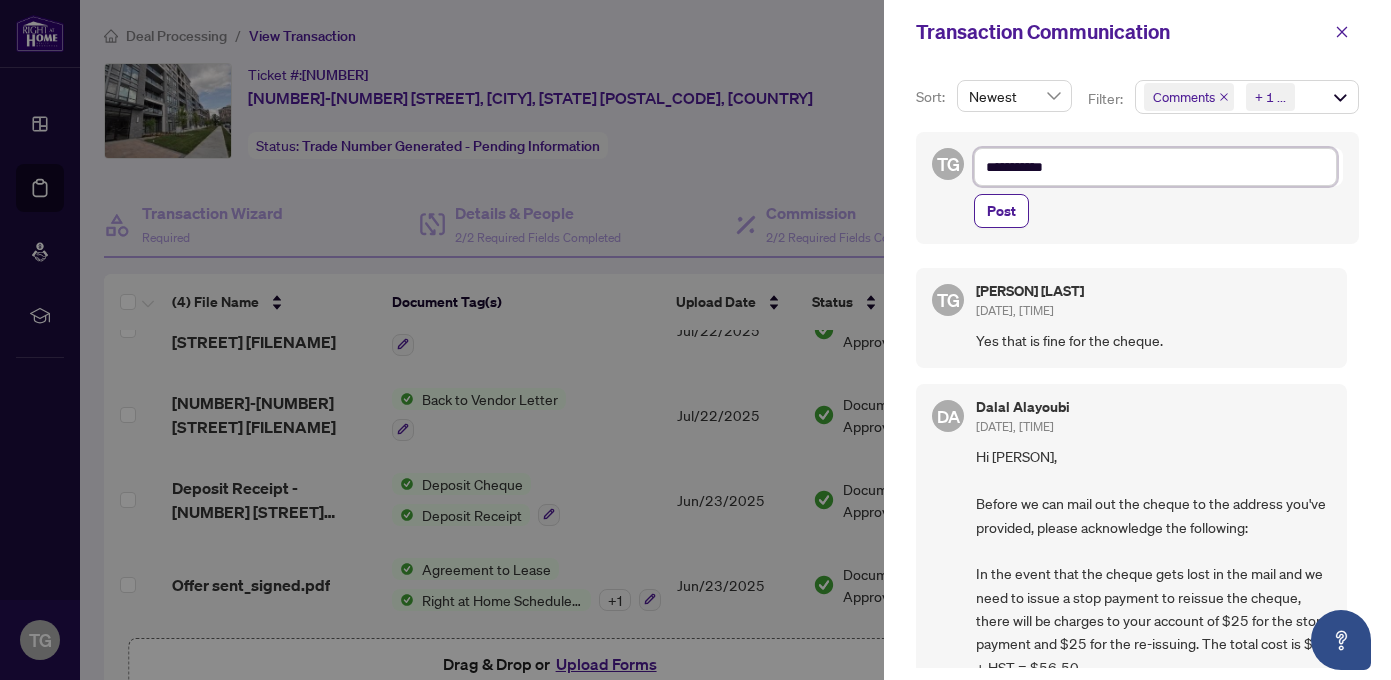 type on "**********" 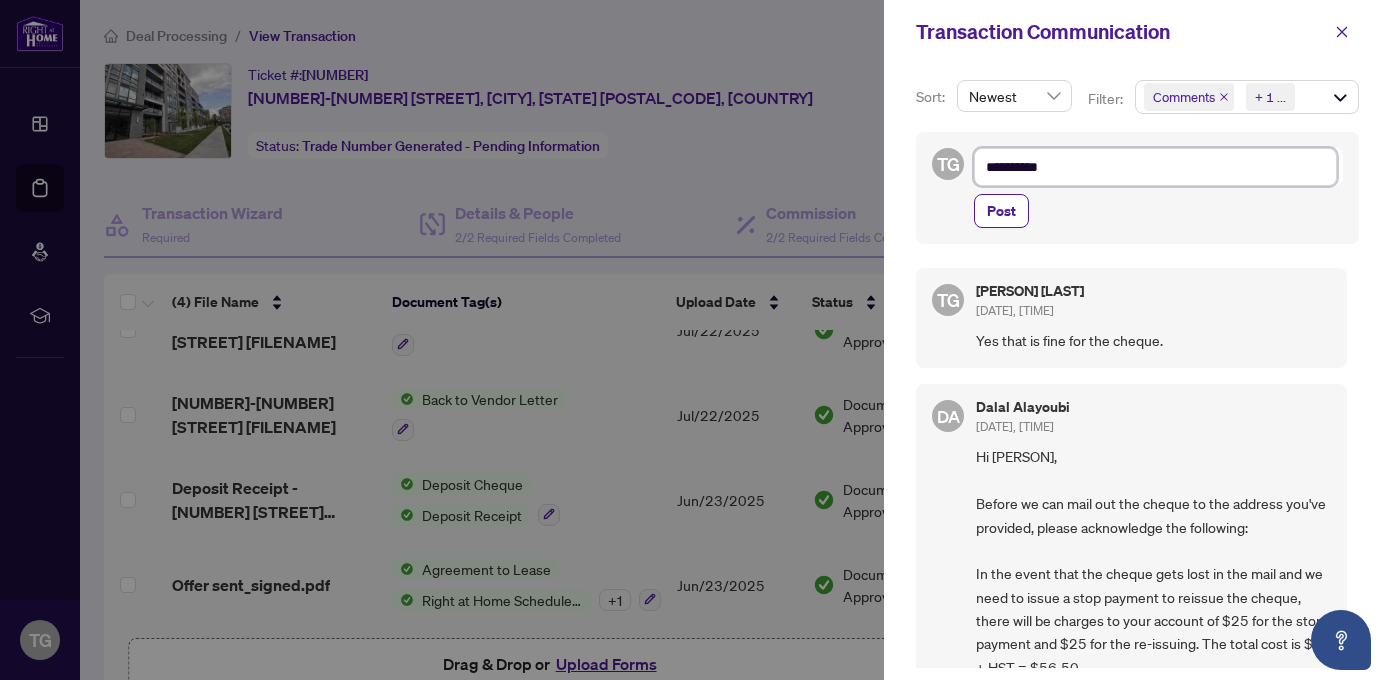 type on "********" 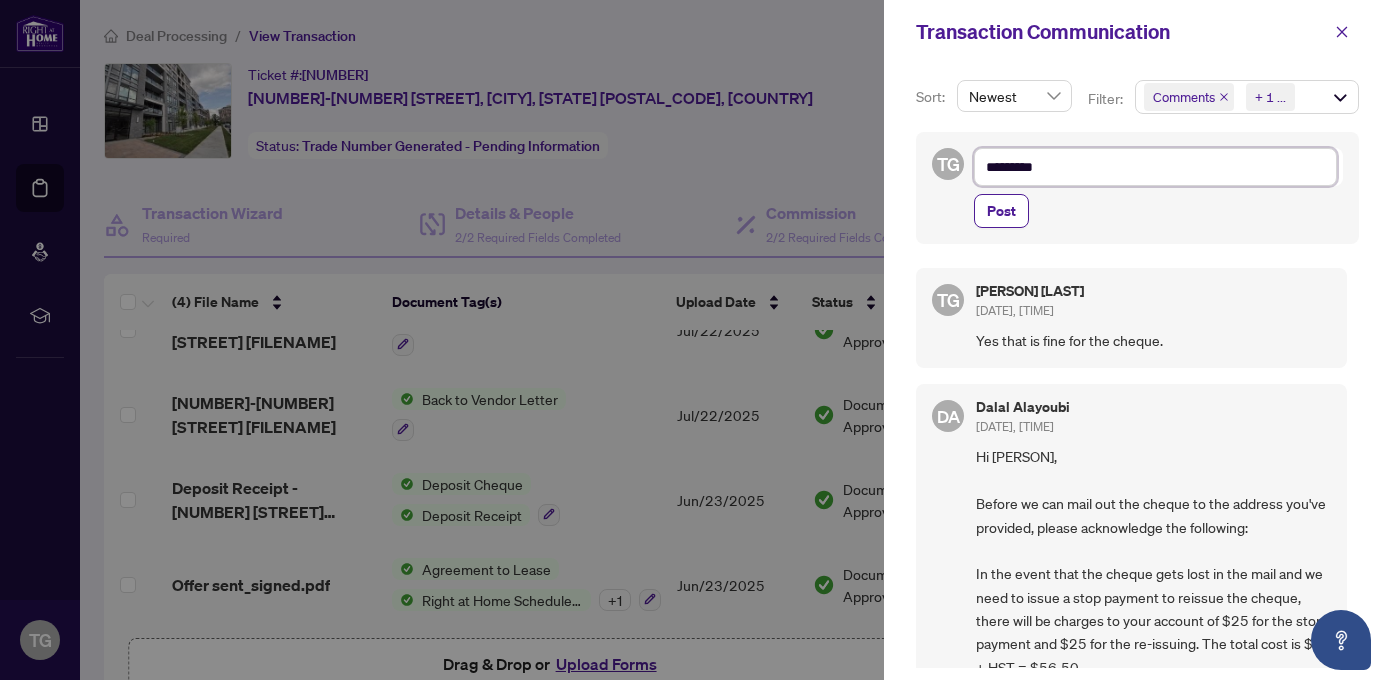 type on "**********" 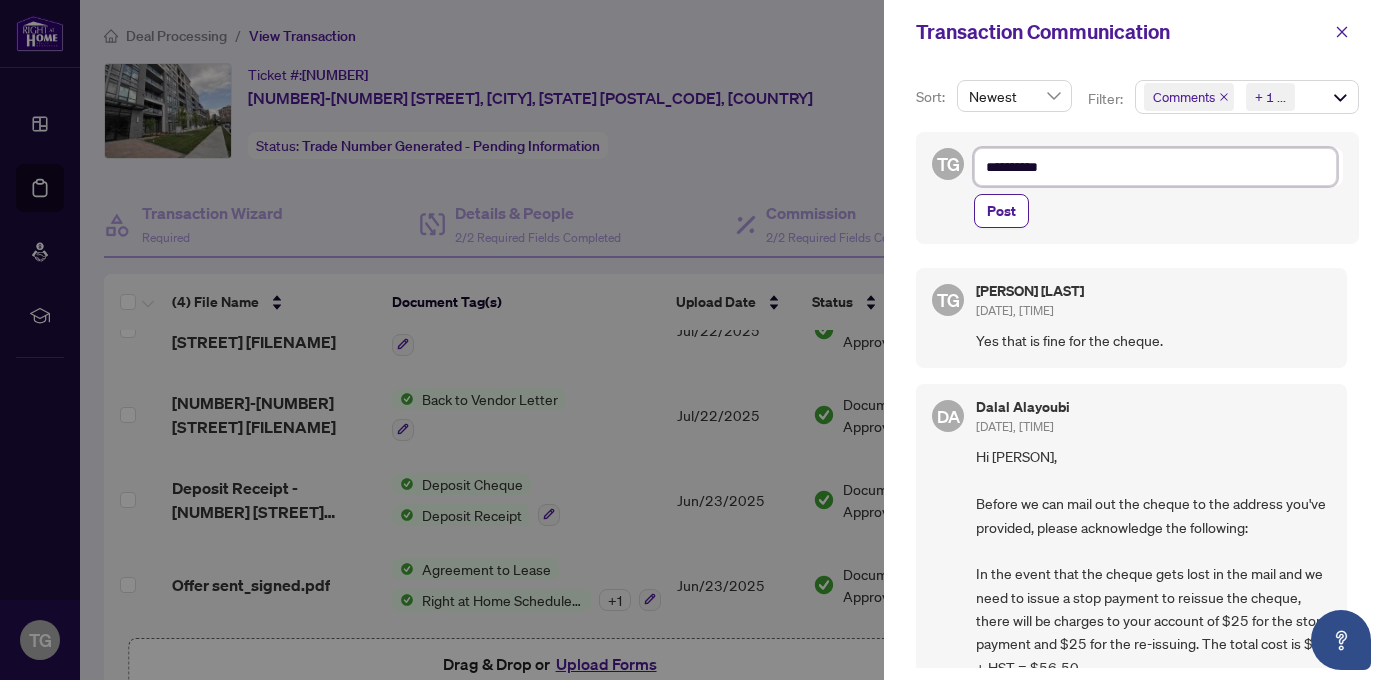 type on "**********" 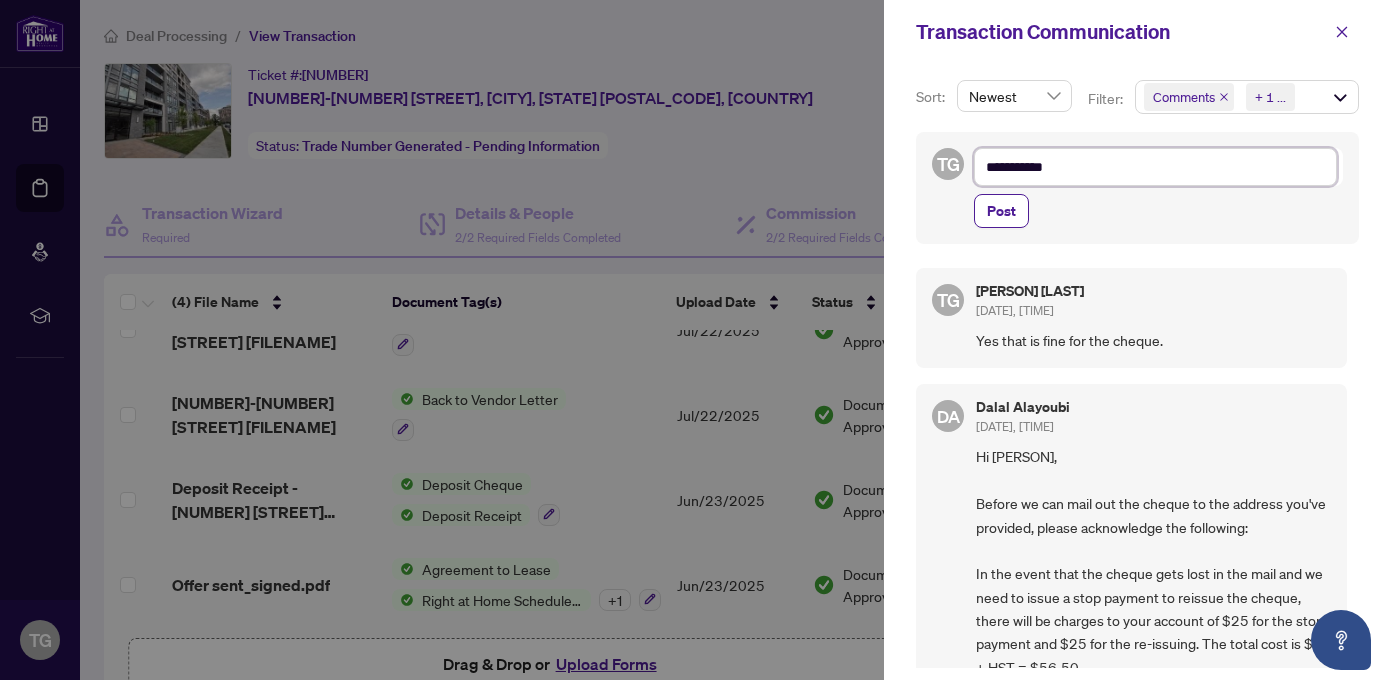 type on "**********" 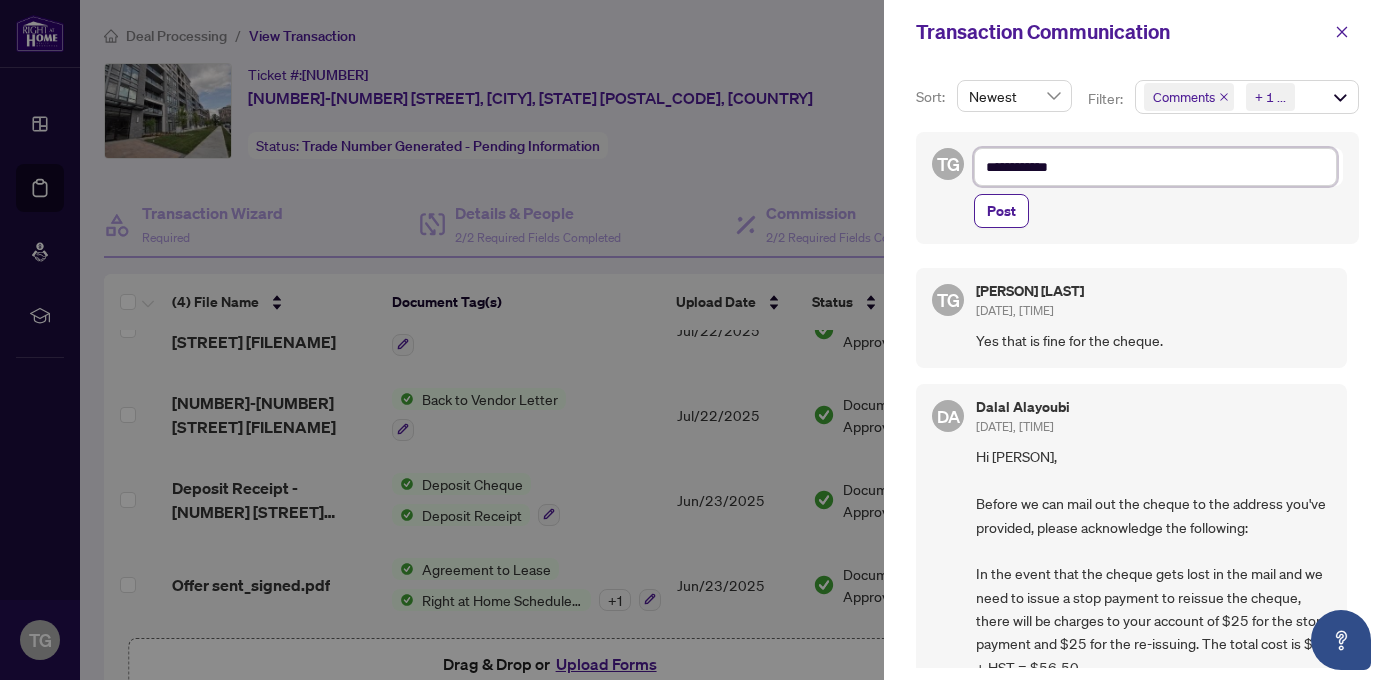 type on "**********" 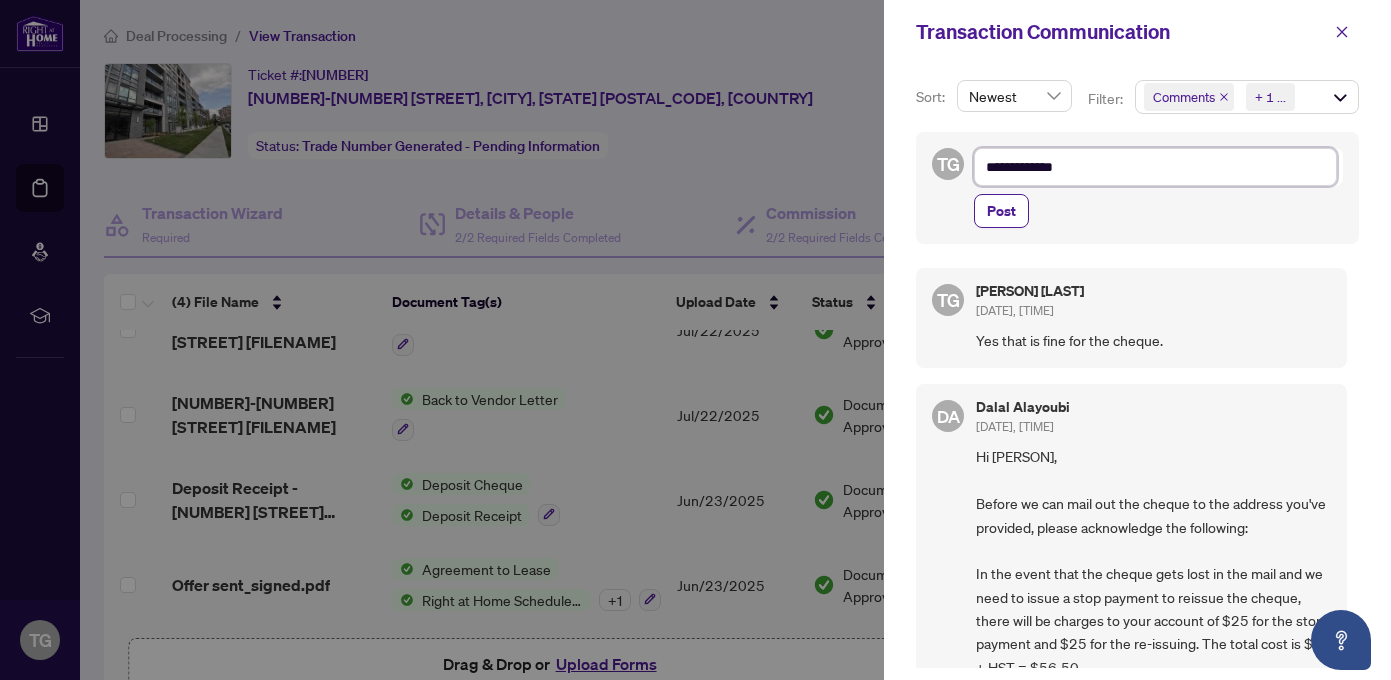type on "**********" 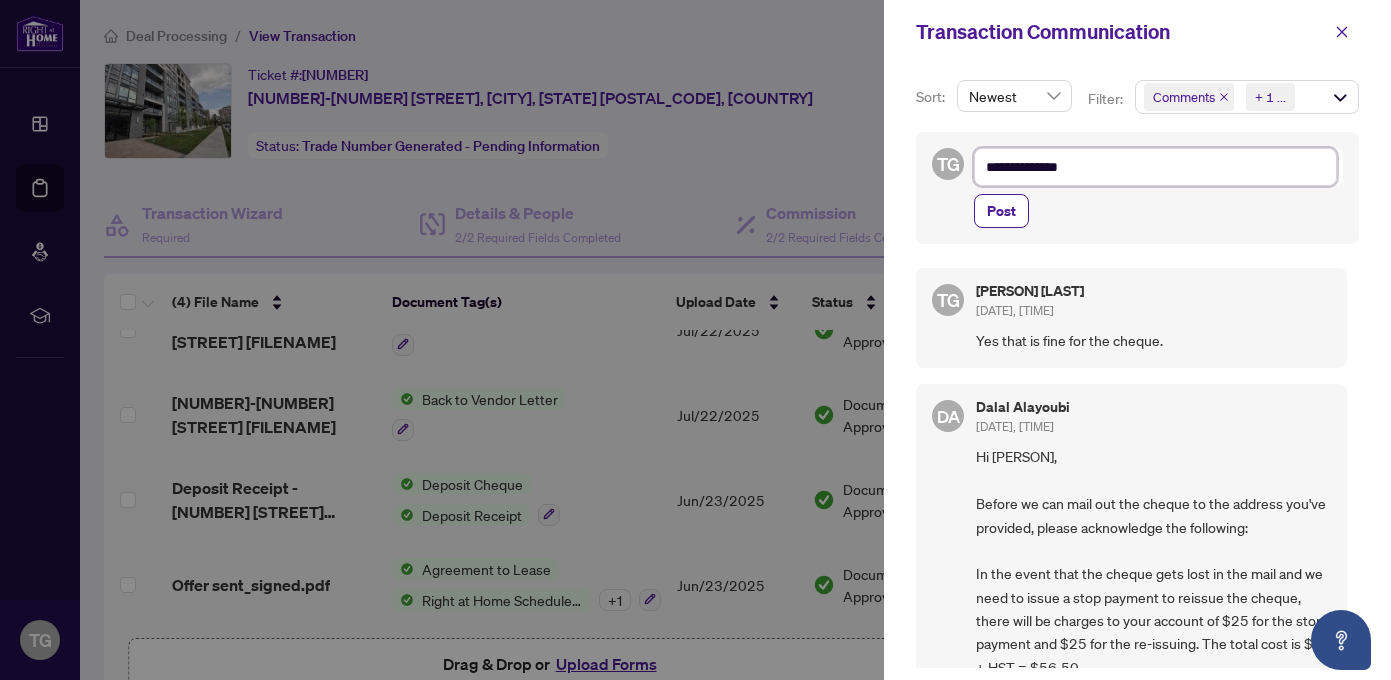 type on "**********" 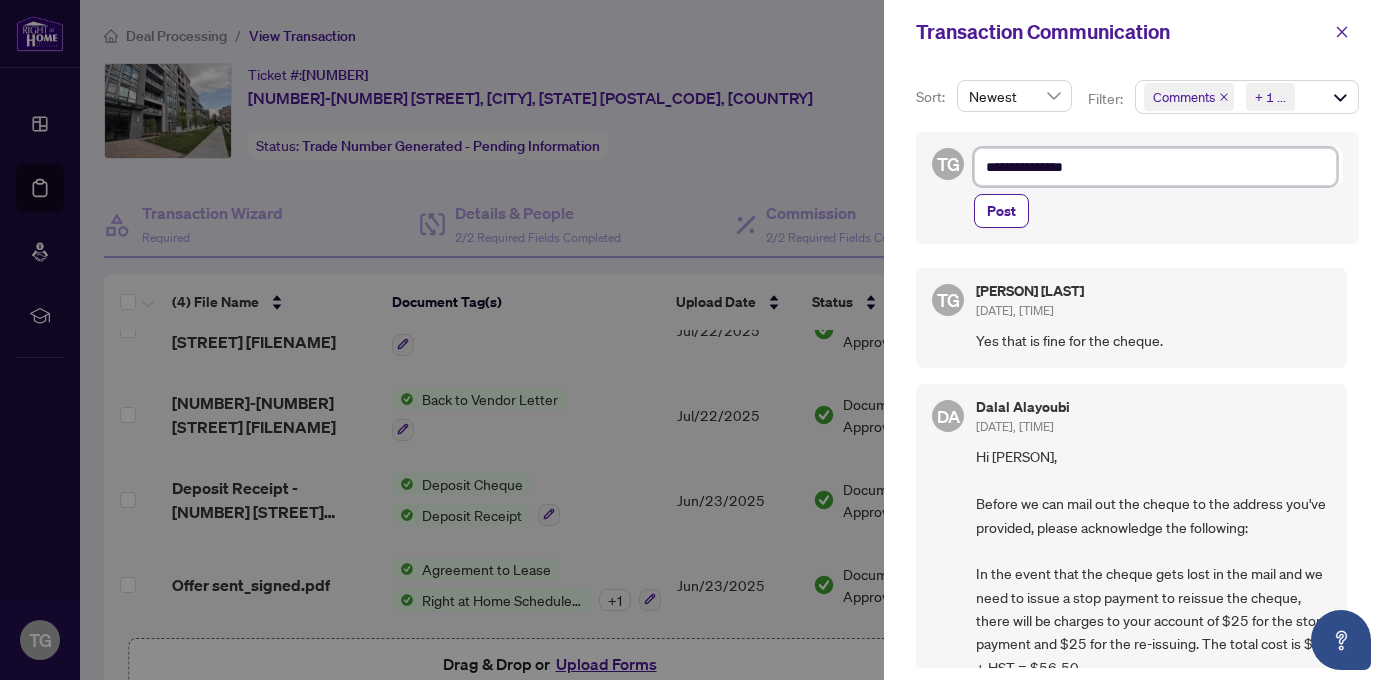 type on "**********" 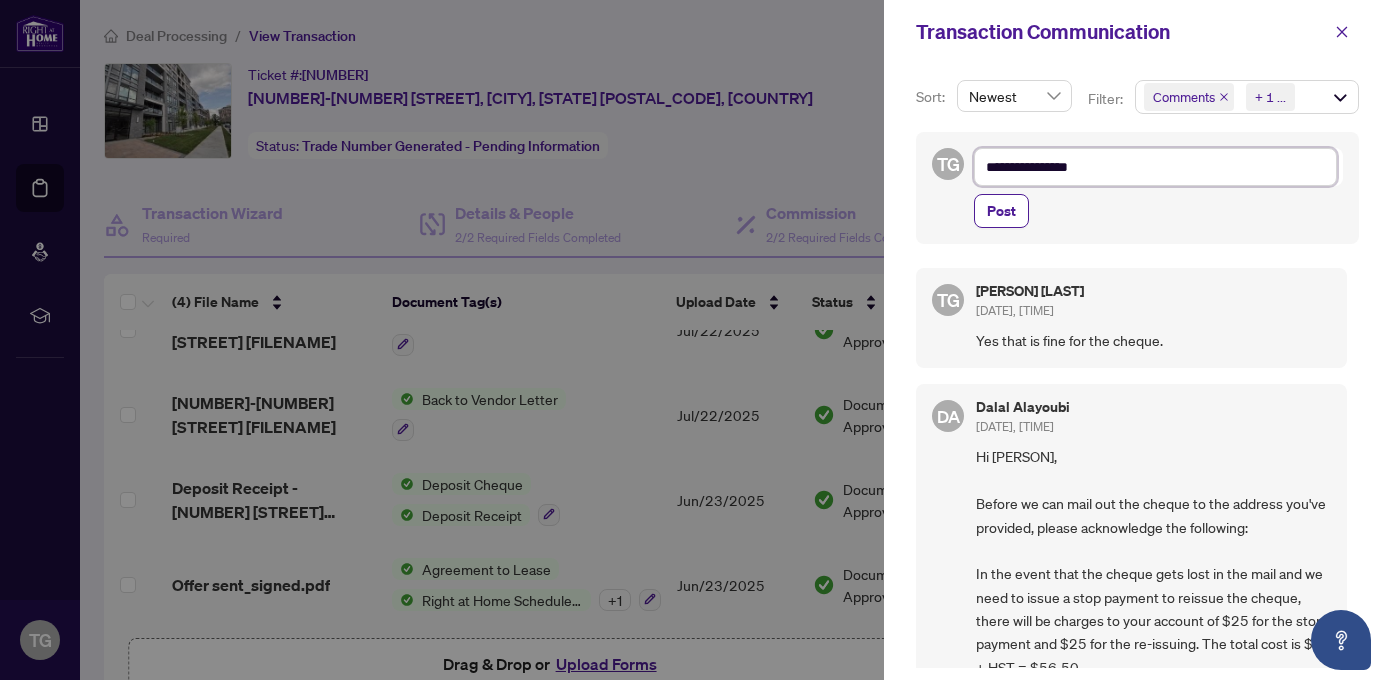 type on "**********" 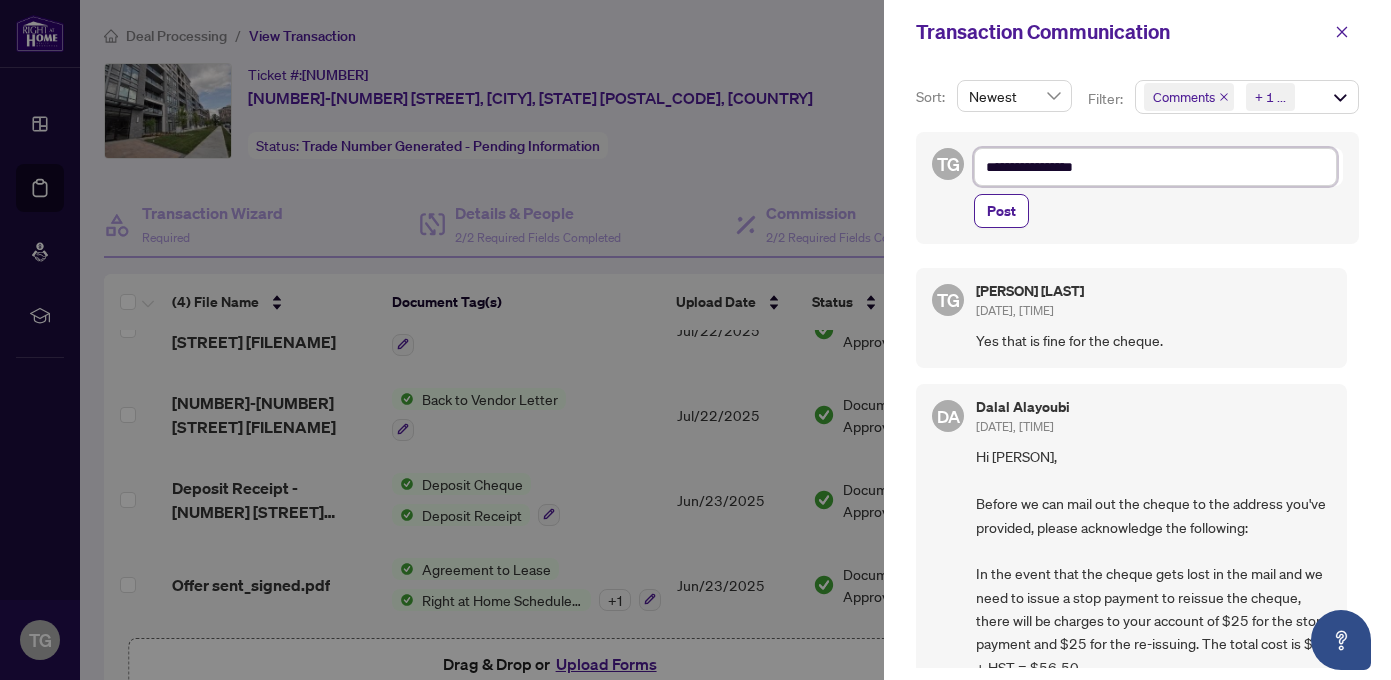type on "**********" 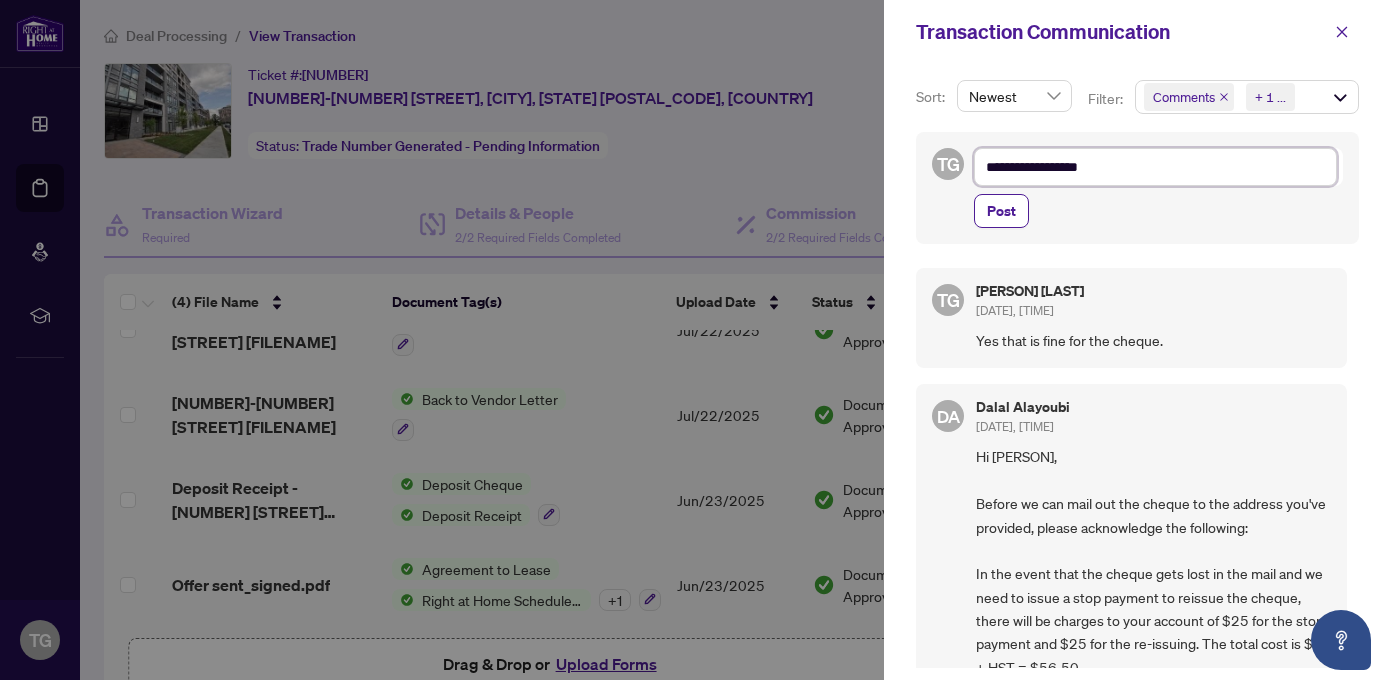 type on "**********" 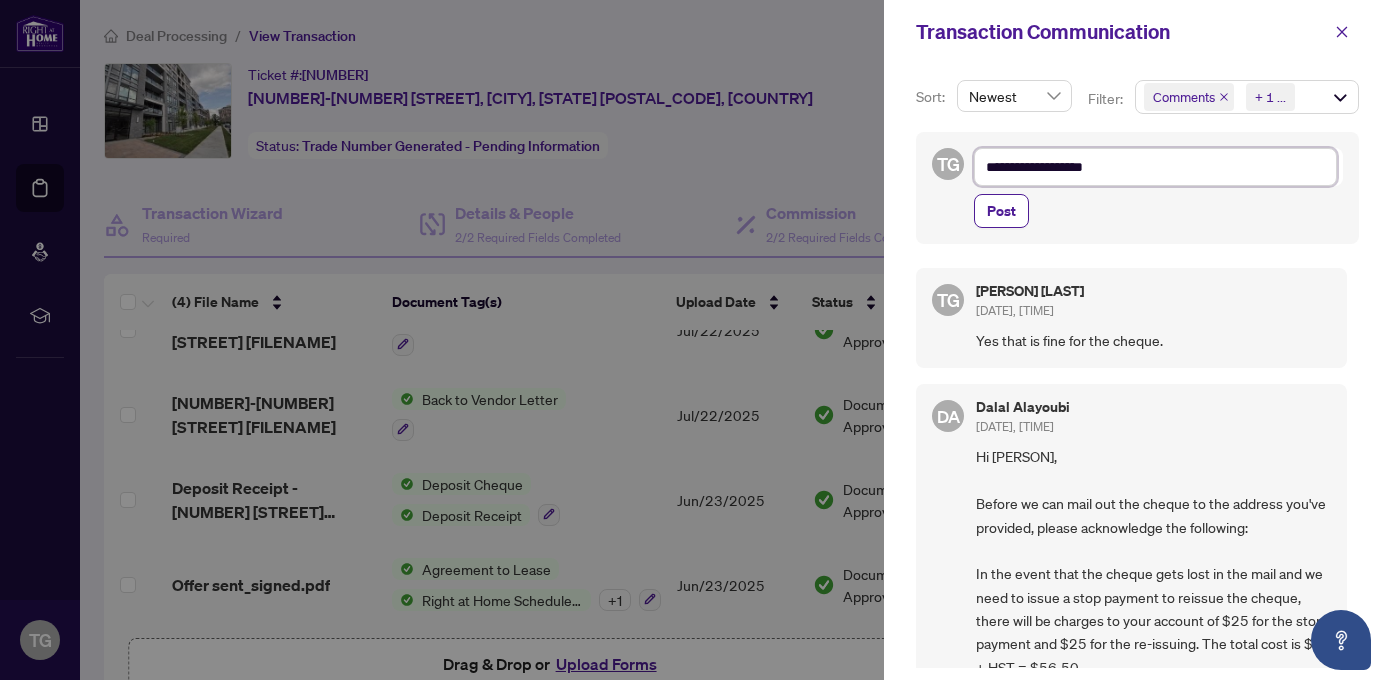 type on "**********" 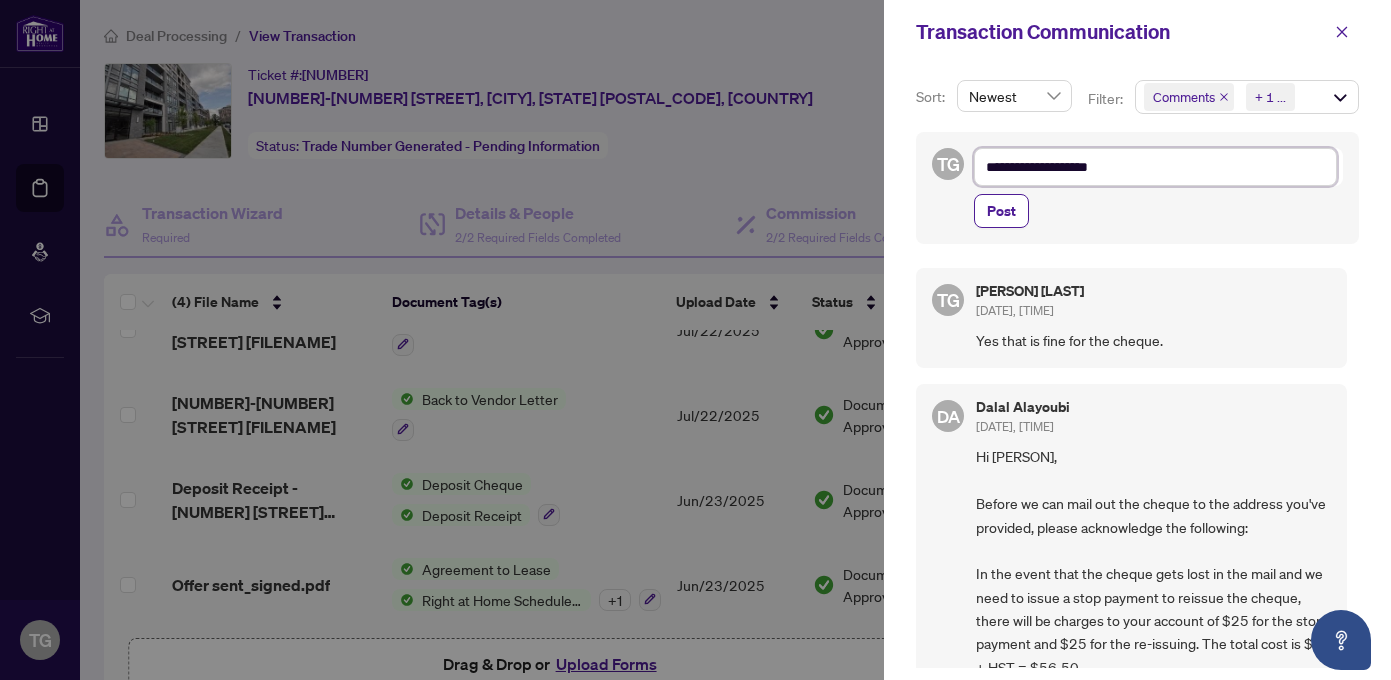 type on "**********" 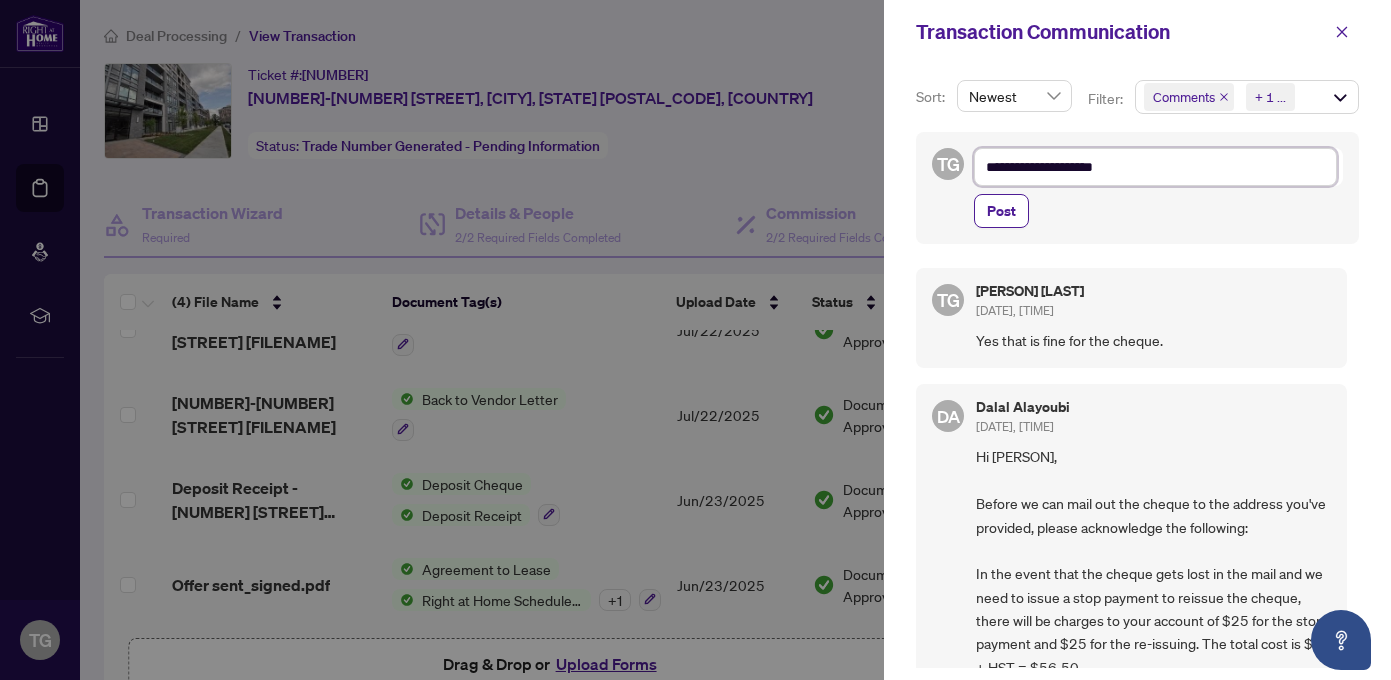 type on "**********" 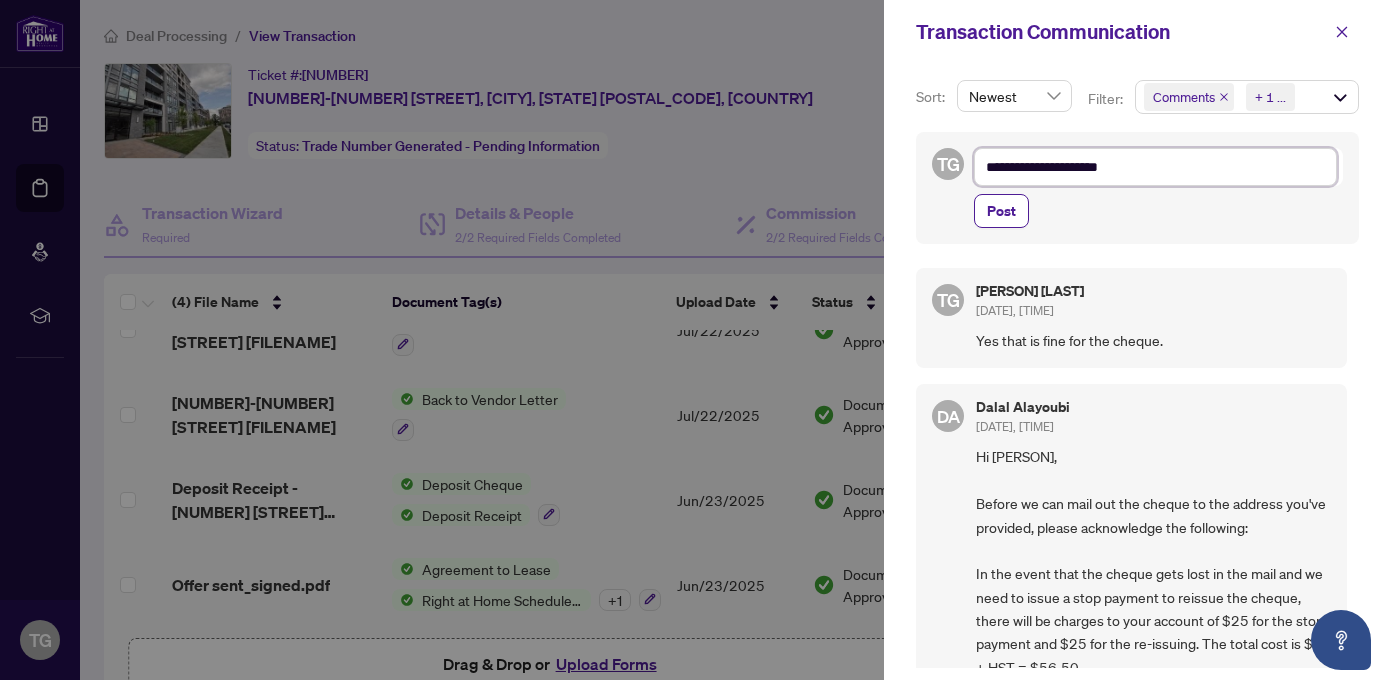type on "**********" 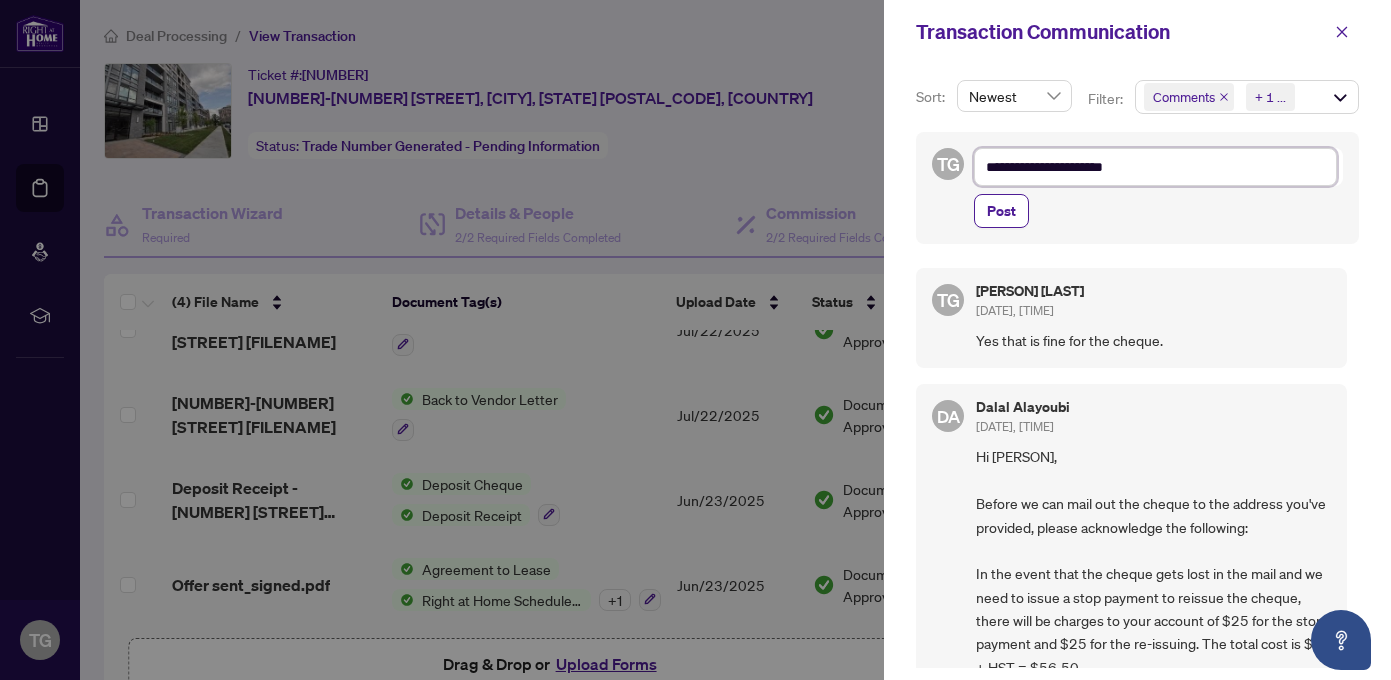type on "**********" 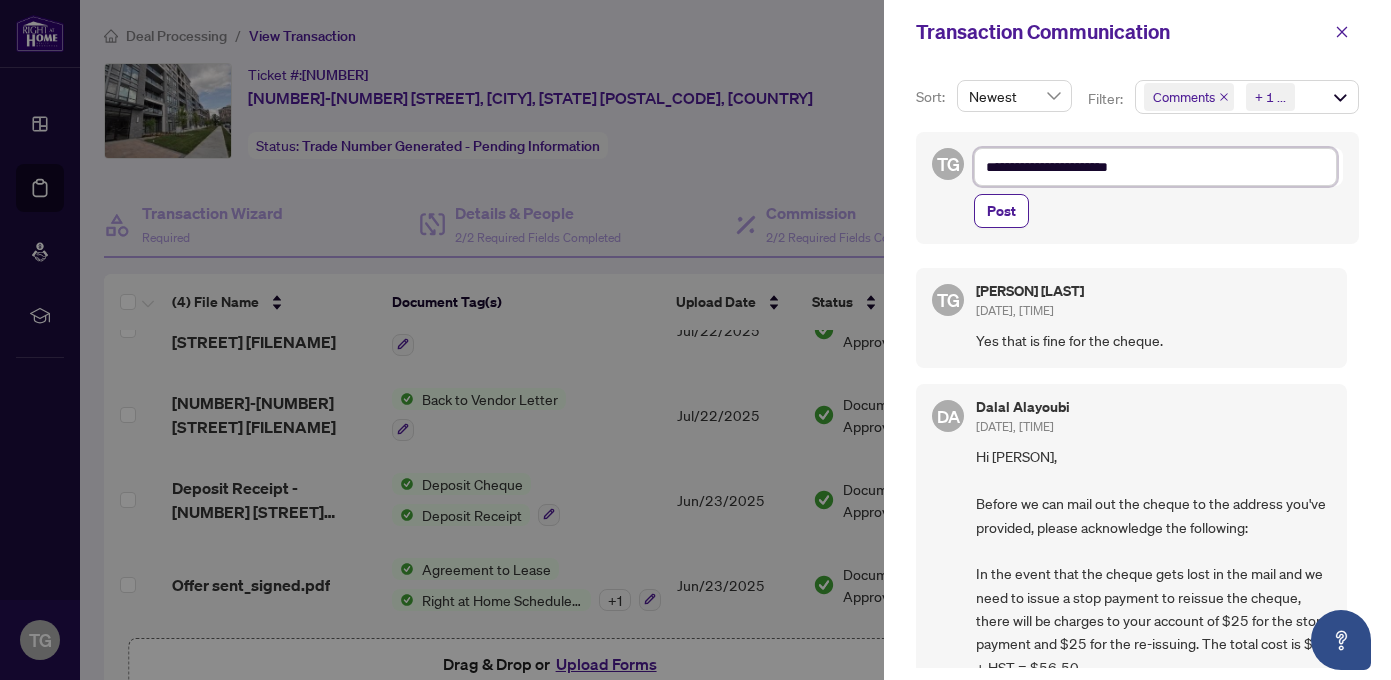 type on "**********" 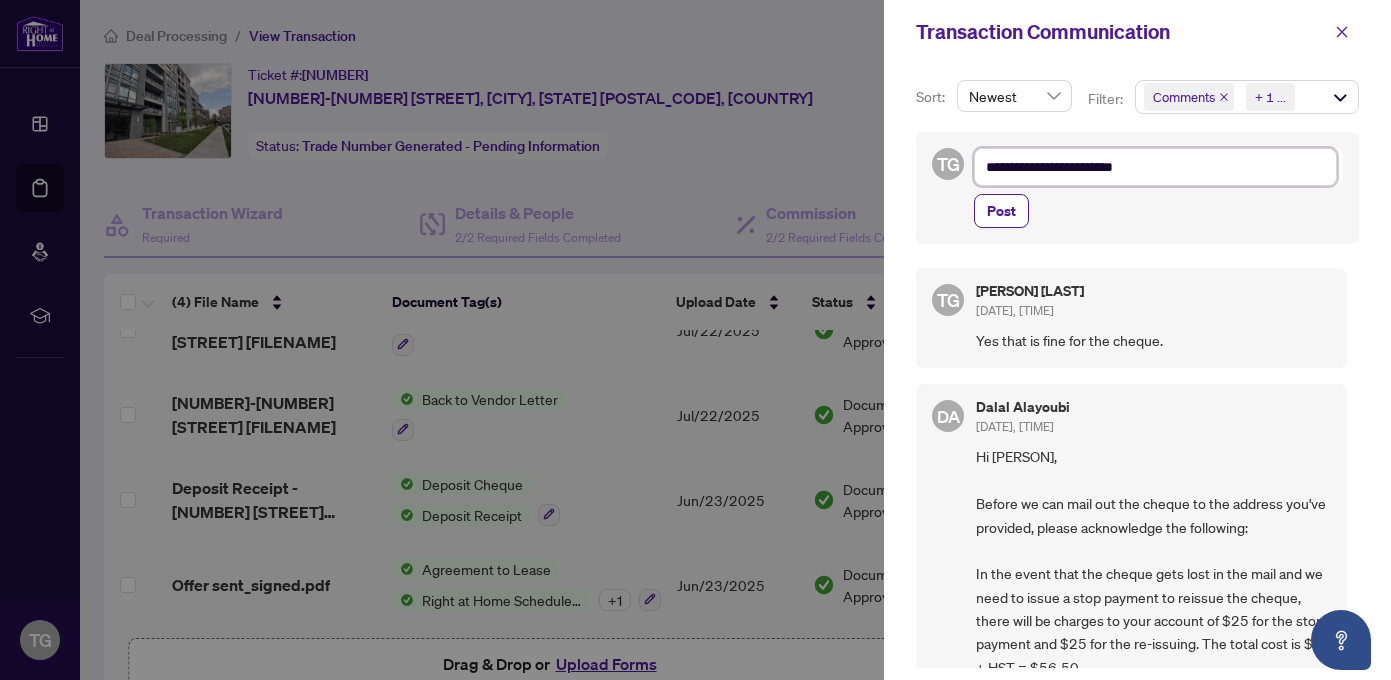 type on "**********" 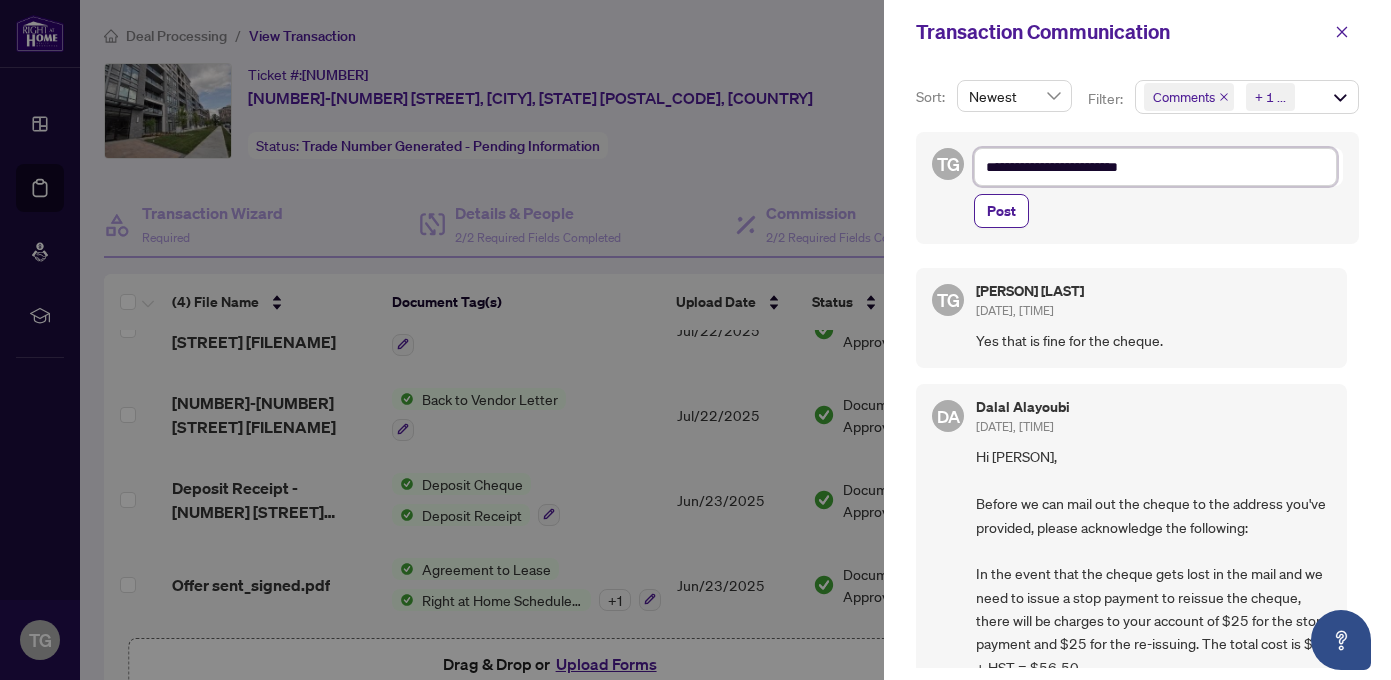 type on "**********" 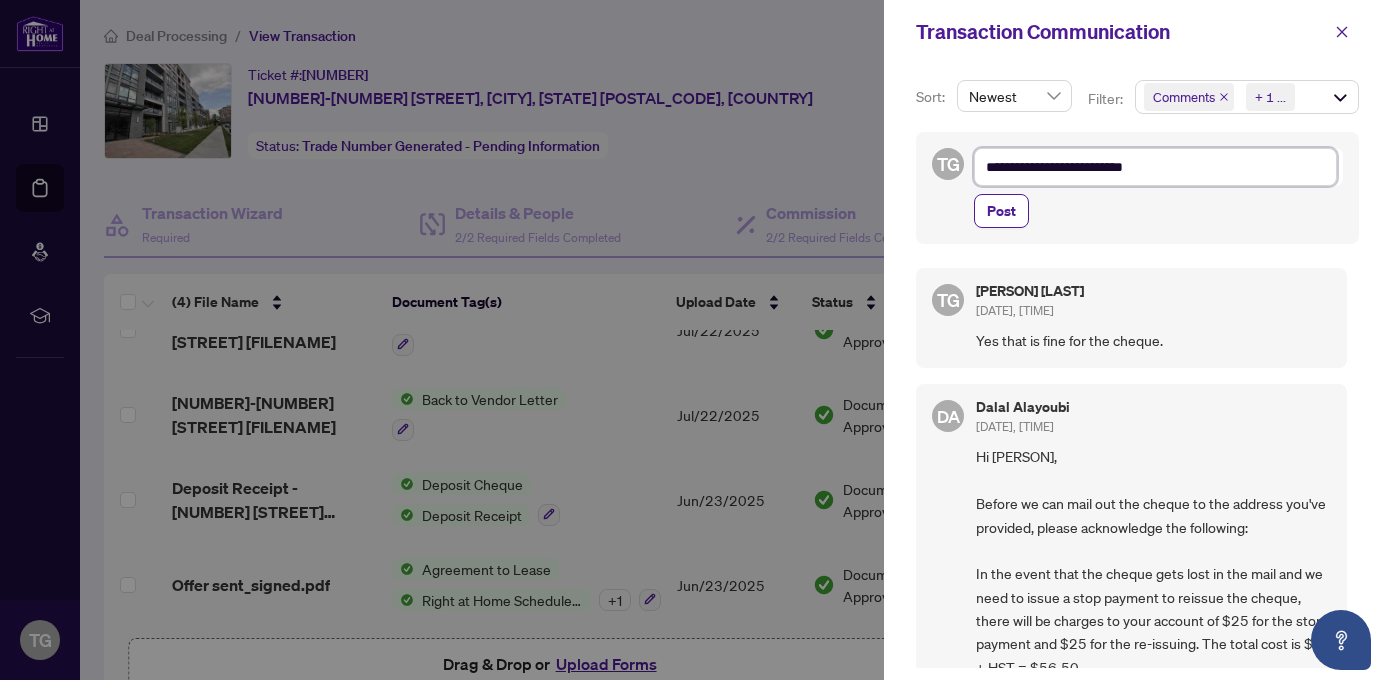 type on "**********" 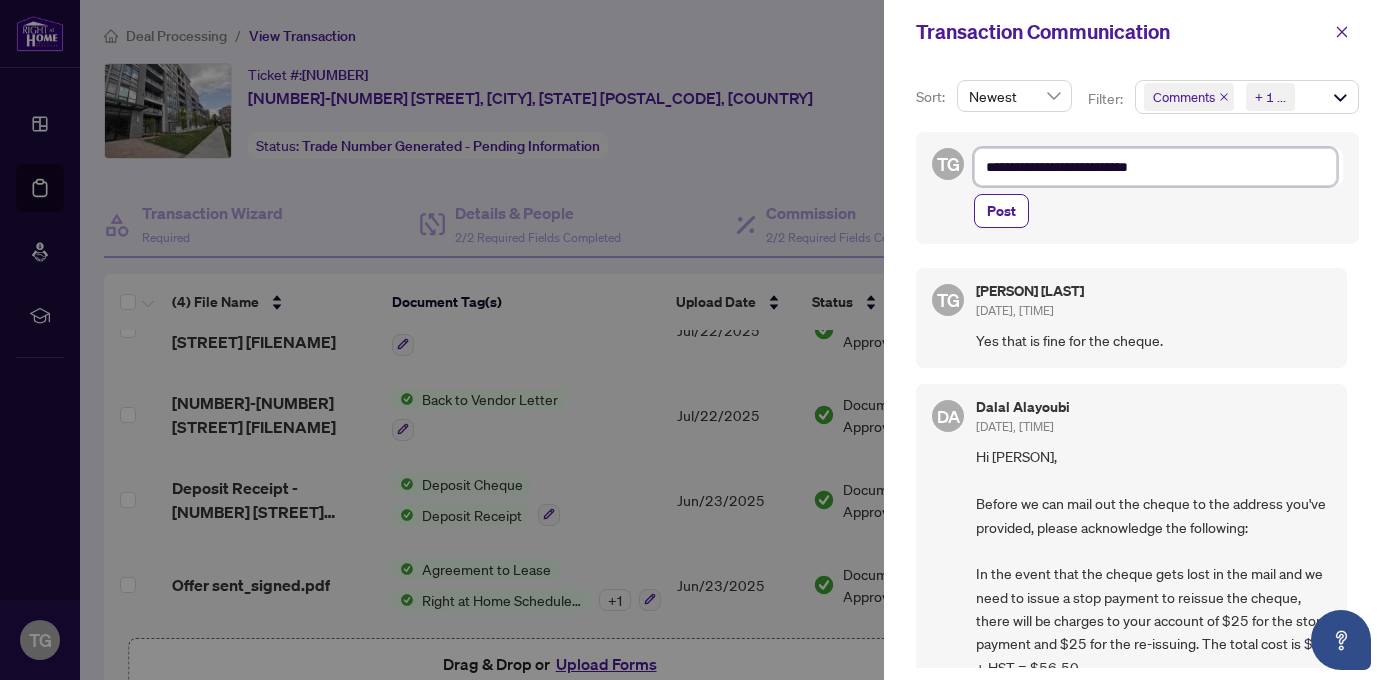 type on "**********" 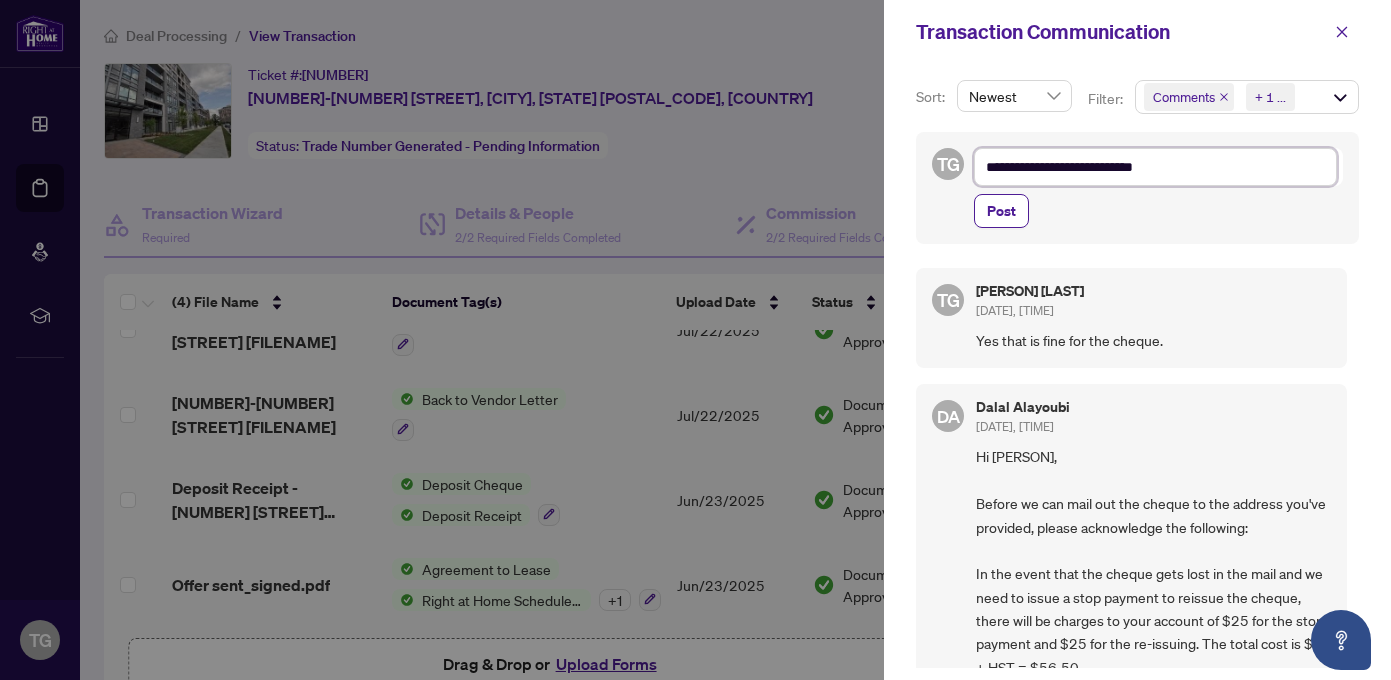 type on "**********" 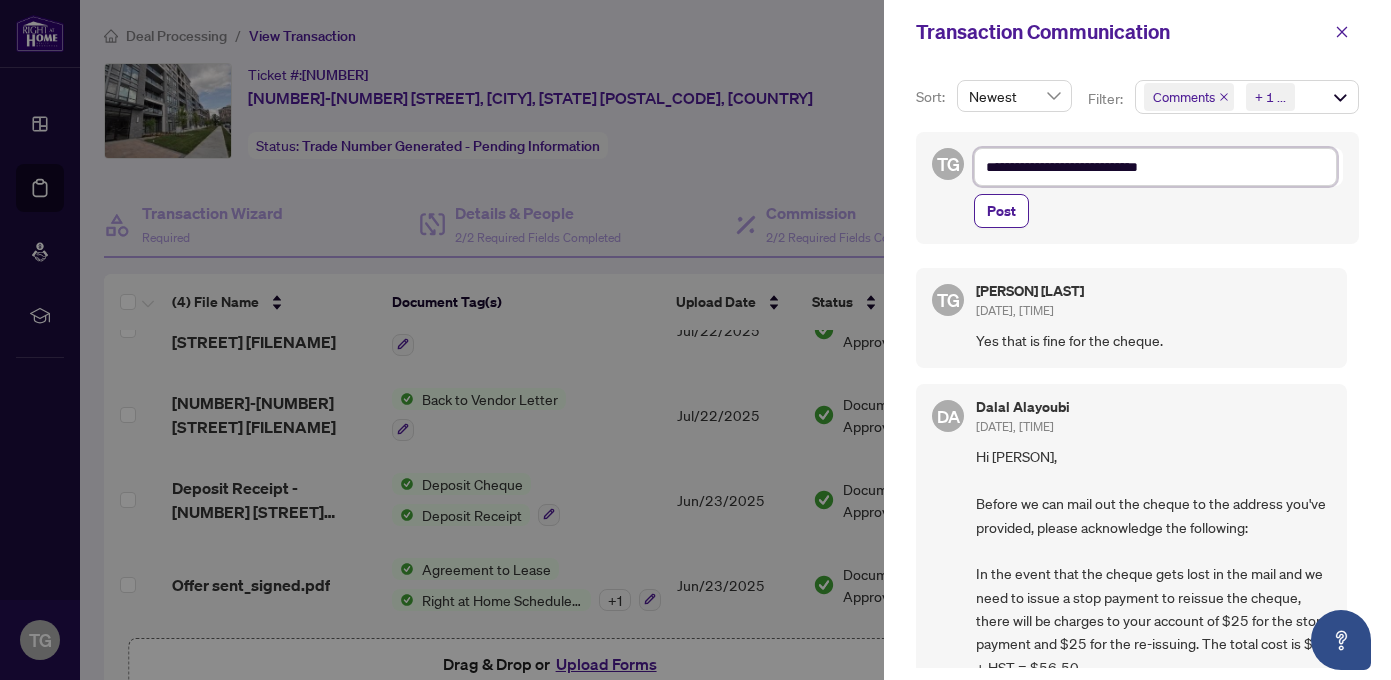 type on "**********" 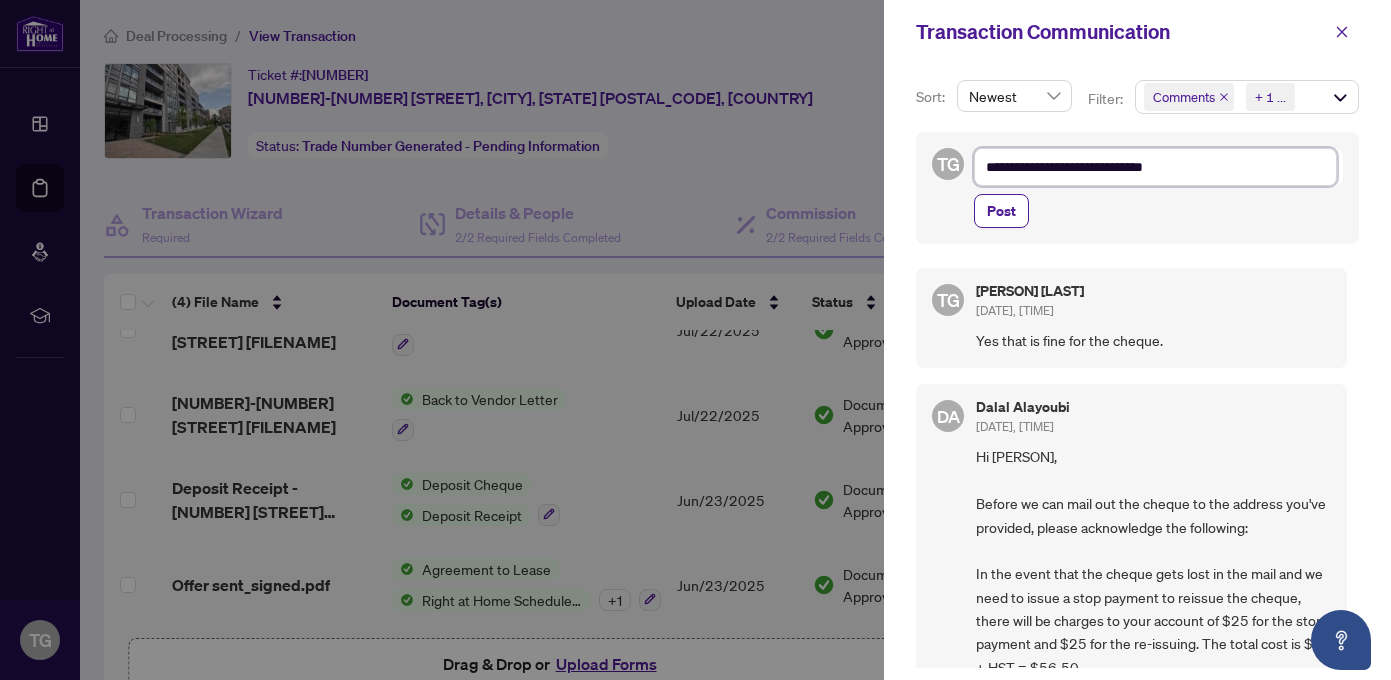 type on "**********" 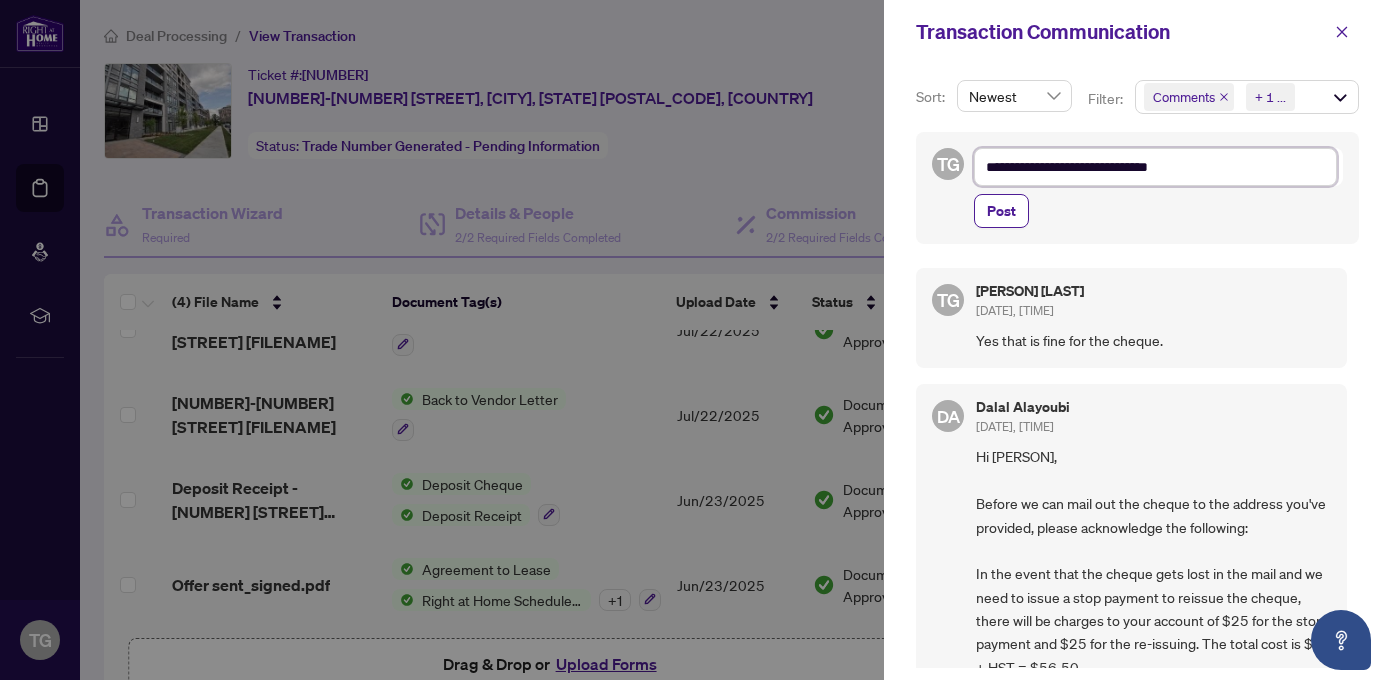 type on "**********" 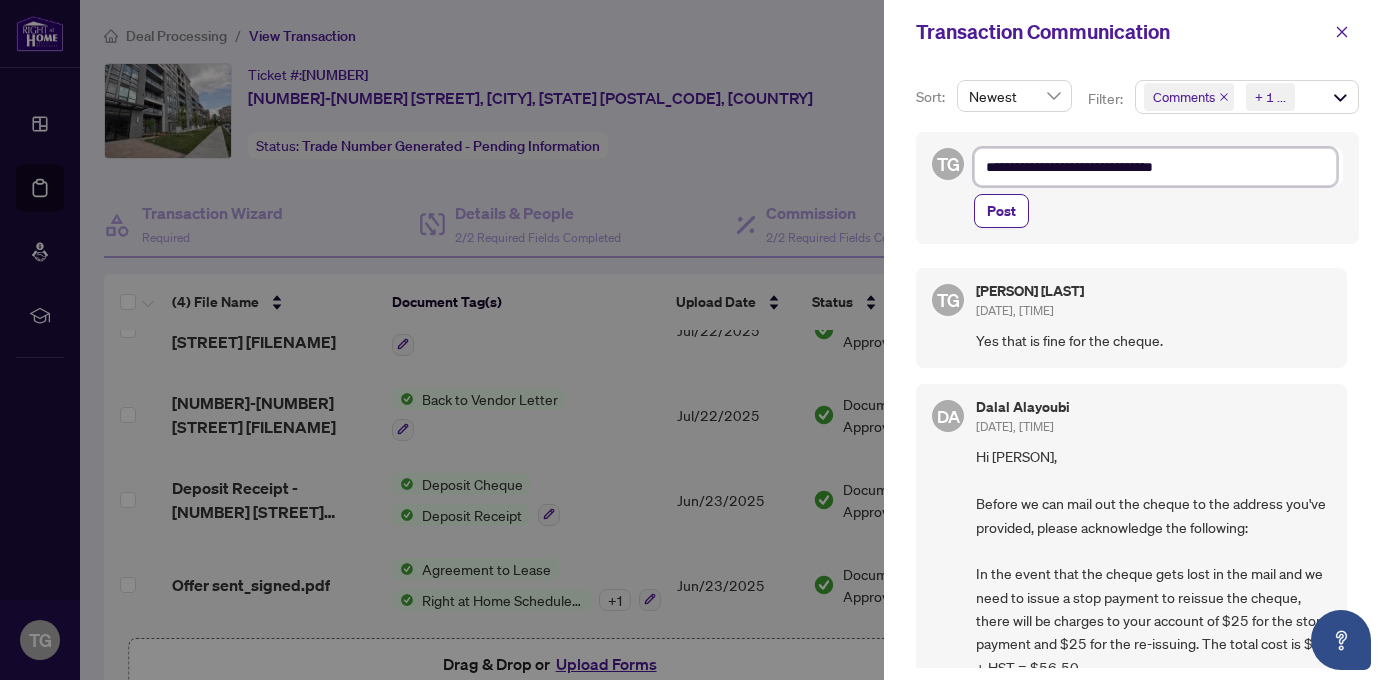 type on "**********" 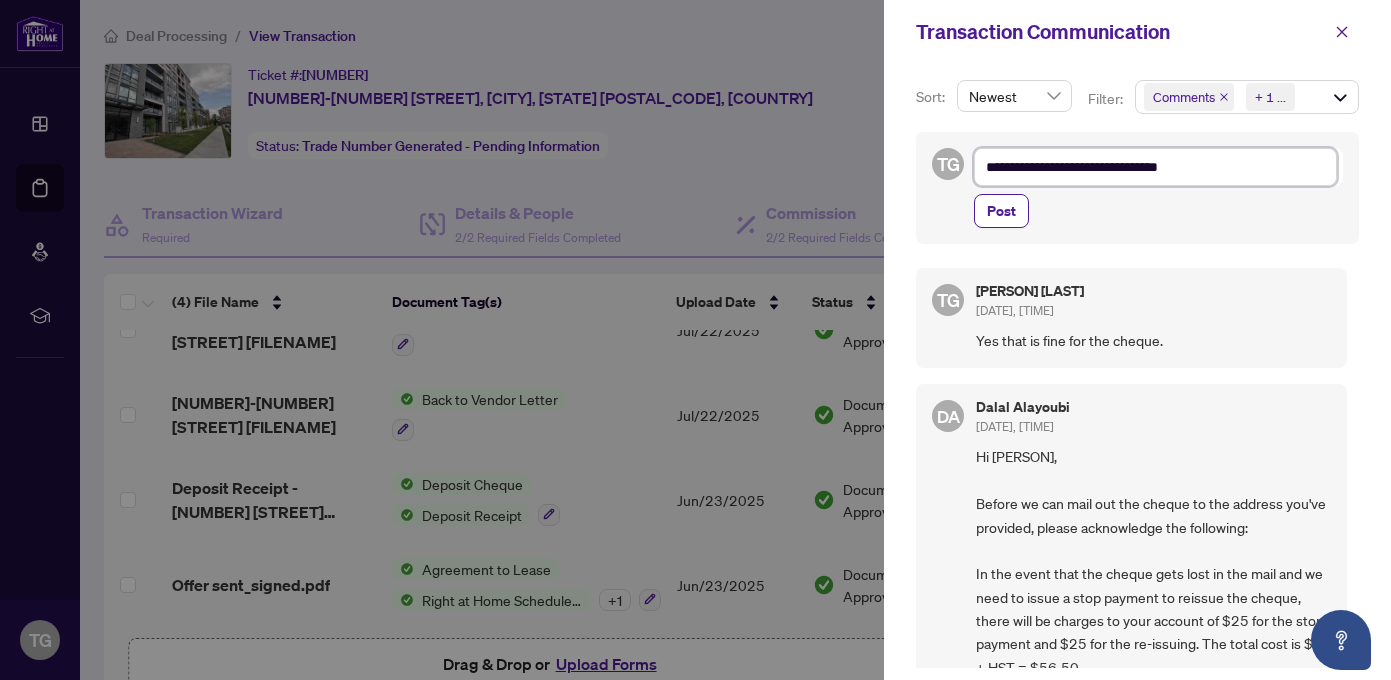 type on "**********" 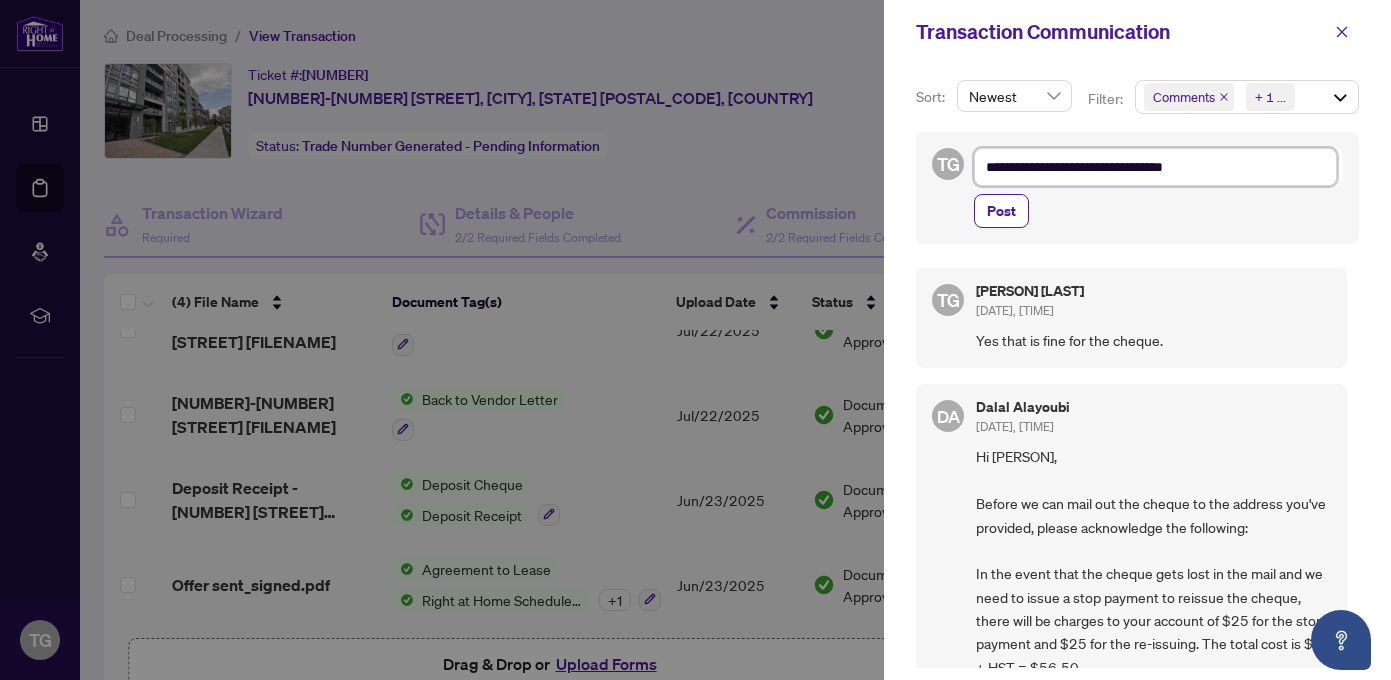 type on "**********" 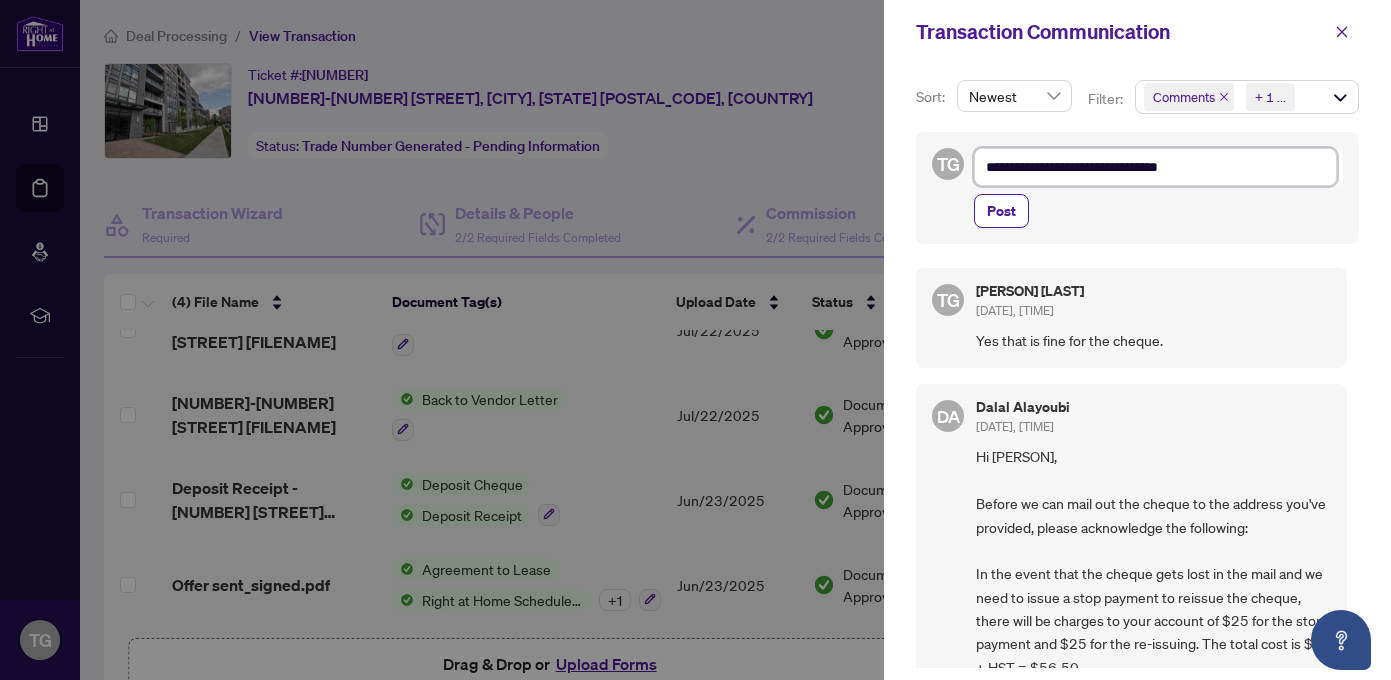 type on "**********" 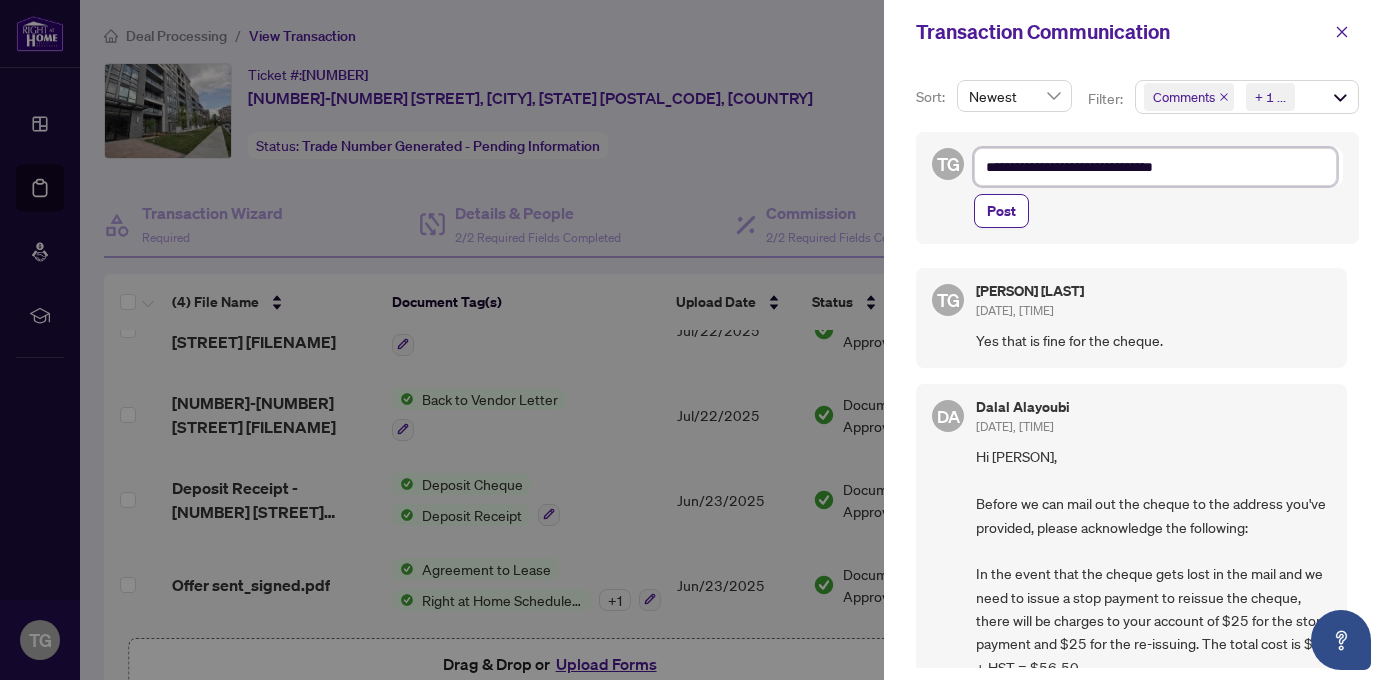 type on "**********" 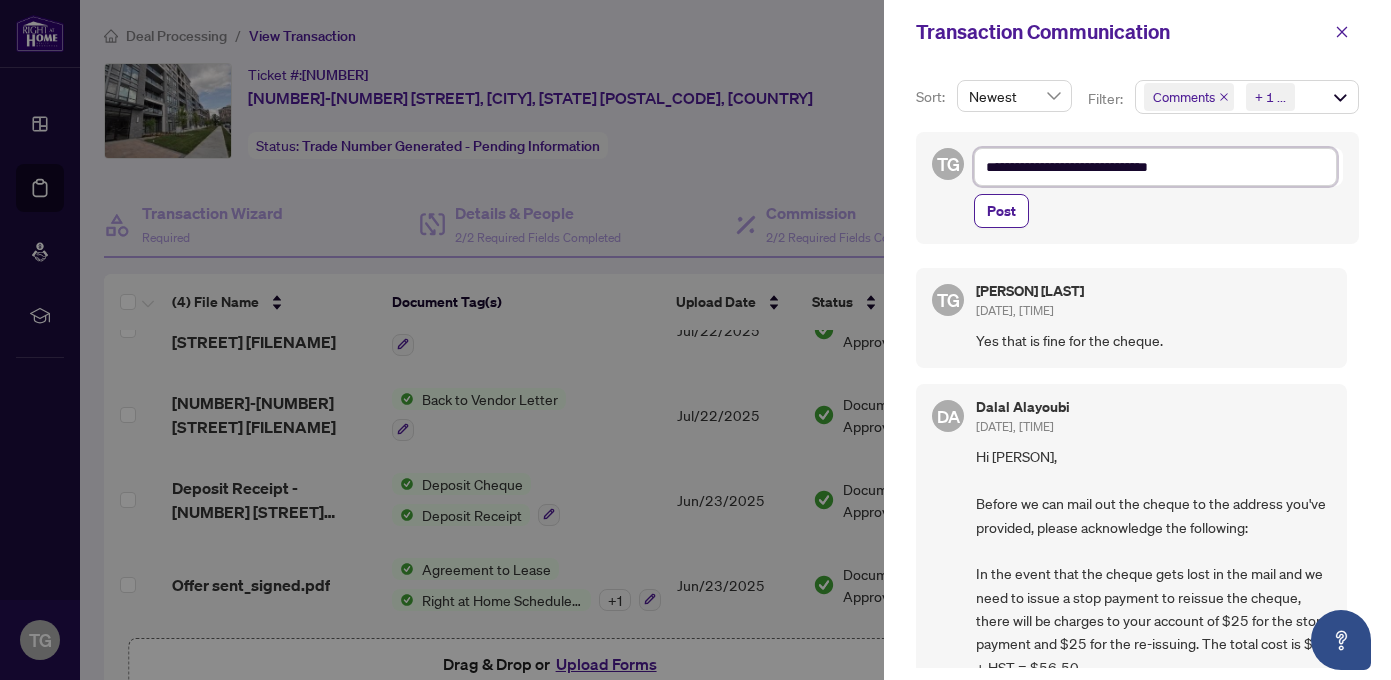 type on "**********" 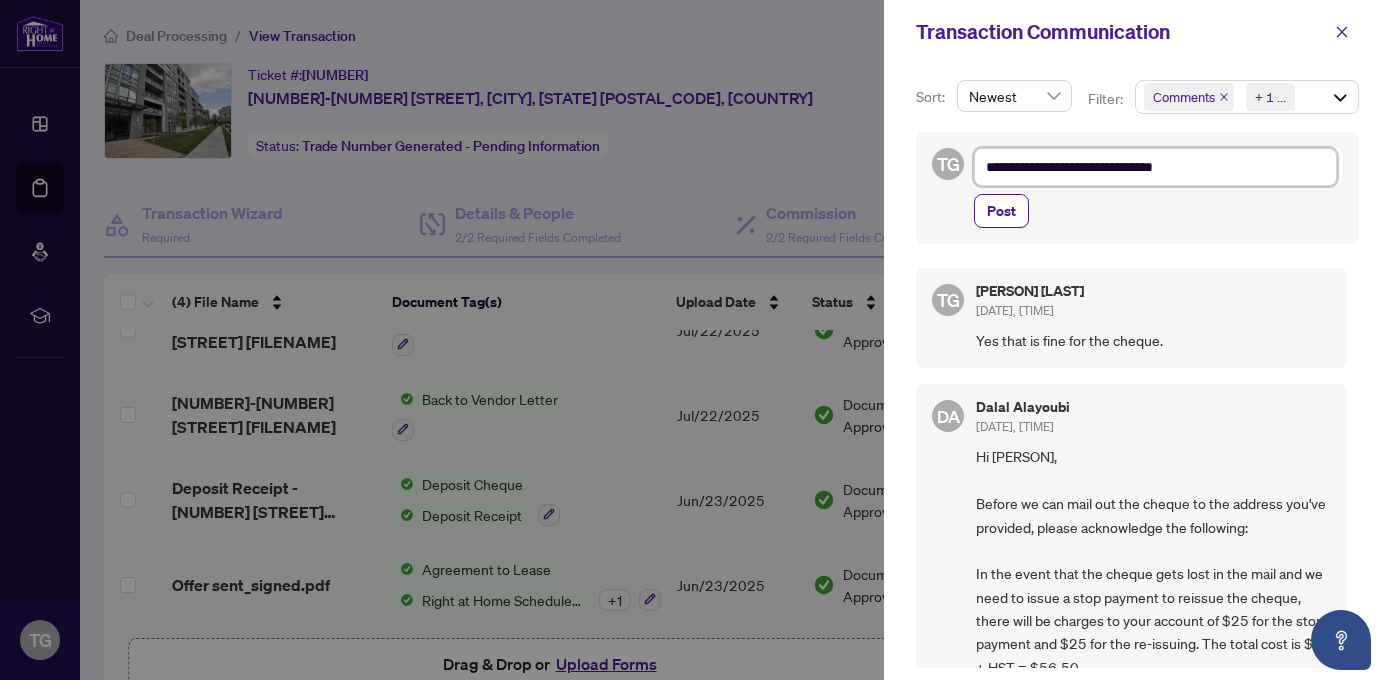 type on "**********" 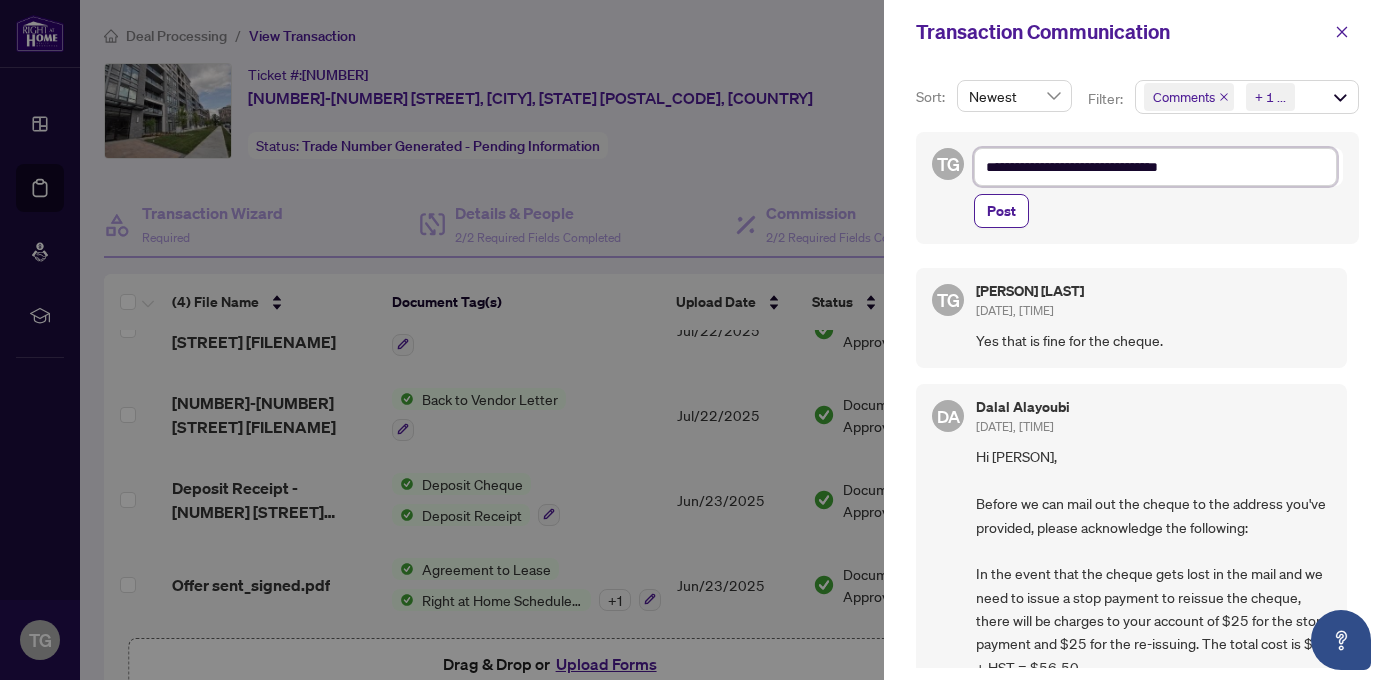 type on "**********" 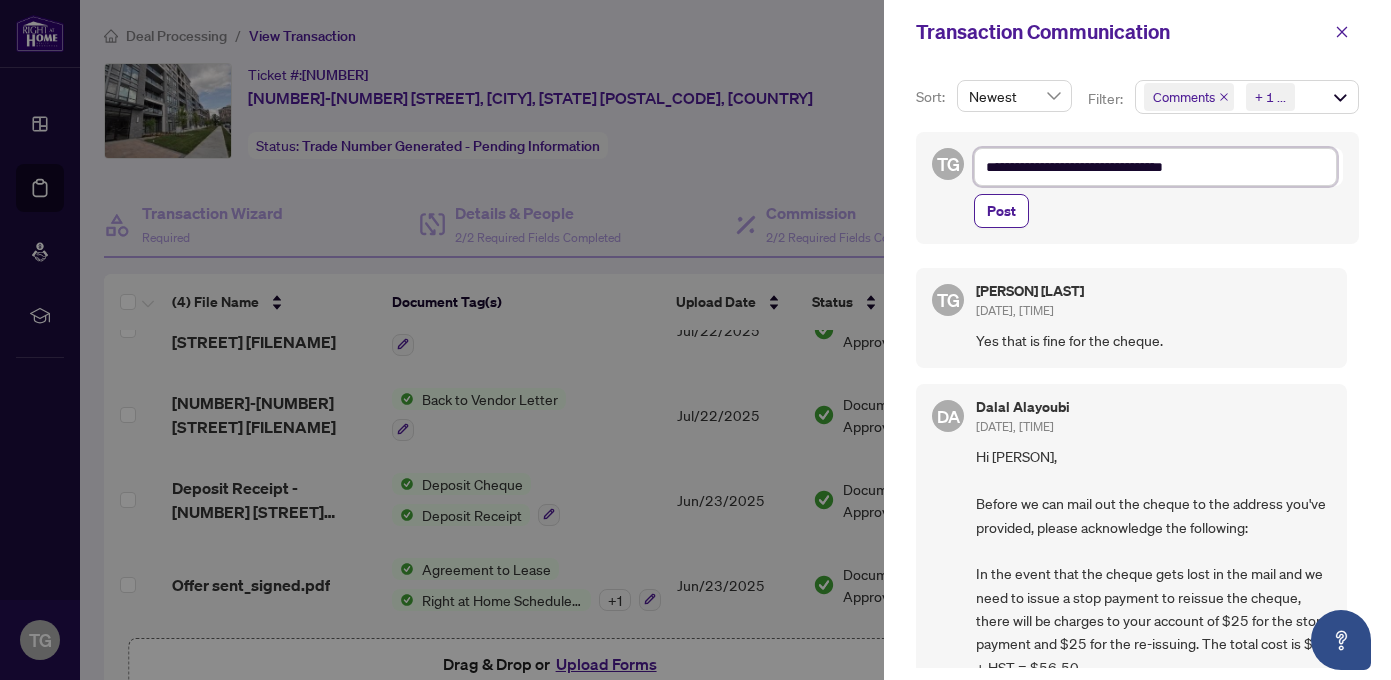 type on "**********" 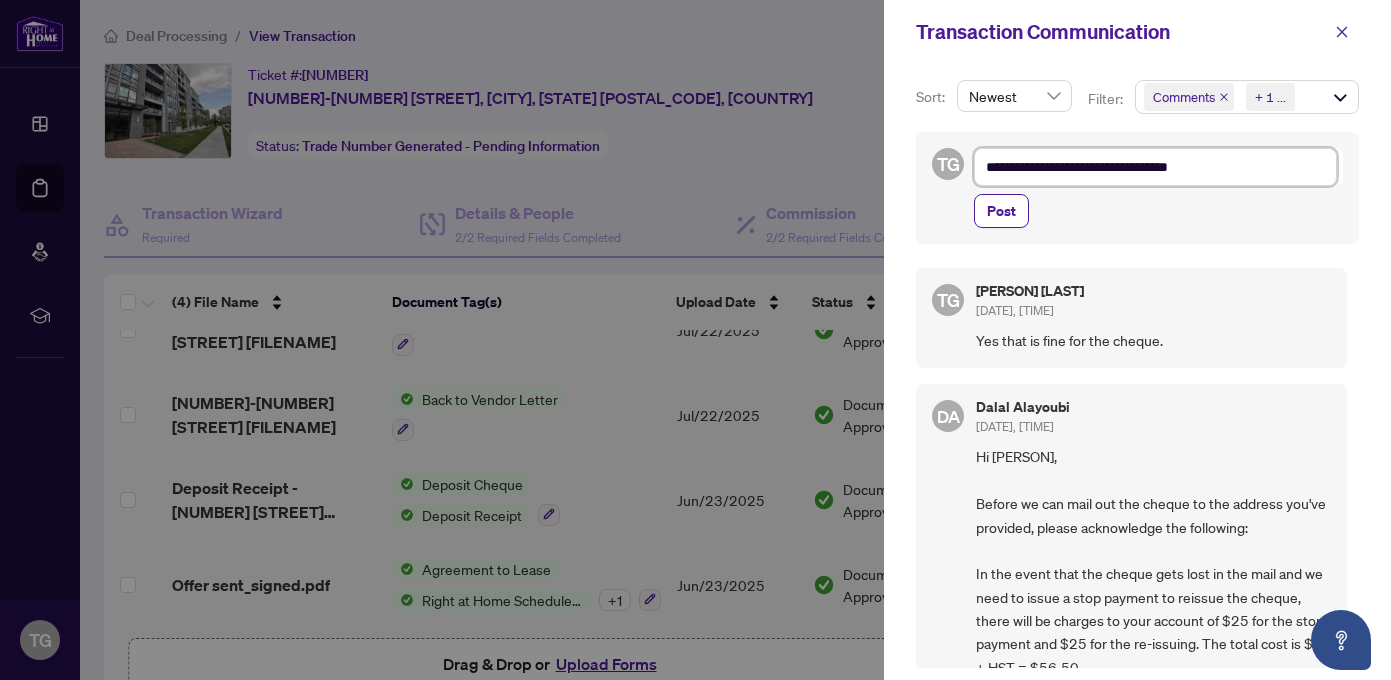 type on "**********" 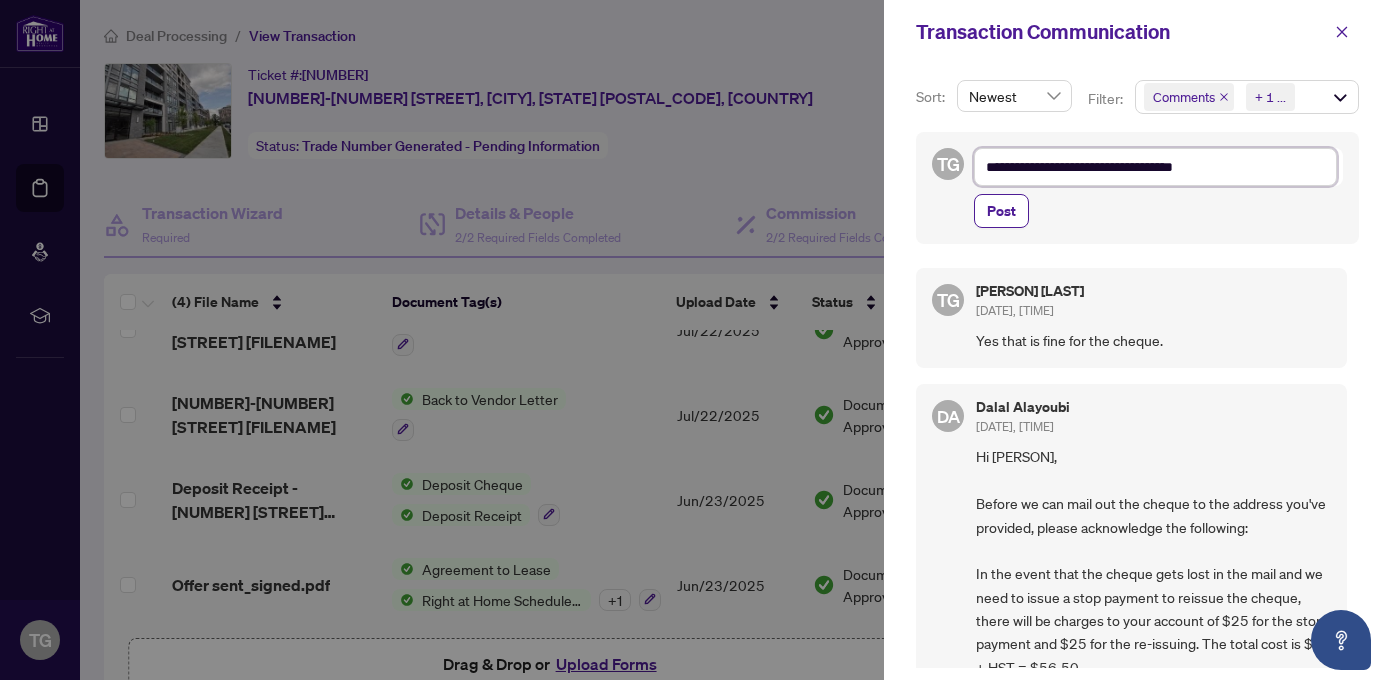 type on "**********" 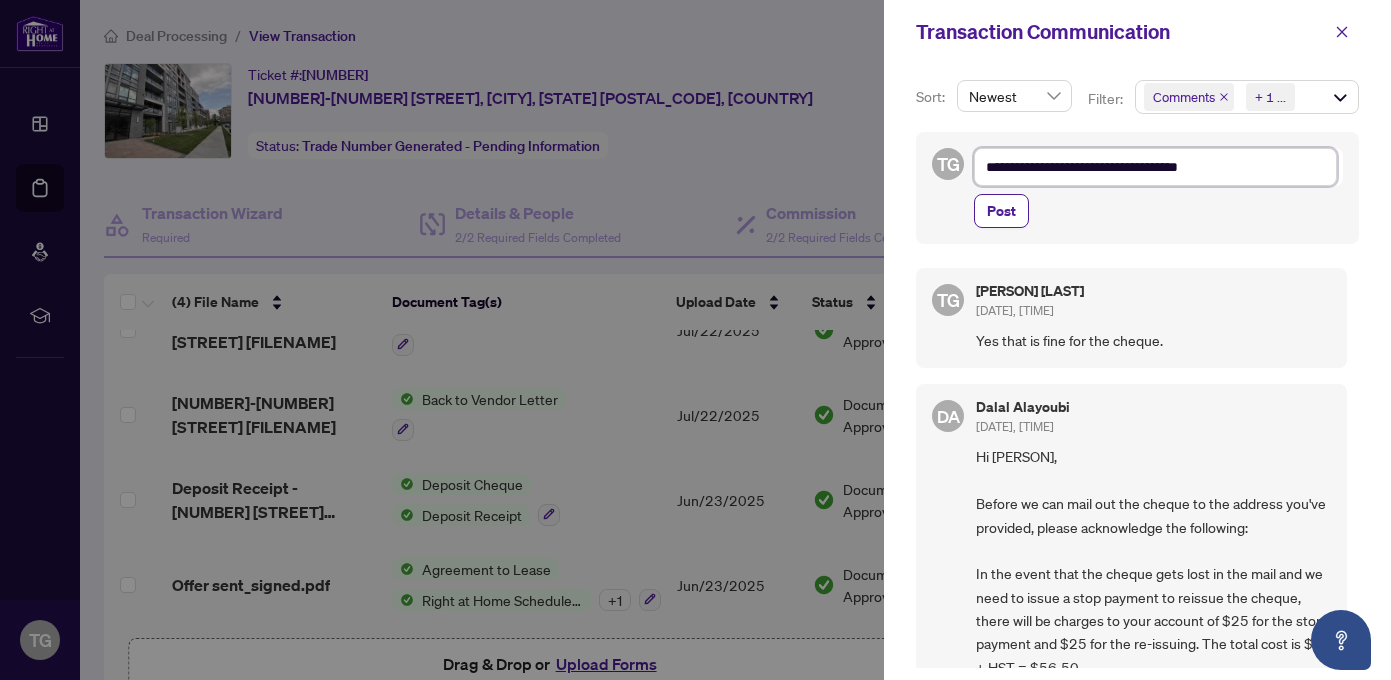 type on "**********" 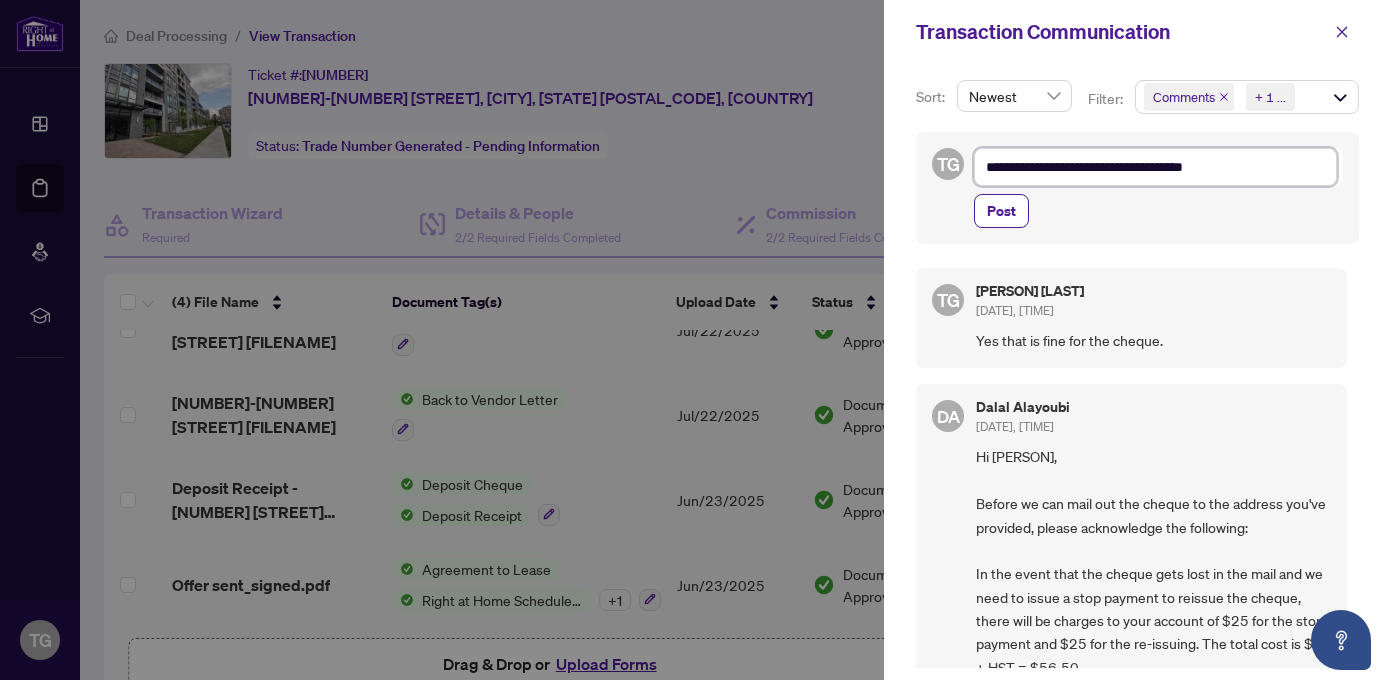 type on "**********" 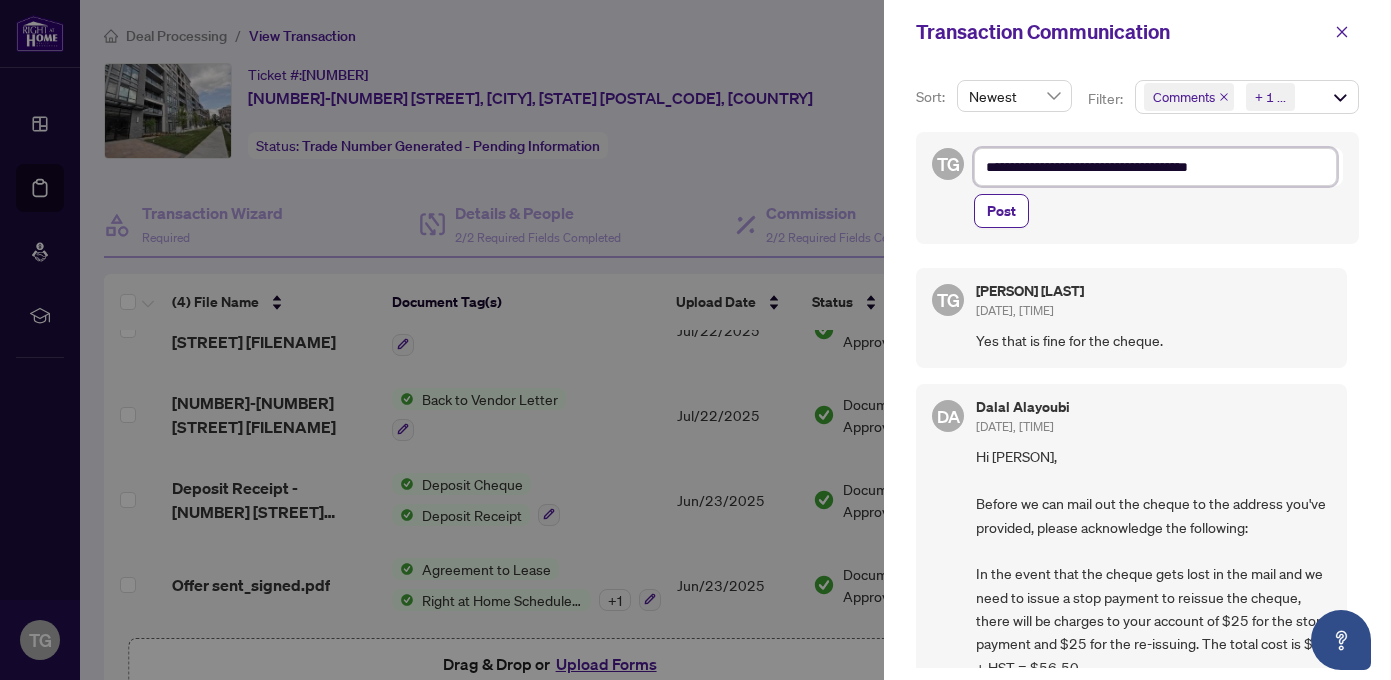 type on "**********" 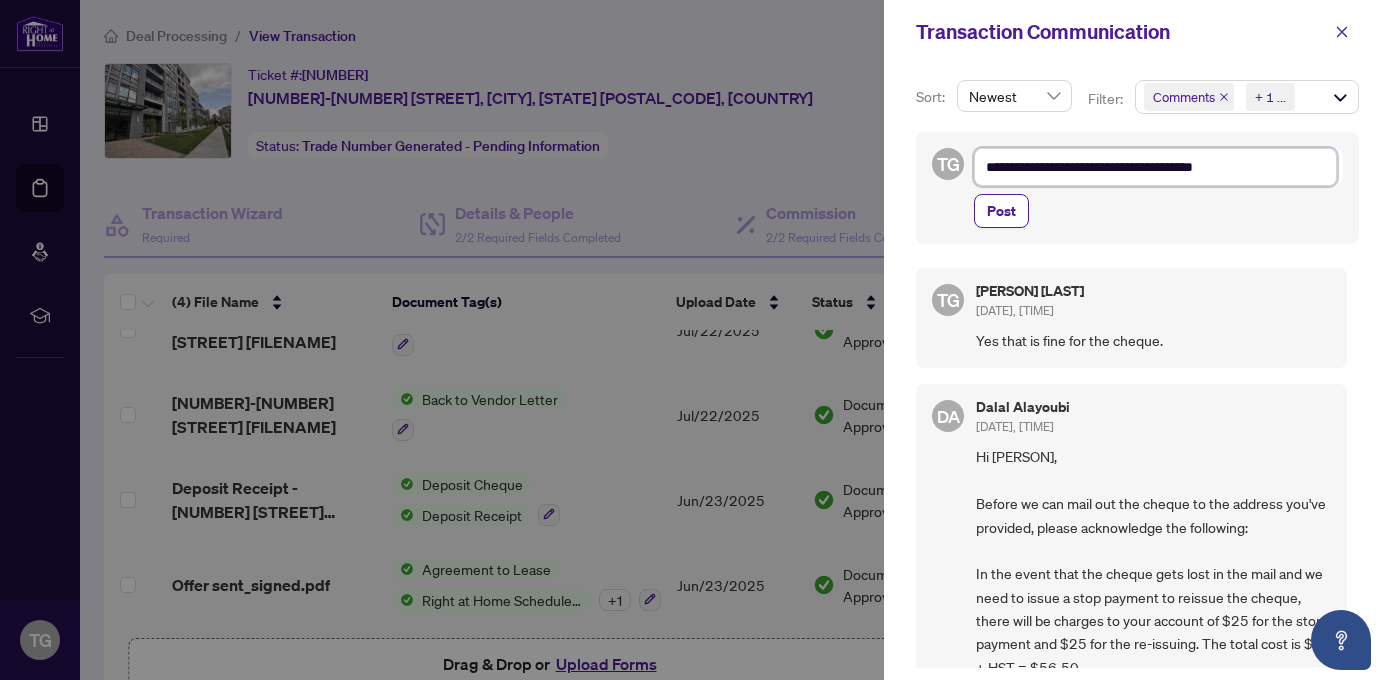 type on "**********" 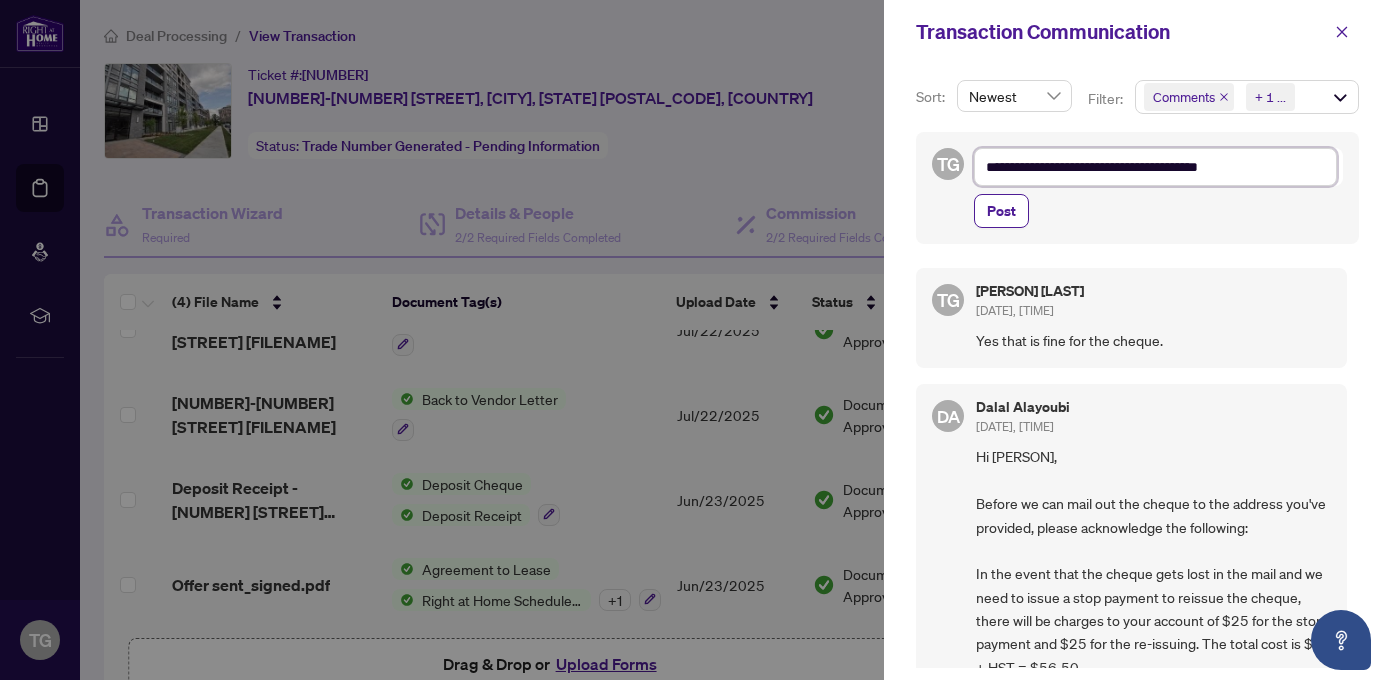 type on "**********" 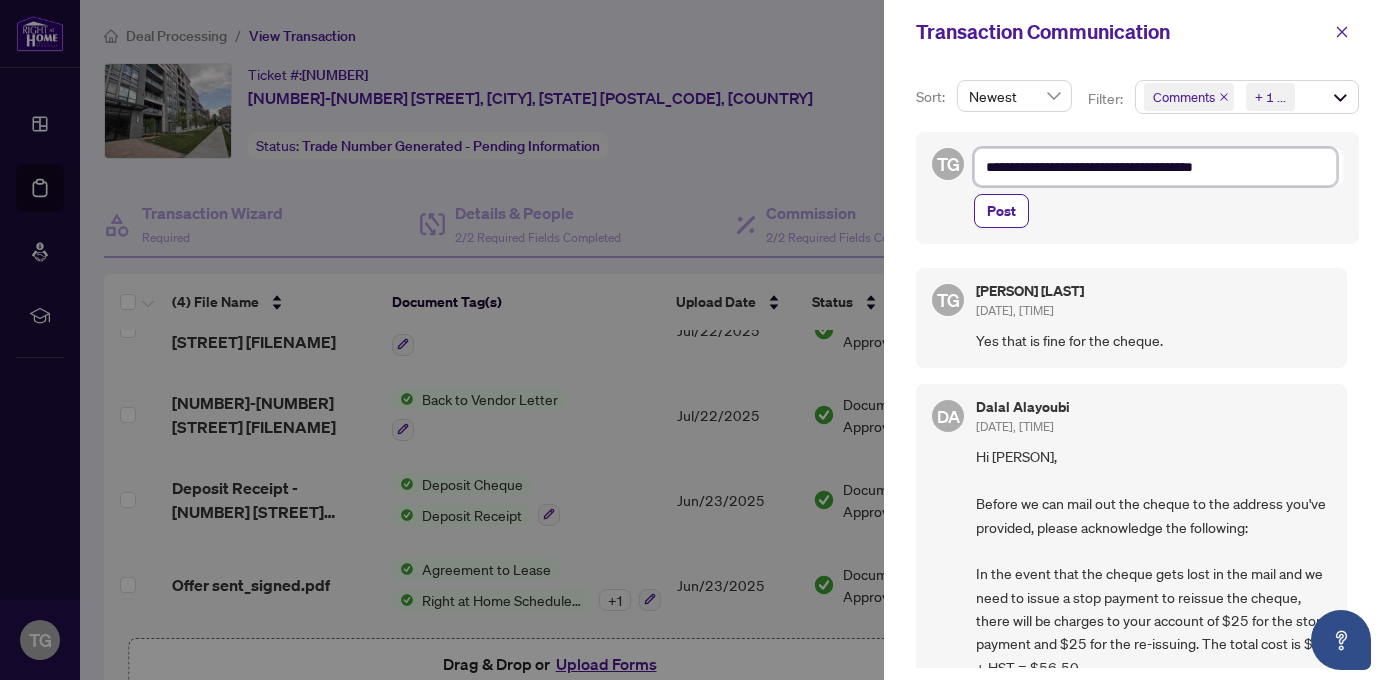 type on "**********" 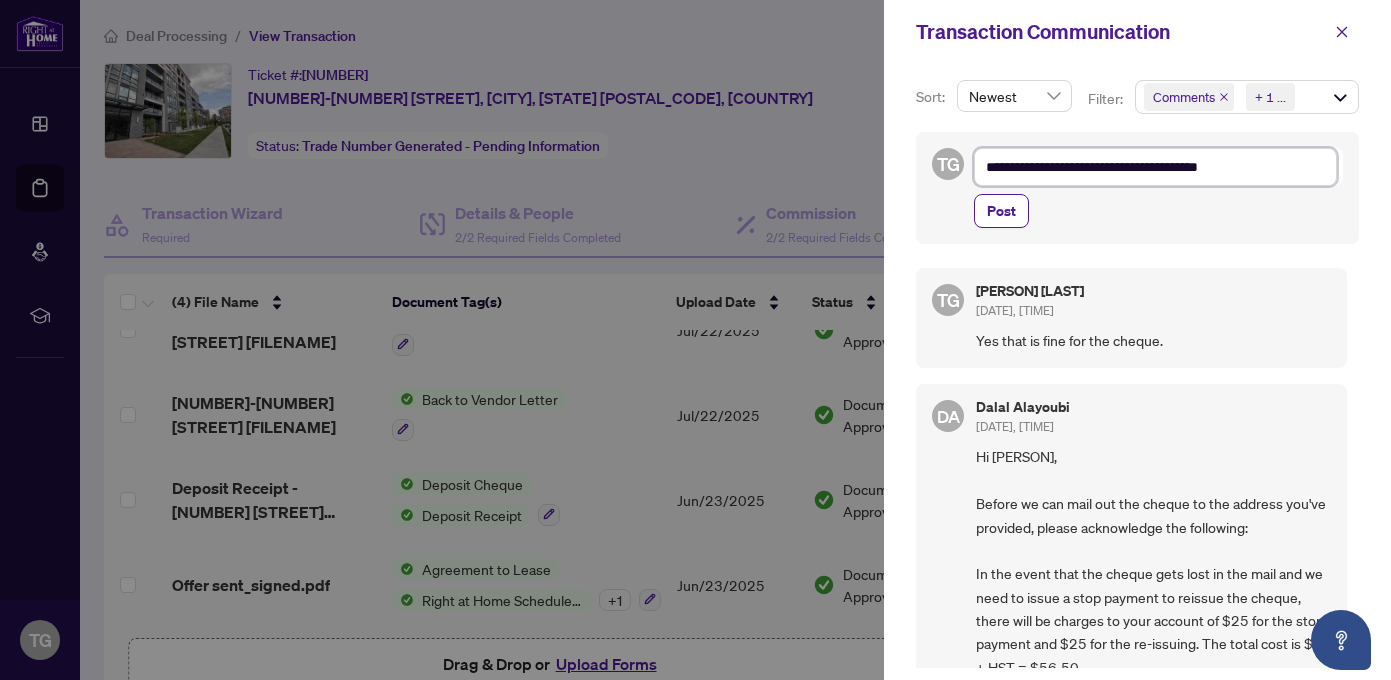 type on "**********" 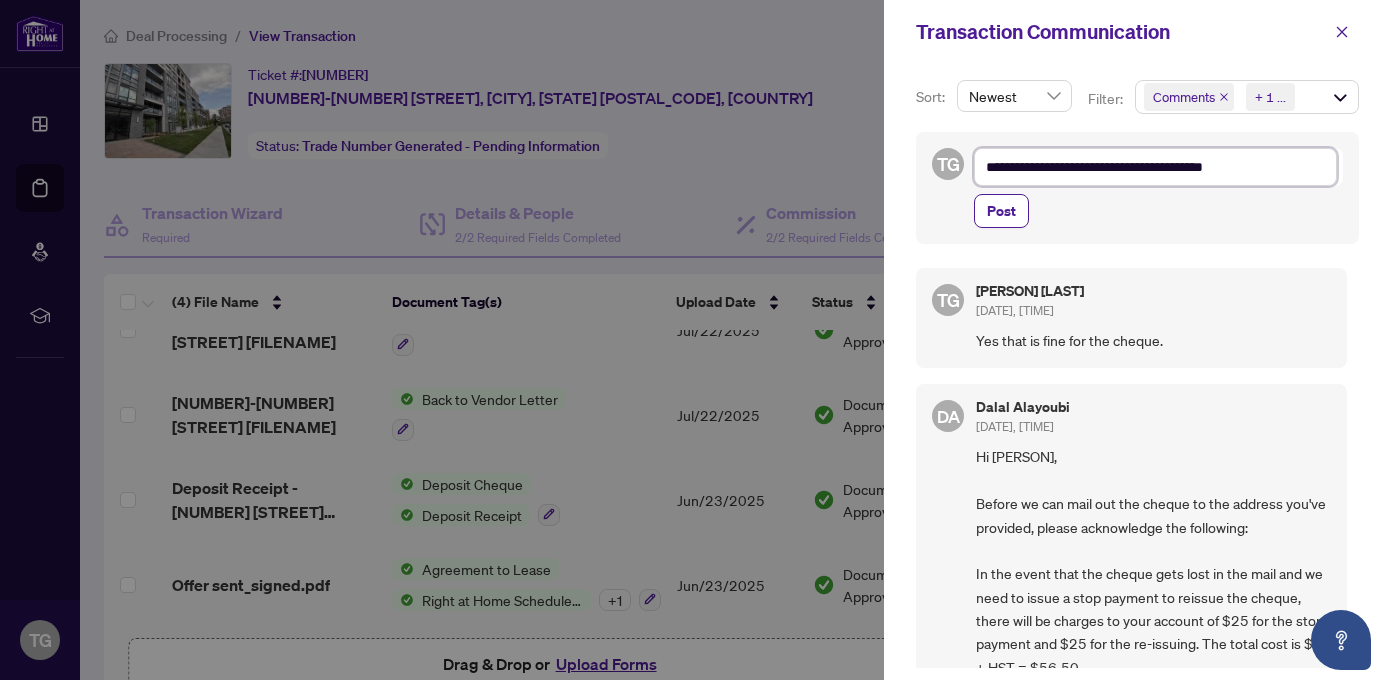 type on "**********" 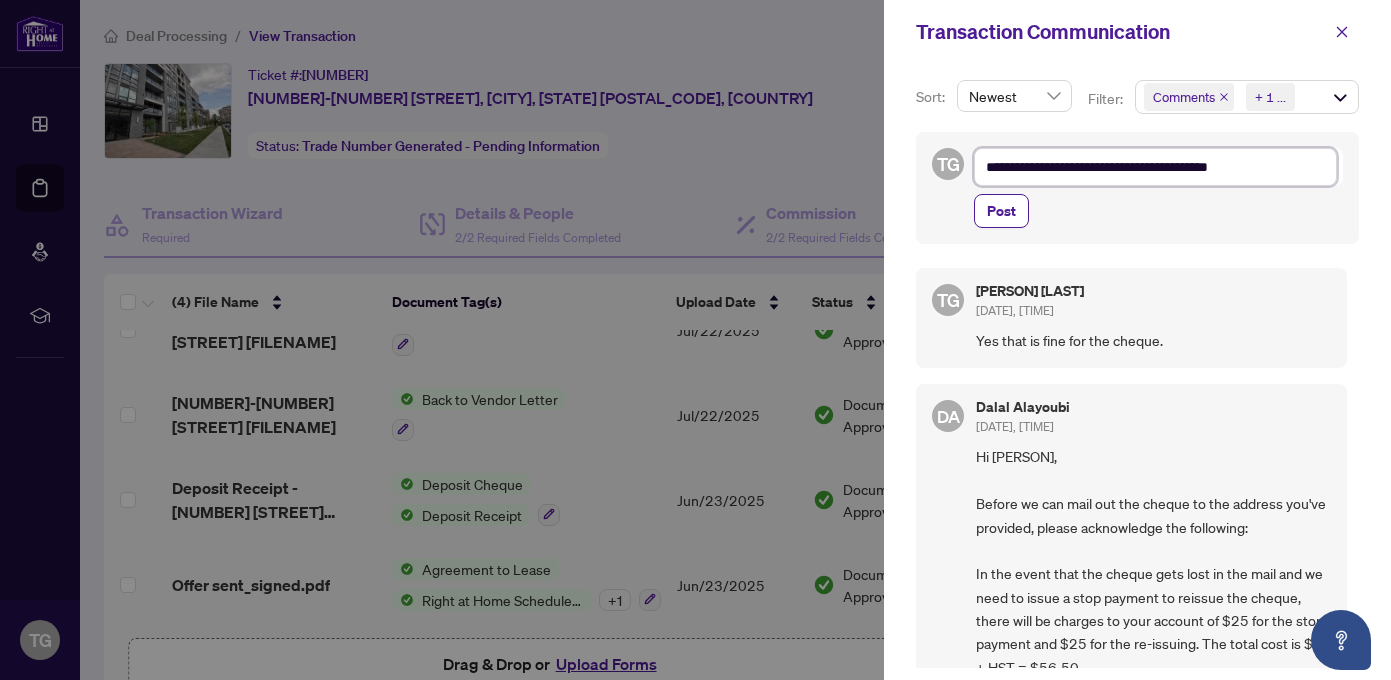 type on "**********" 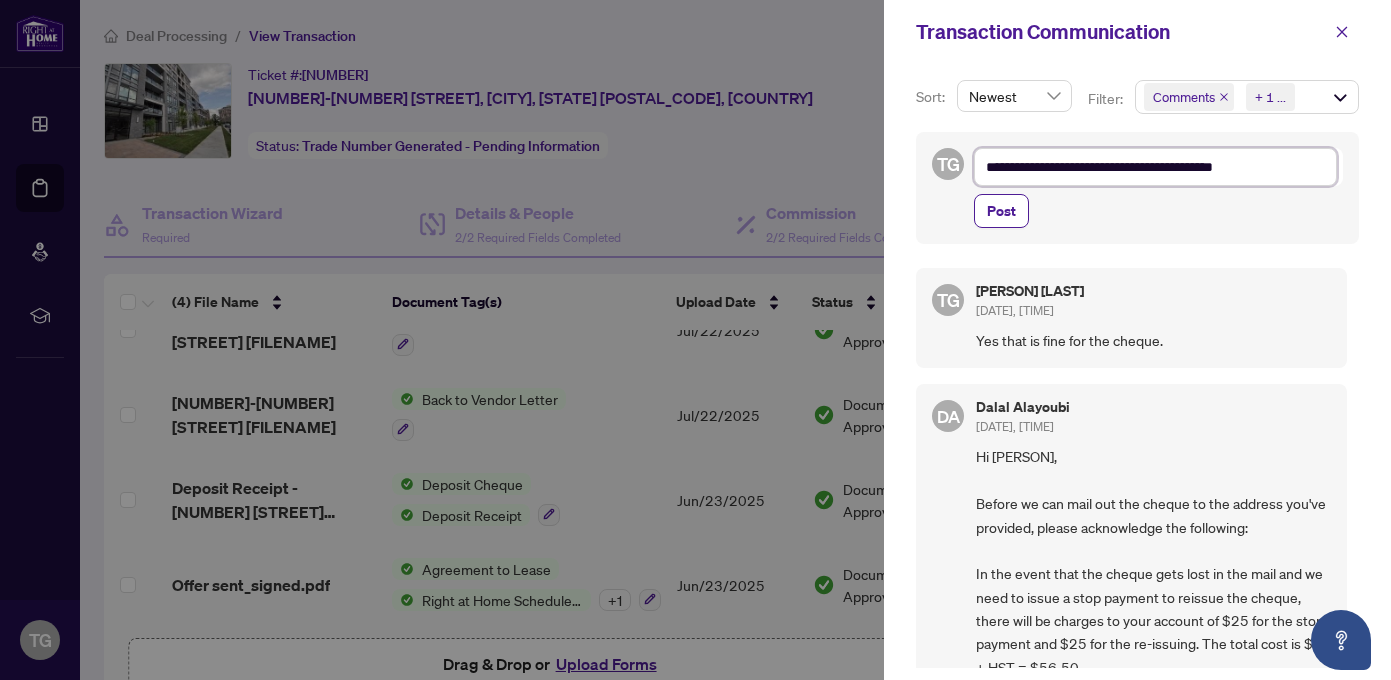 type on "**********" 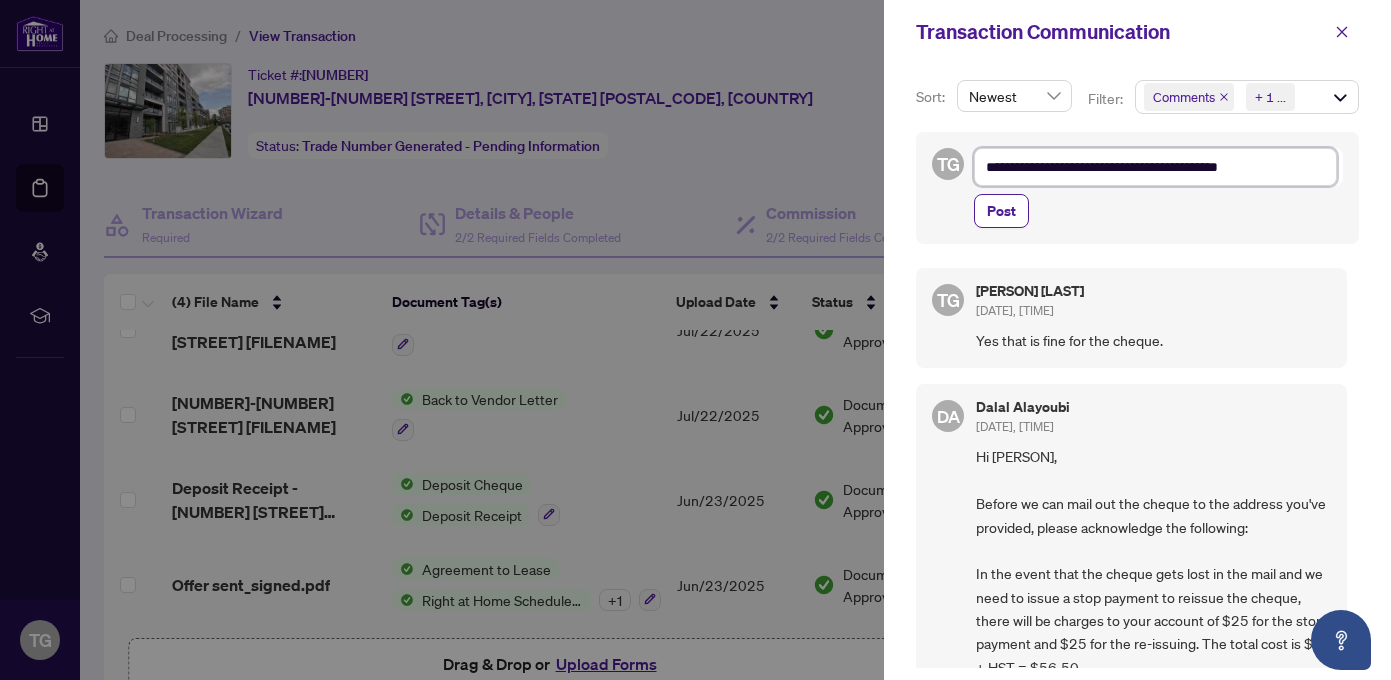 type on "**********" 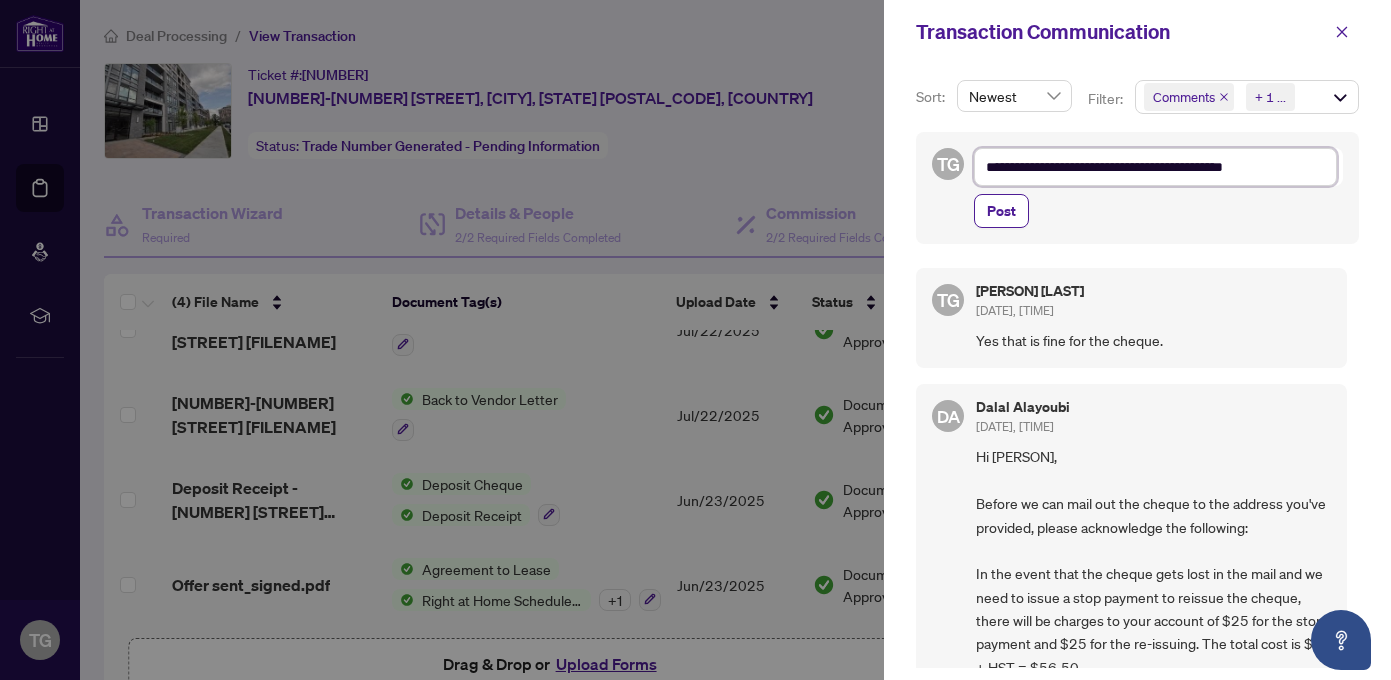 type on "**********" 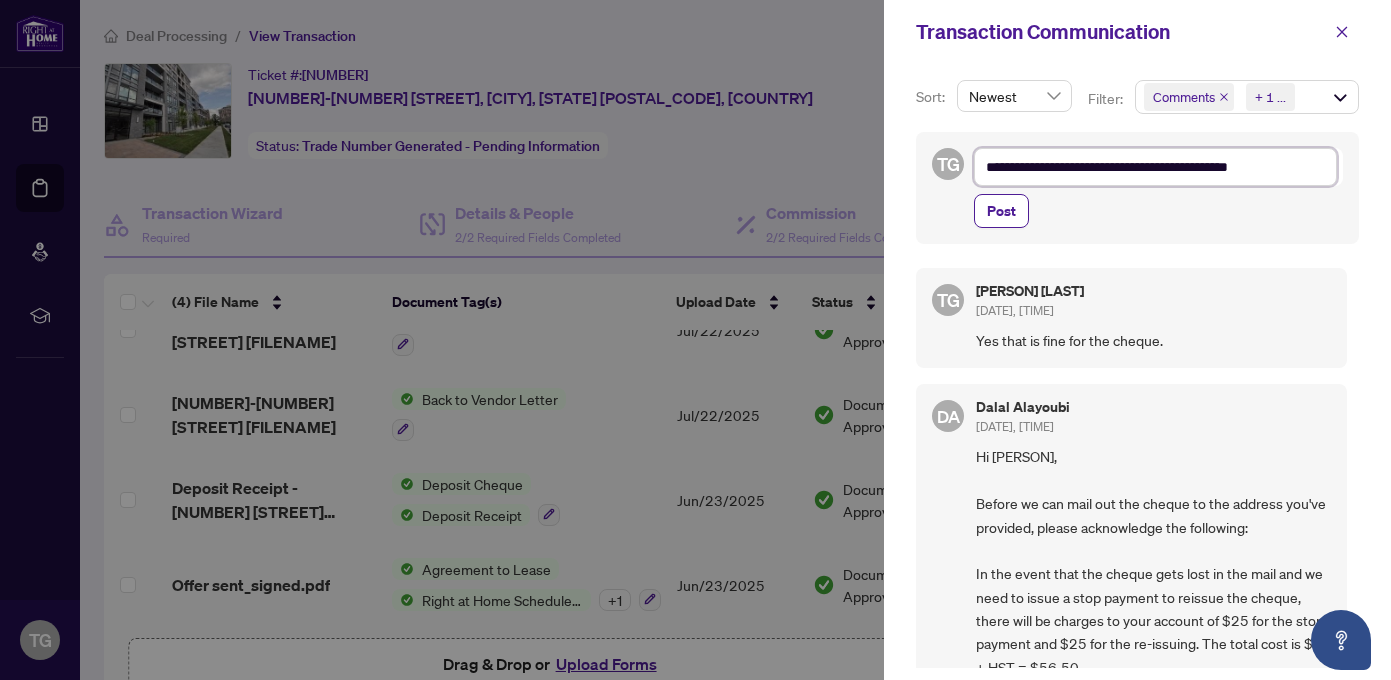 type on "**********" 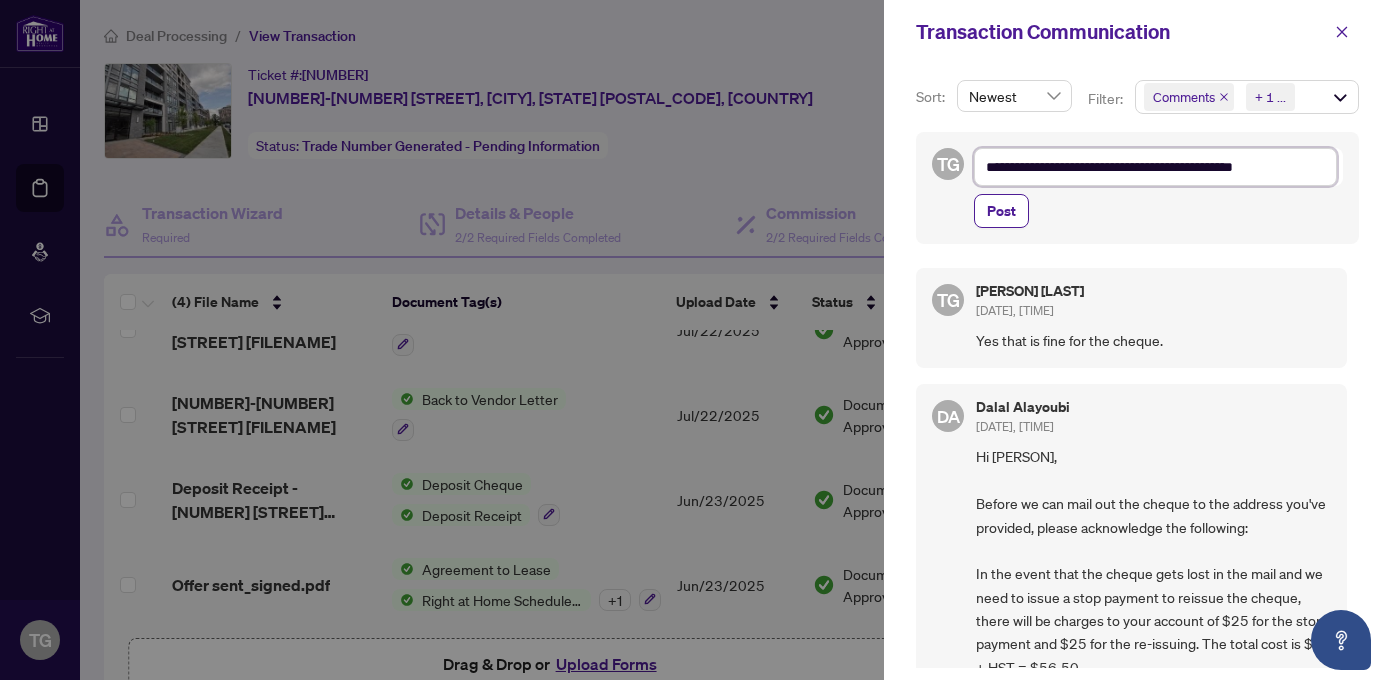 type on "**********" 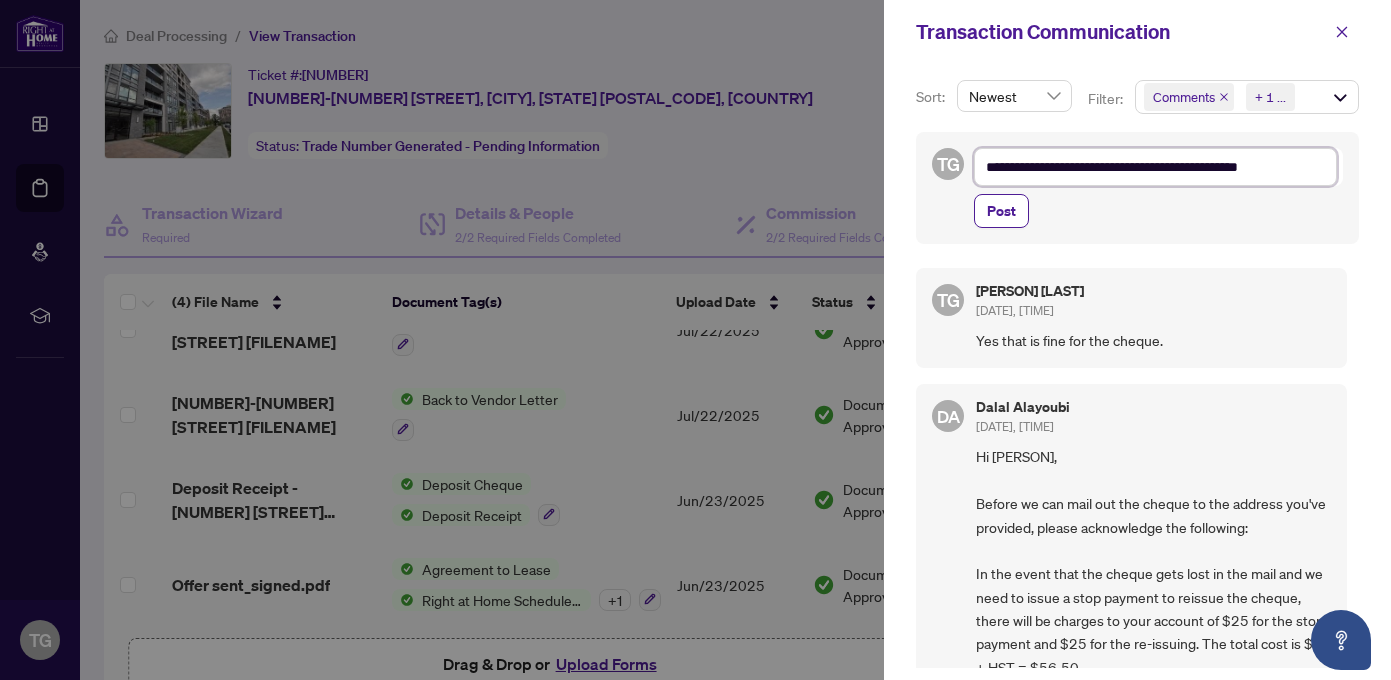 type on "**********" 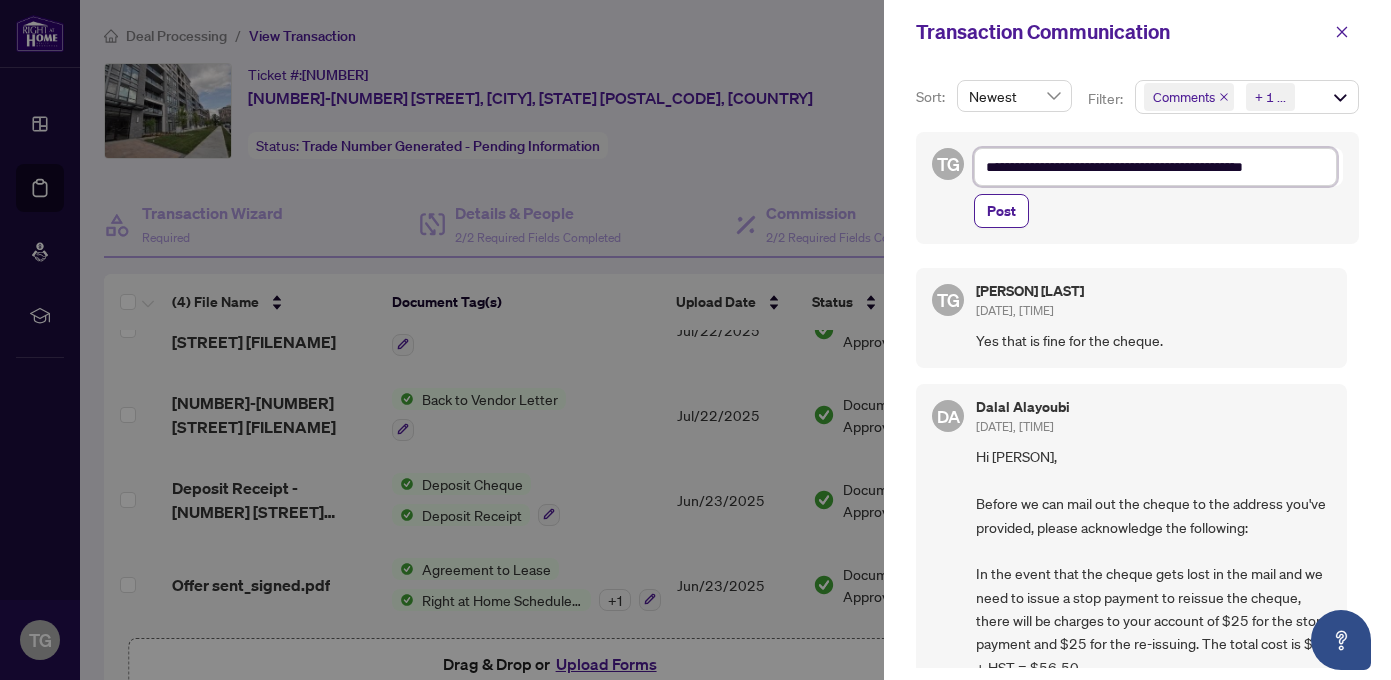 type on "**********" 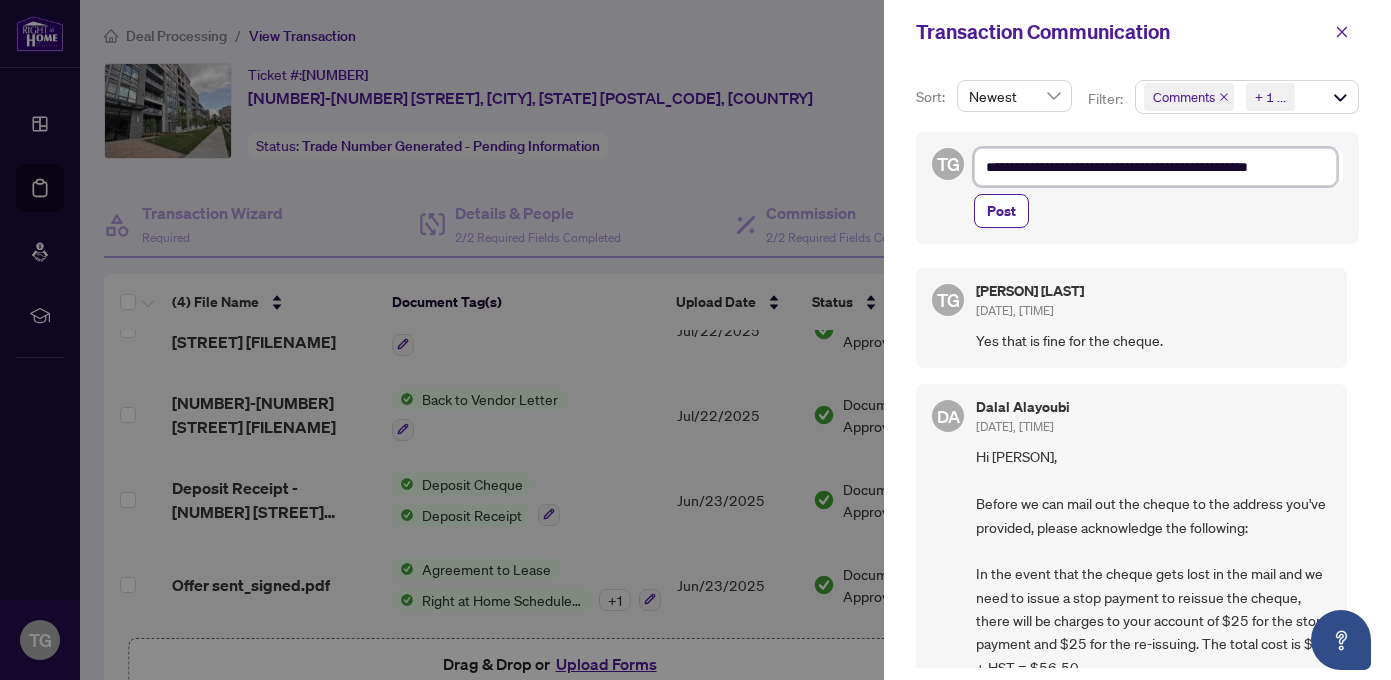 type on "**********" 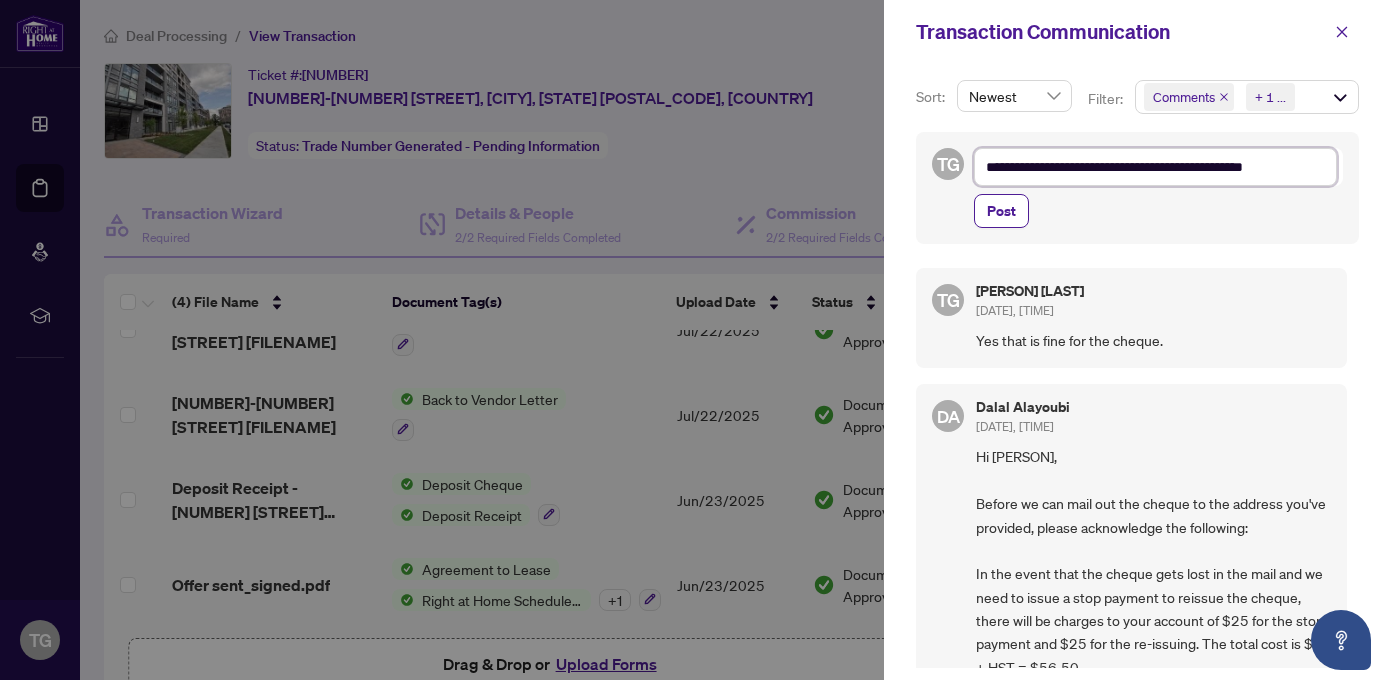 type 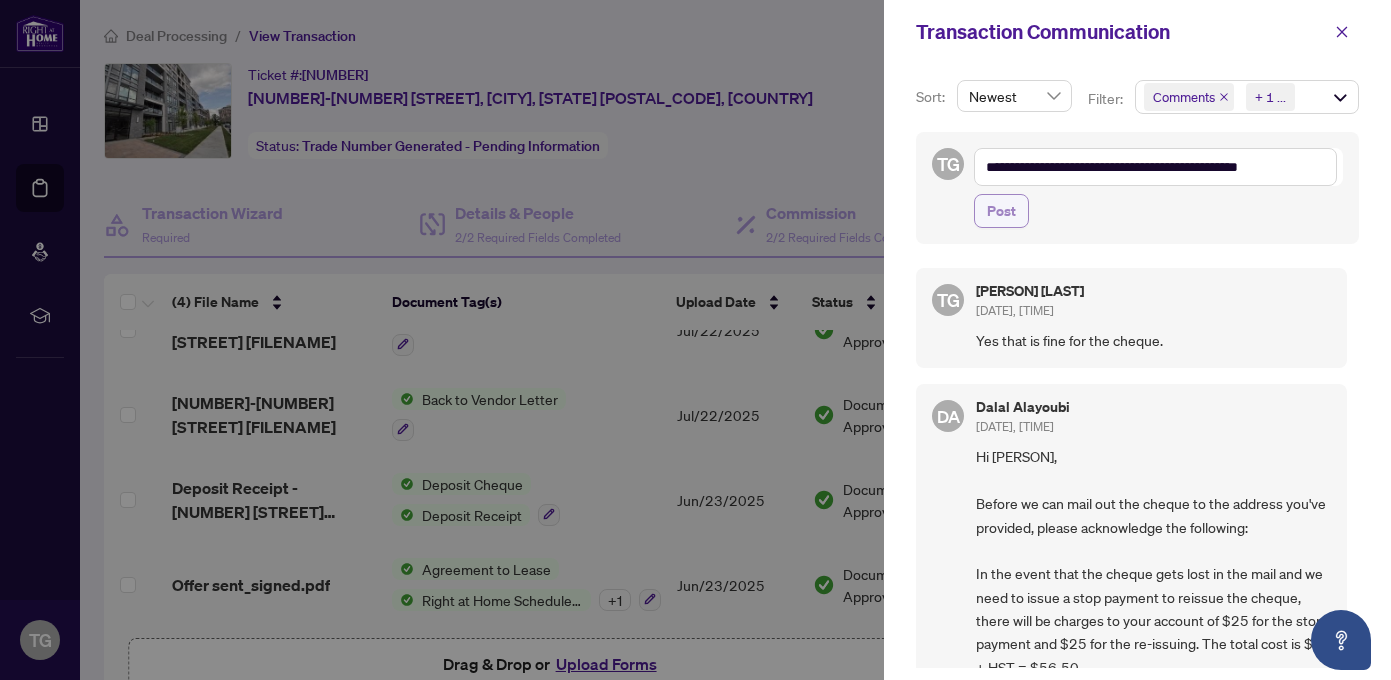 click on "Post" at bounding box center [1001, 211] 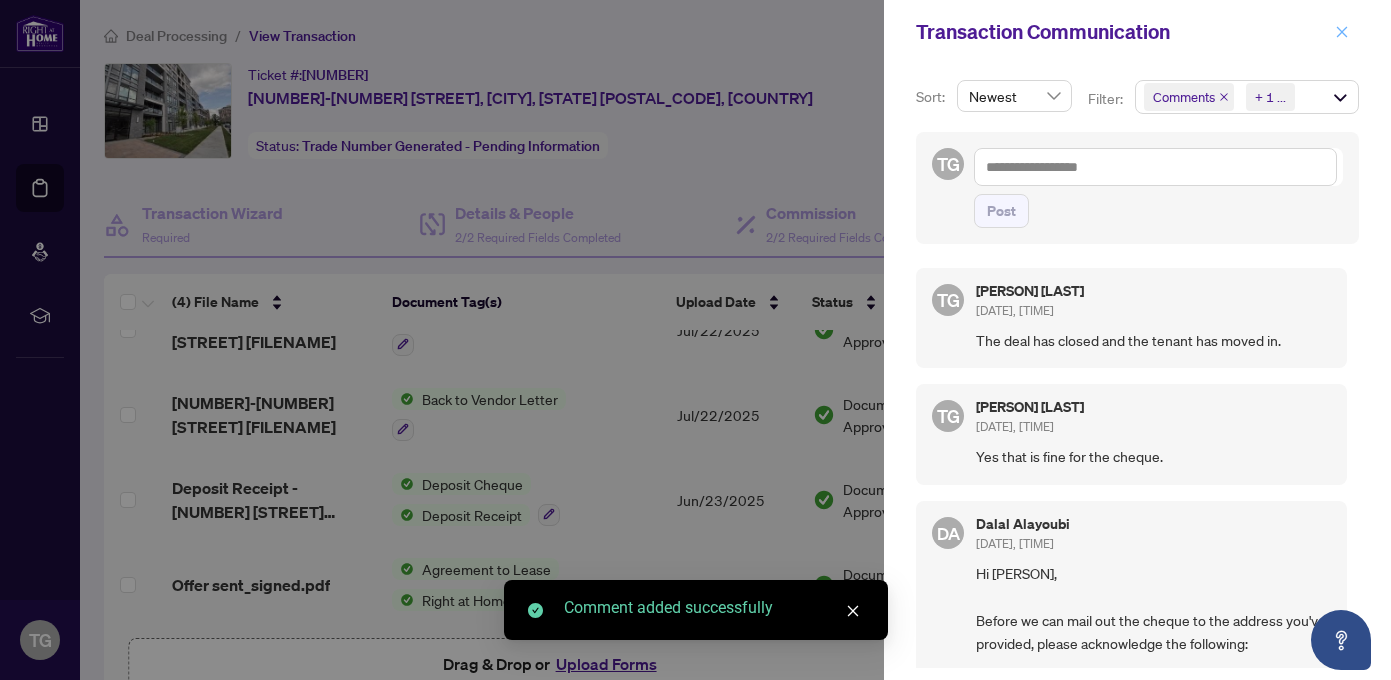 click 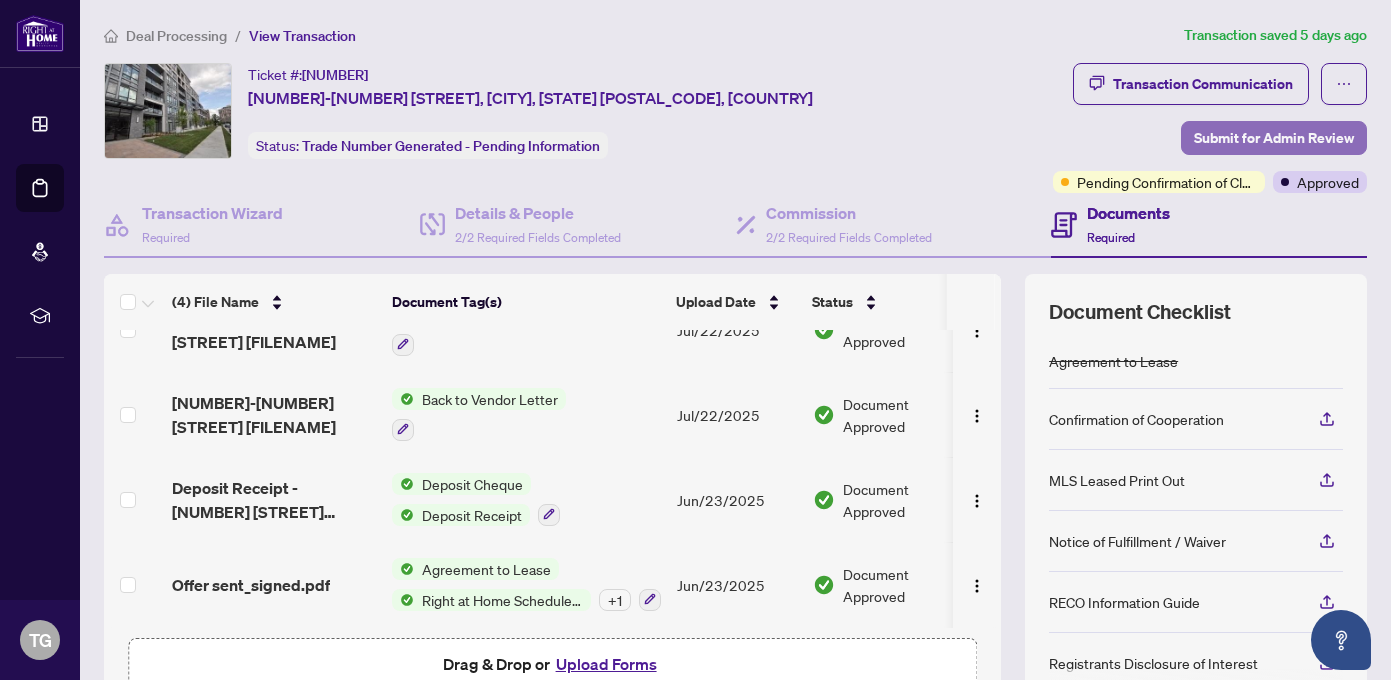 click on "Submit for Admin Review" at bounding box center (1274, 138) 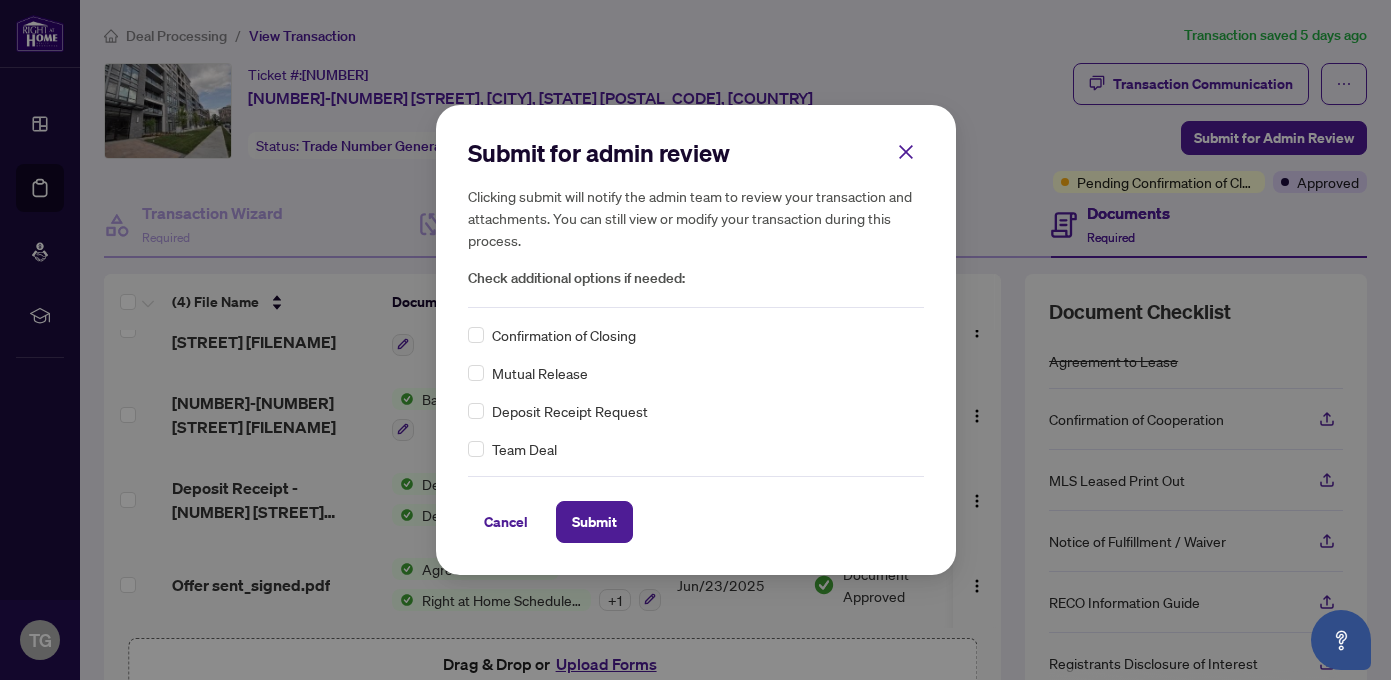 click on "Confirmation of Closing" at bounding box center [696, 335] 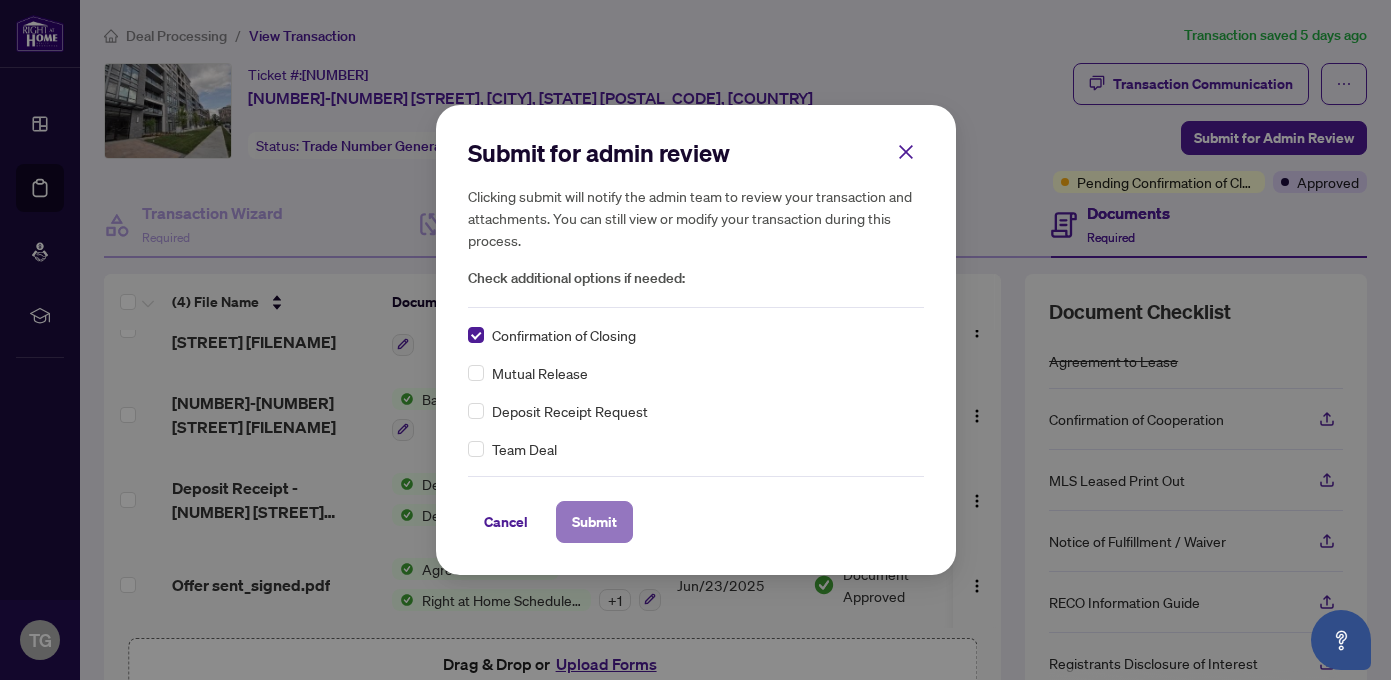 click on "Submit" at bounding box center (594, 522) 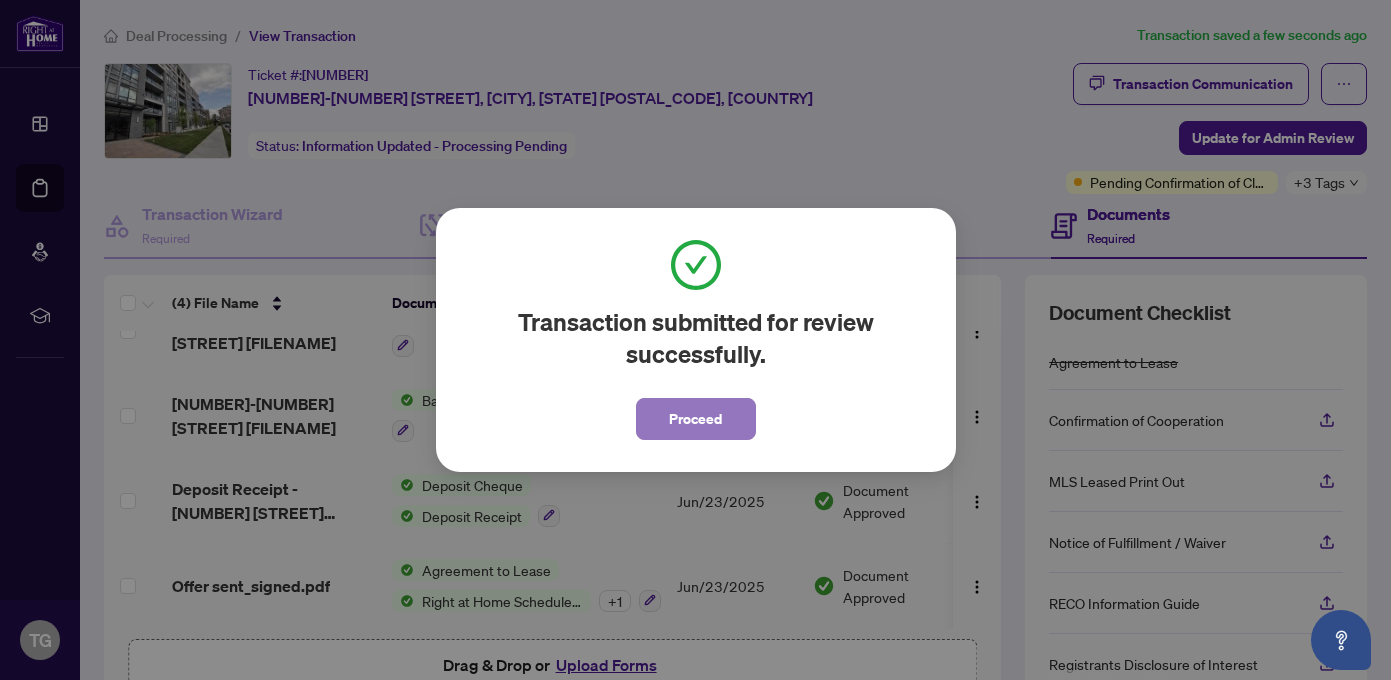 click on "Proceed" at bounding box center [695, 419] 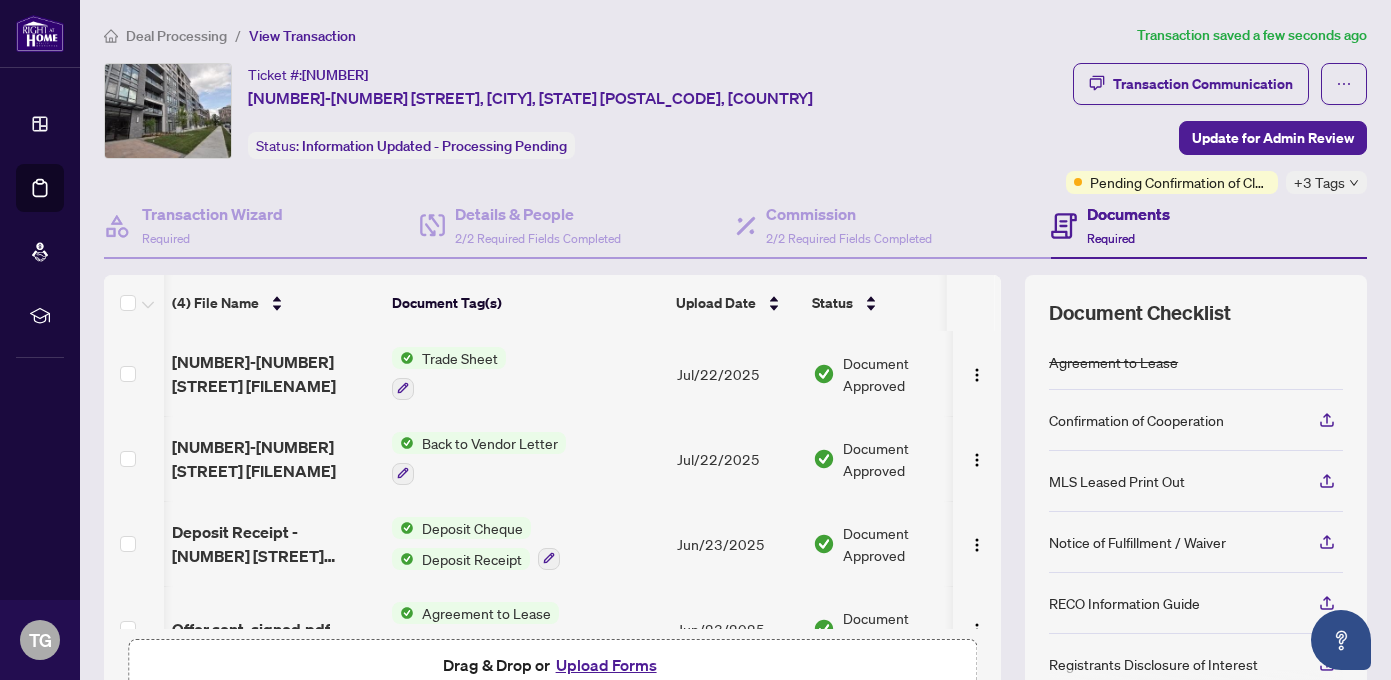 scroll, scrollTop: 4, scrollLeft: 2, axis: both 